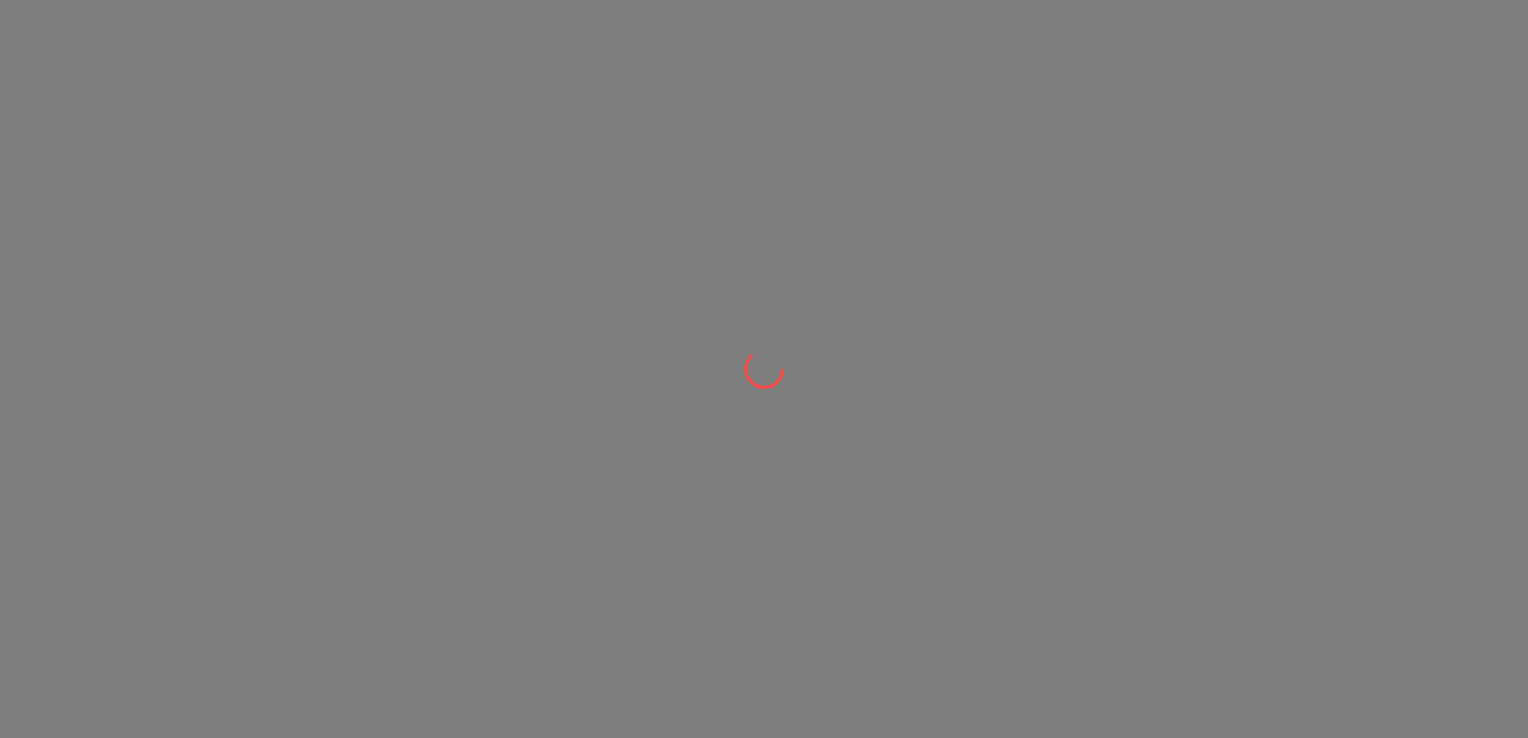 scroll, scrollTop: 0, scrollLeft: 0, axis: both 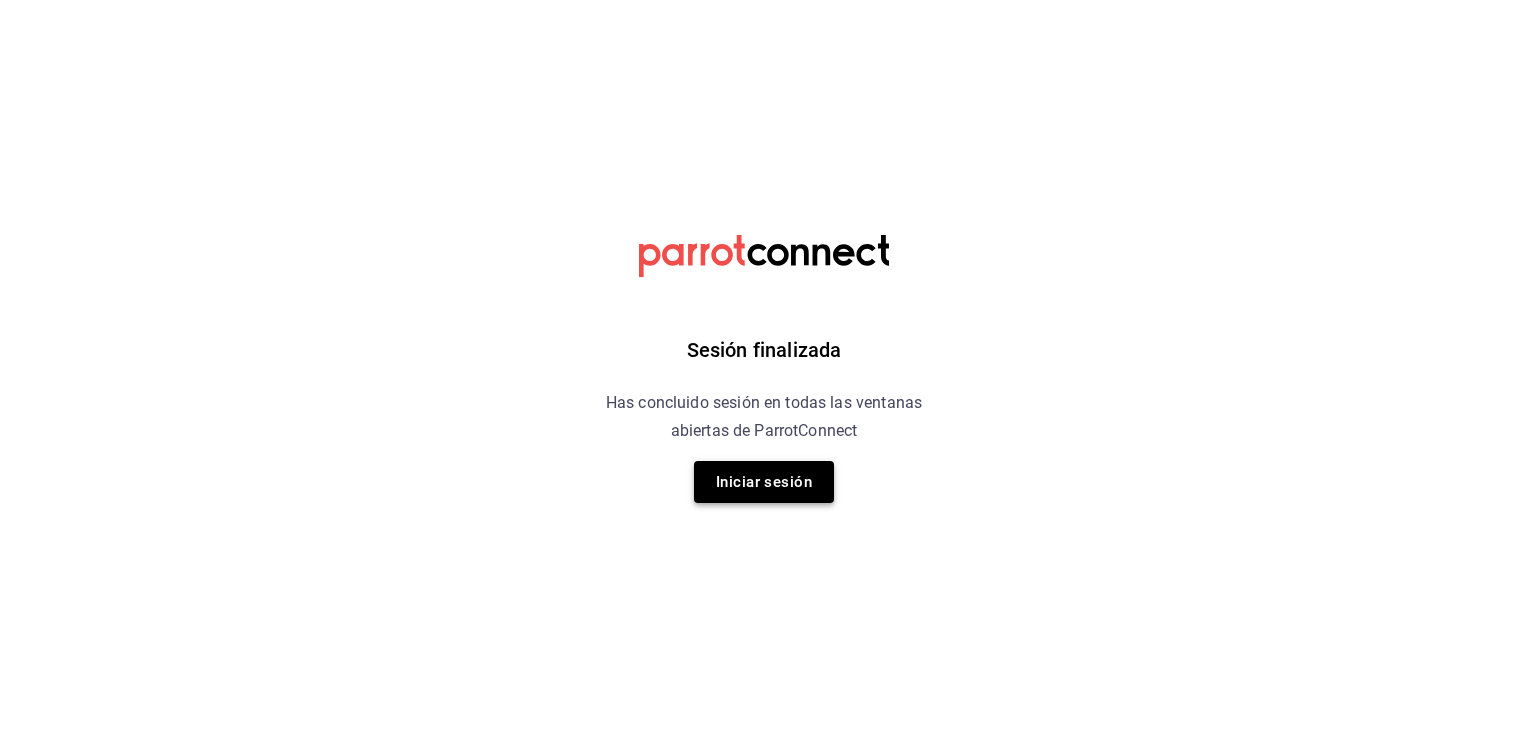 click on "Iniciar sesión" at bounding box center [764, 482] 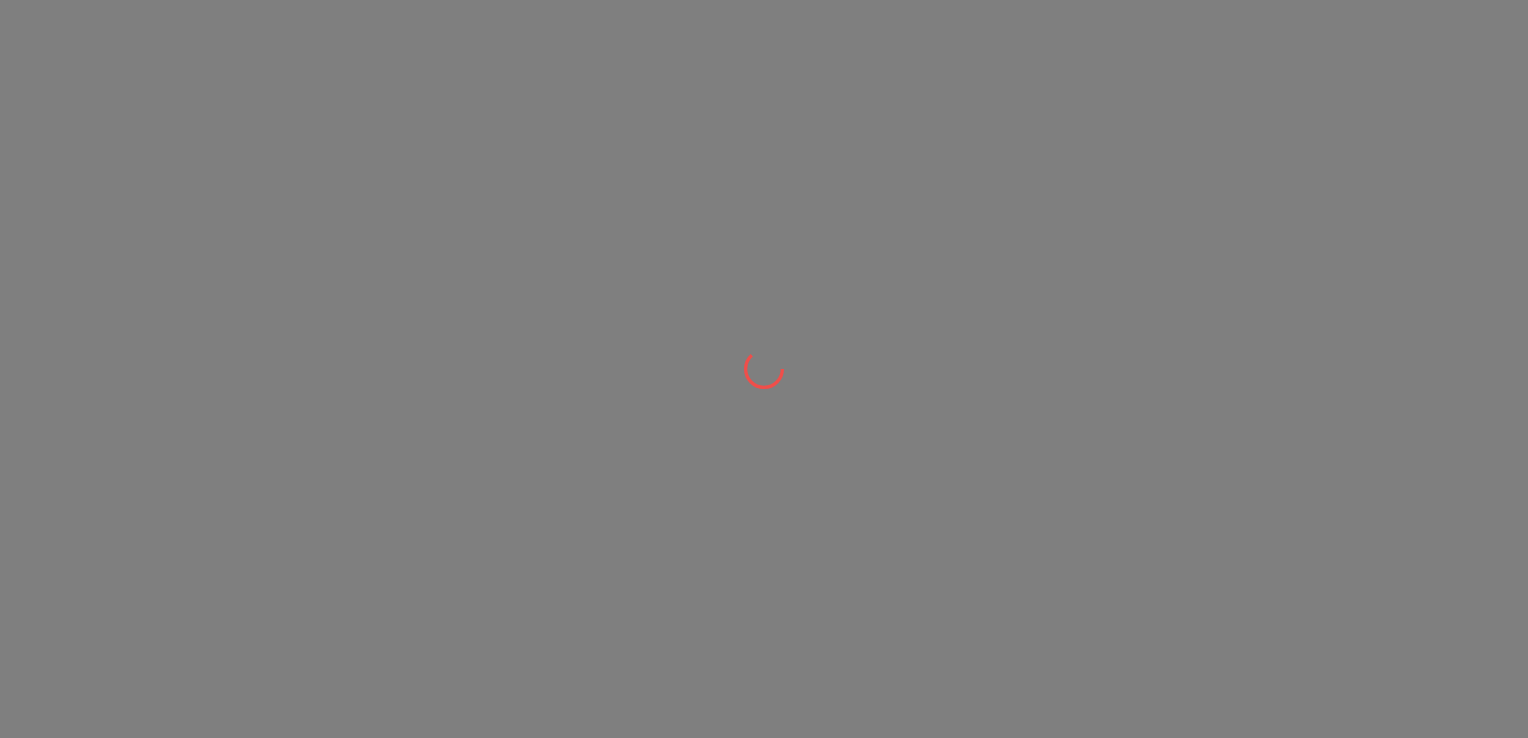 scroll, scrollTop: 0, scrollLeft: 0, axis: both 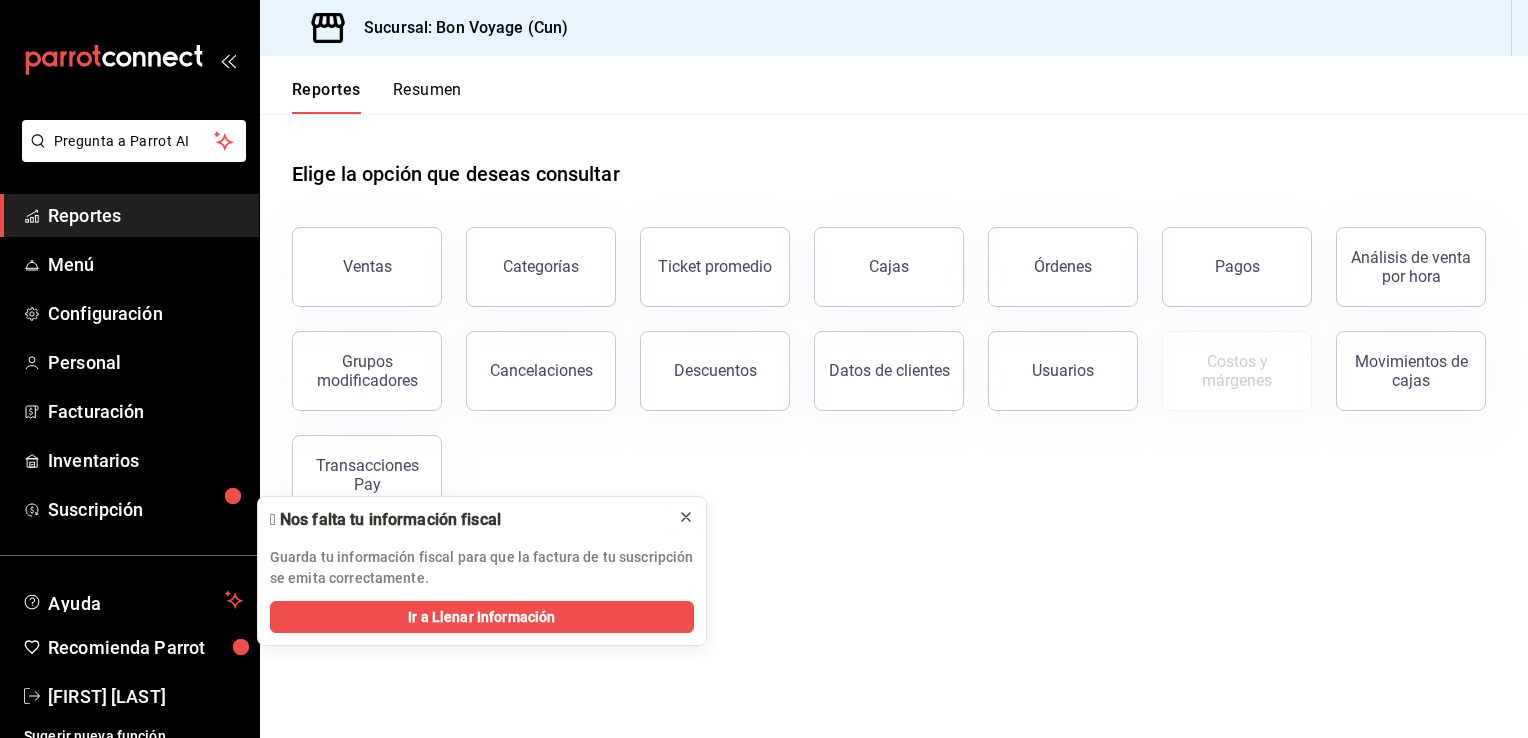 click at bounding box center [686, 517] 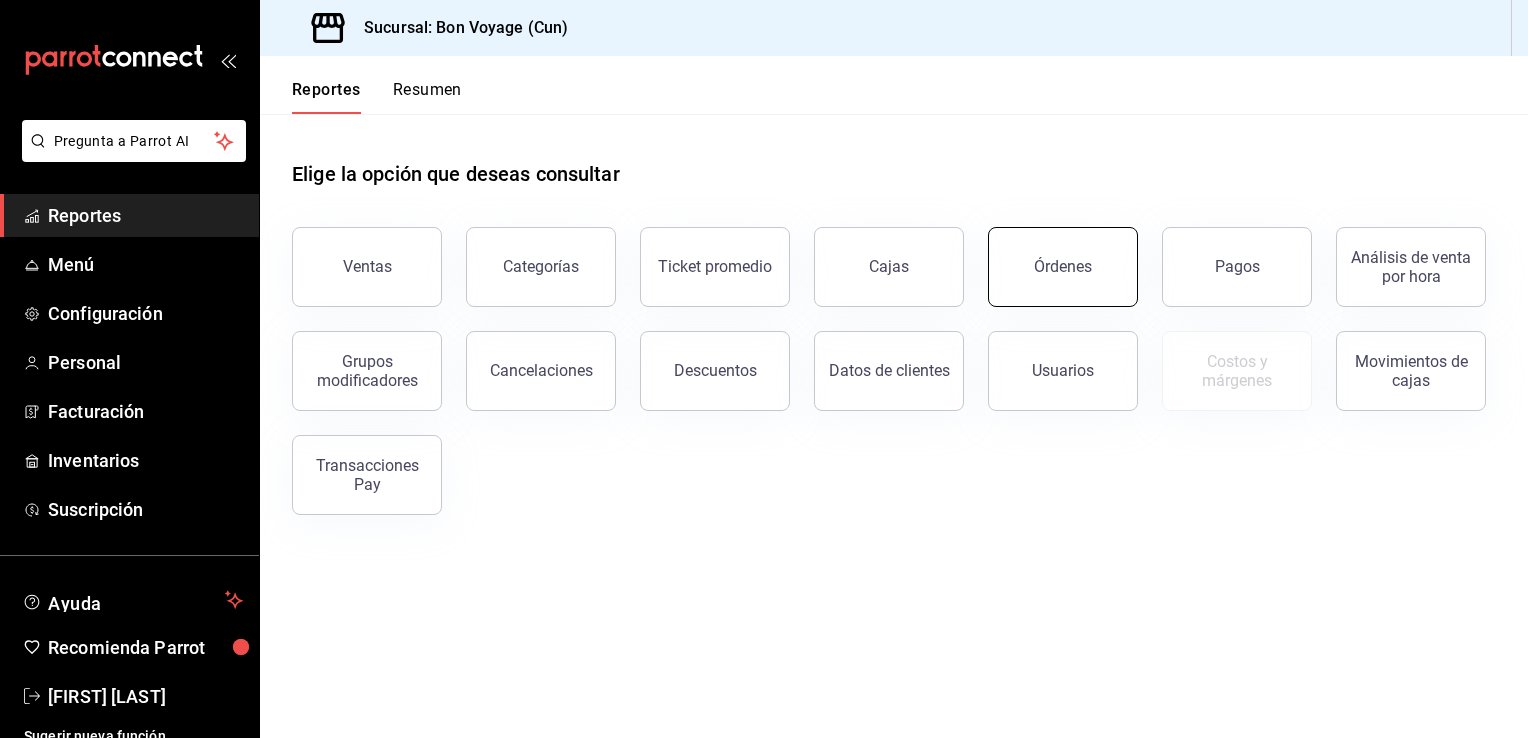 click on "Órdenes" at bounding box center [1063, 267] 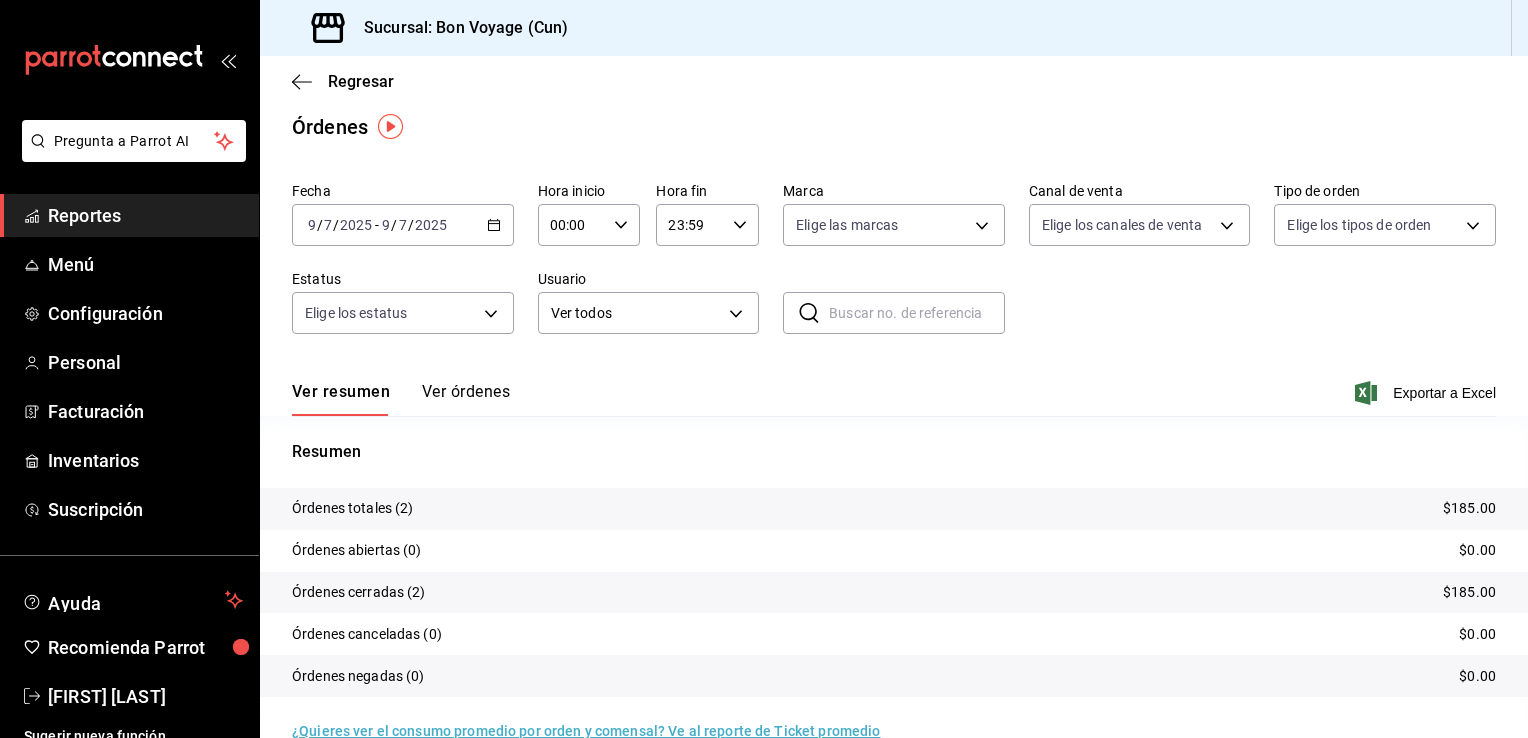 scroll, scrollTop: 12, scrollLeft: 0, axis: vertical 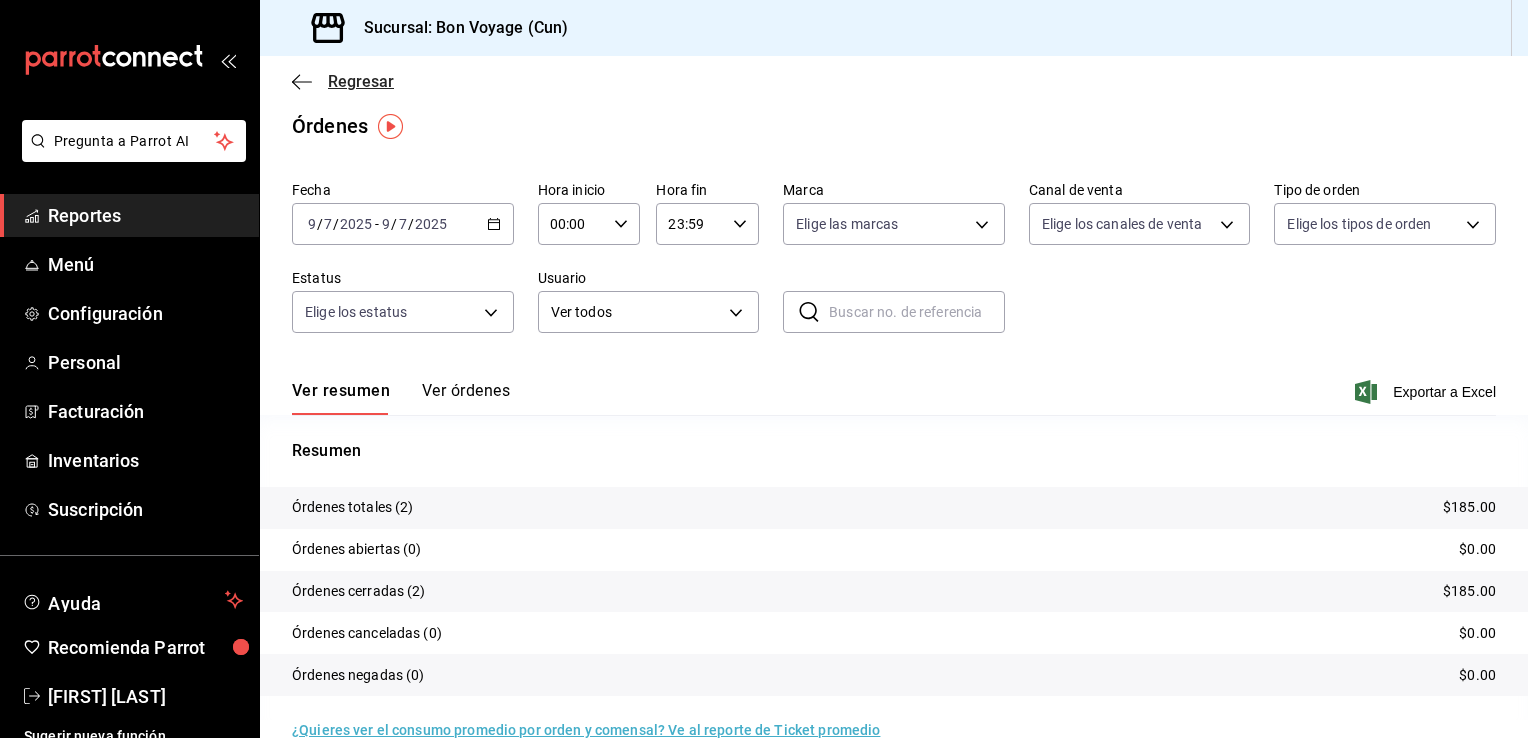 click at bounding box center [302, 82] 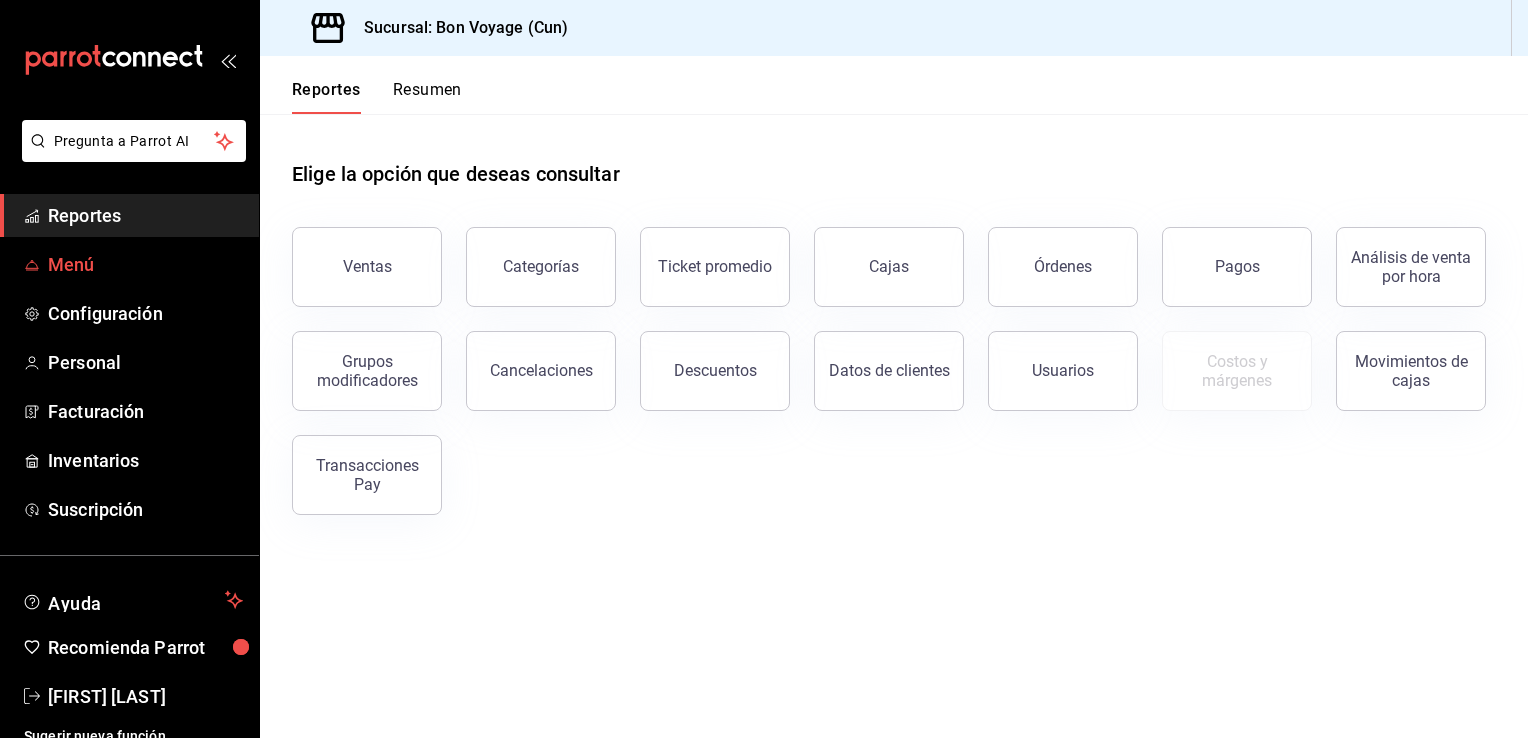 click on "Menú" at bounding box center [145, 264] 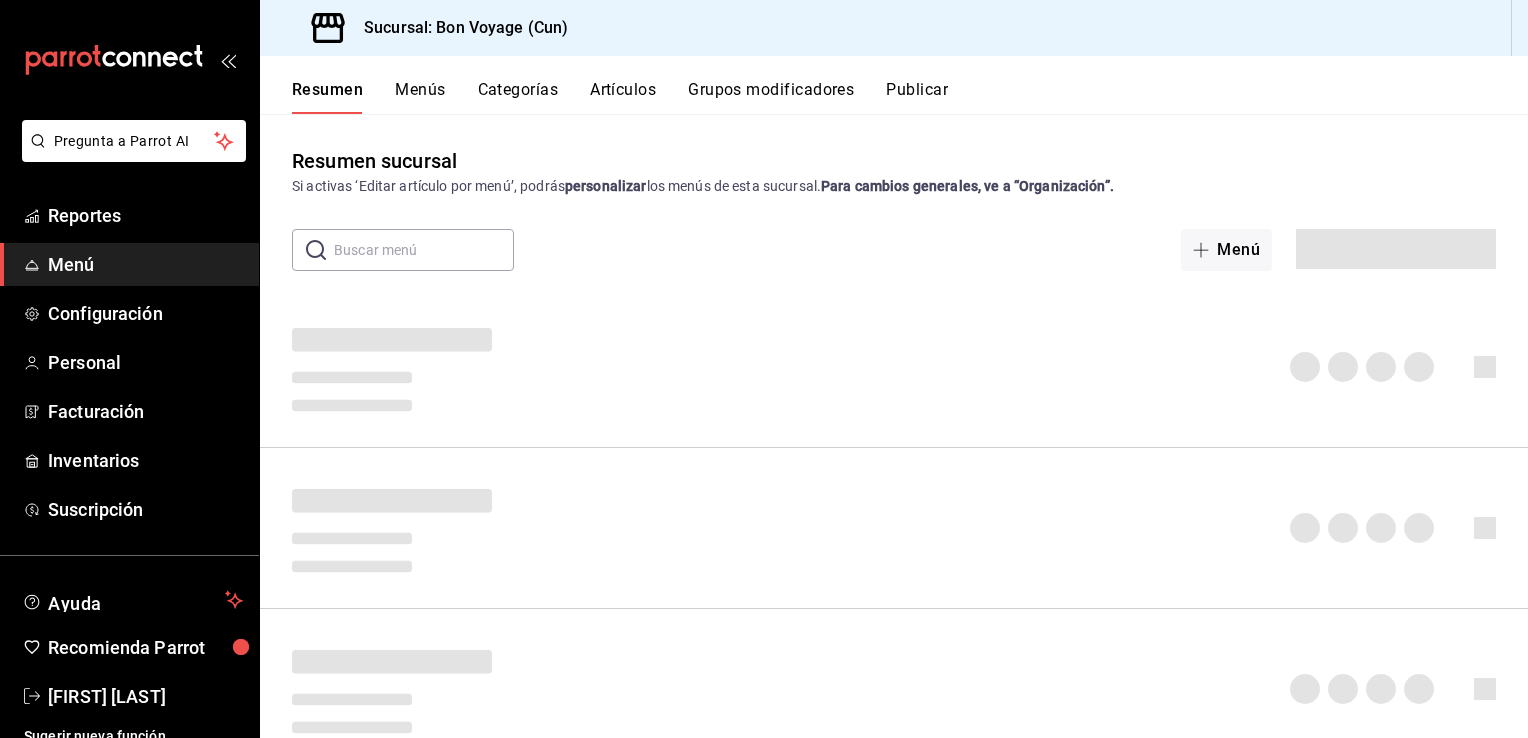click on "Publicar" at bounding box center (917, 97) 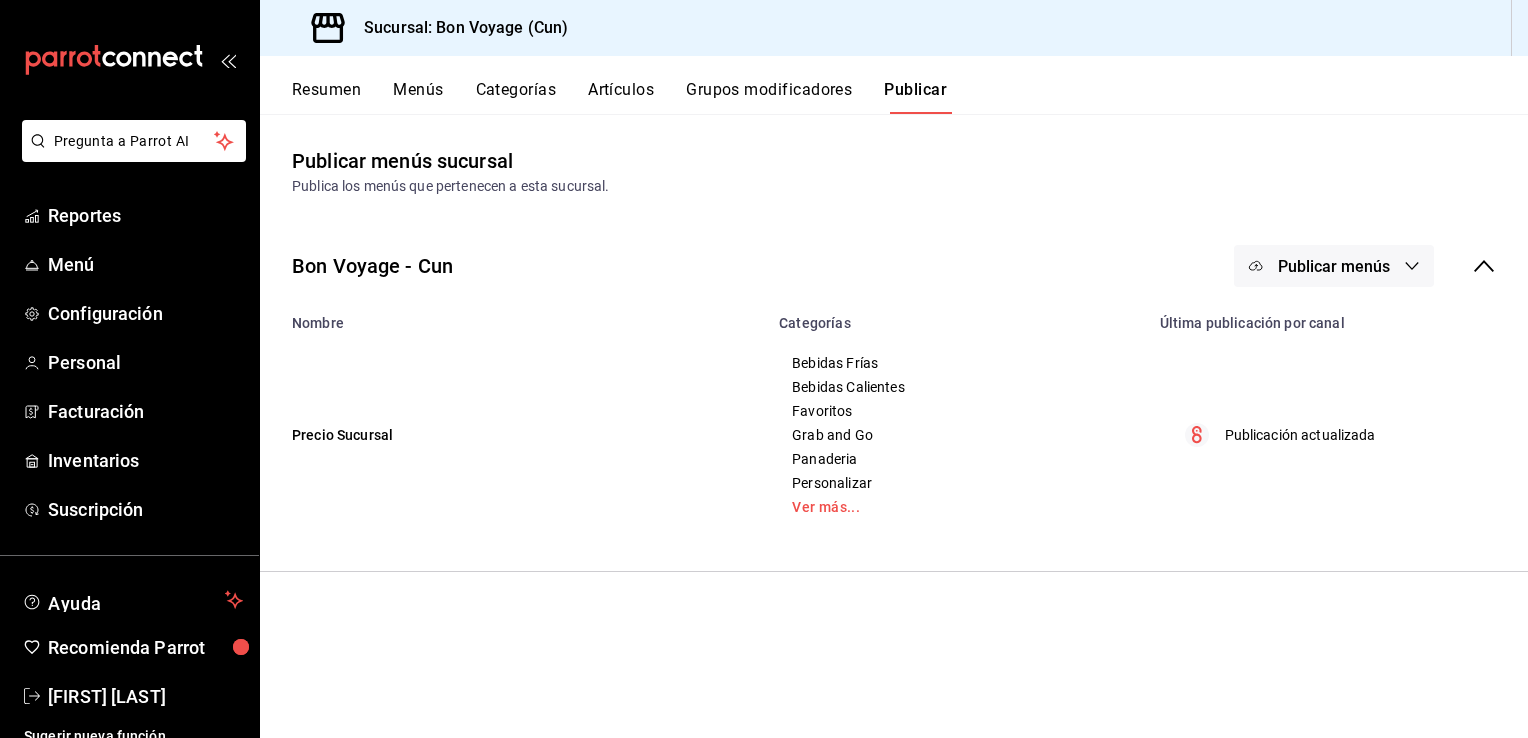 click on "Artículos" at bounding box center (621, 97) 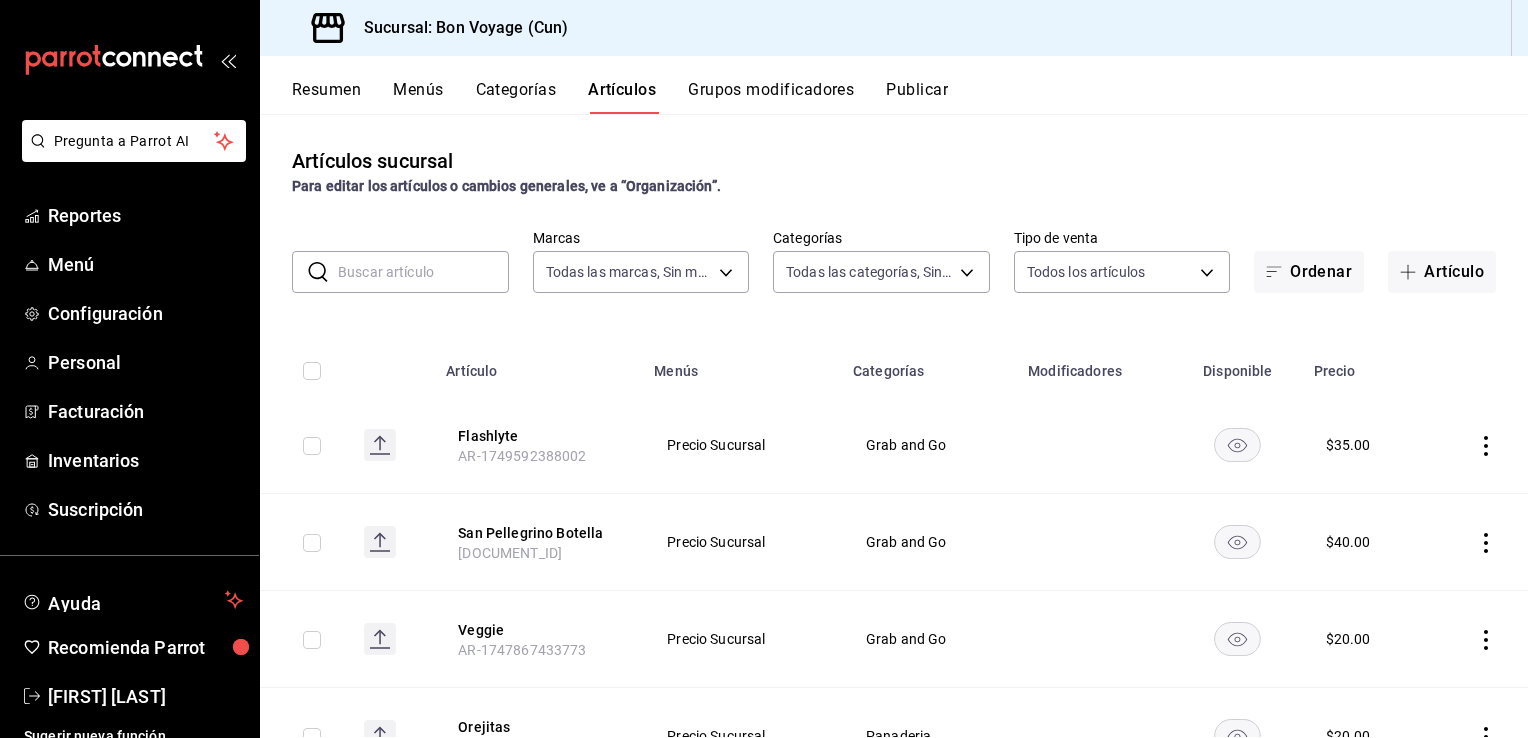 click on "Resumen Menús Categorías Artículos Grupos modificadores Publicar" at bounding box center [910, 97] 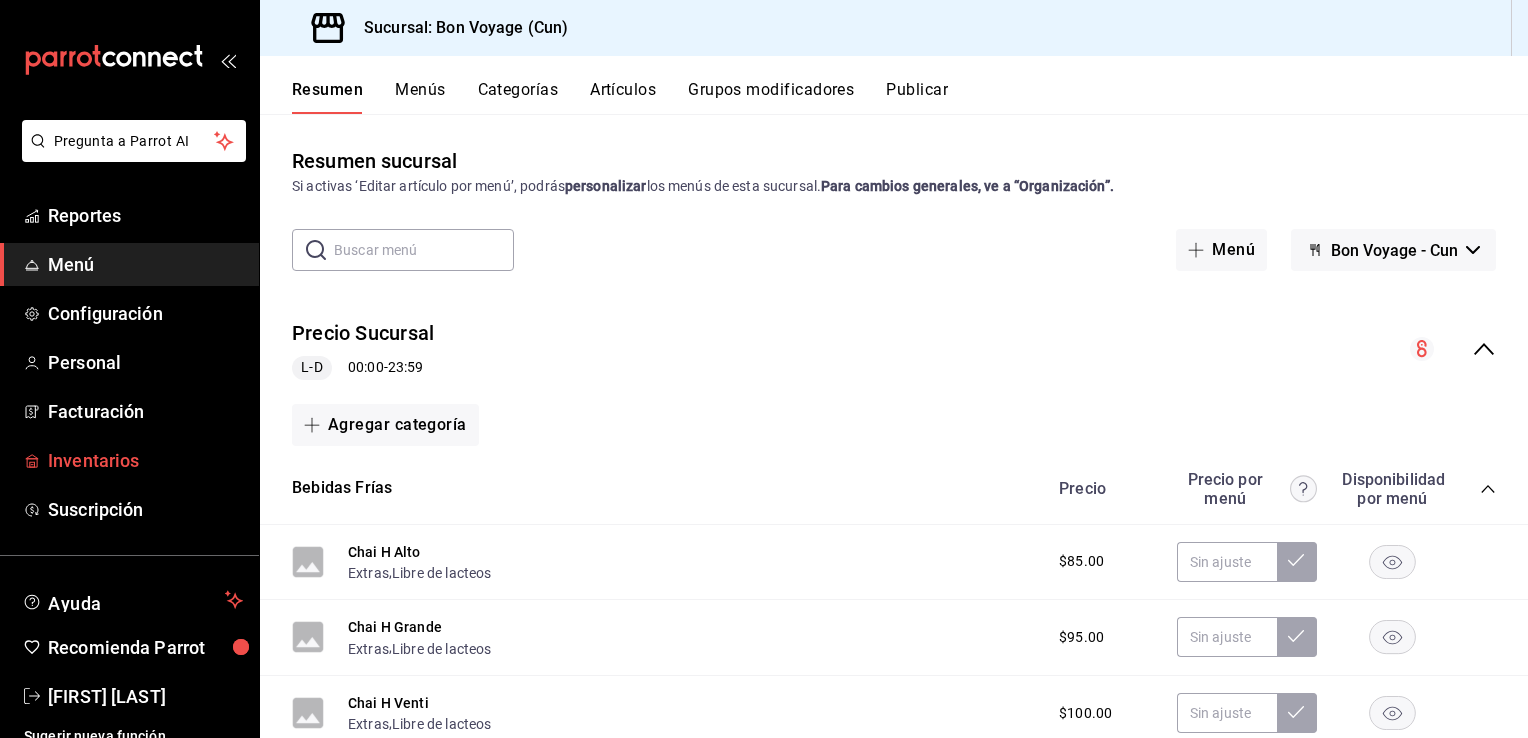 scroll, scrollTop: 16, scrollLeft: 0, axis: vertical 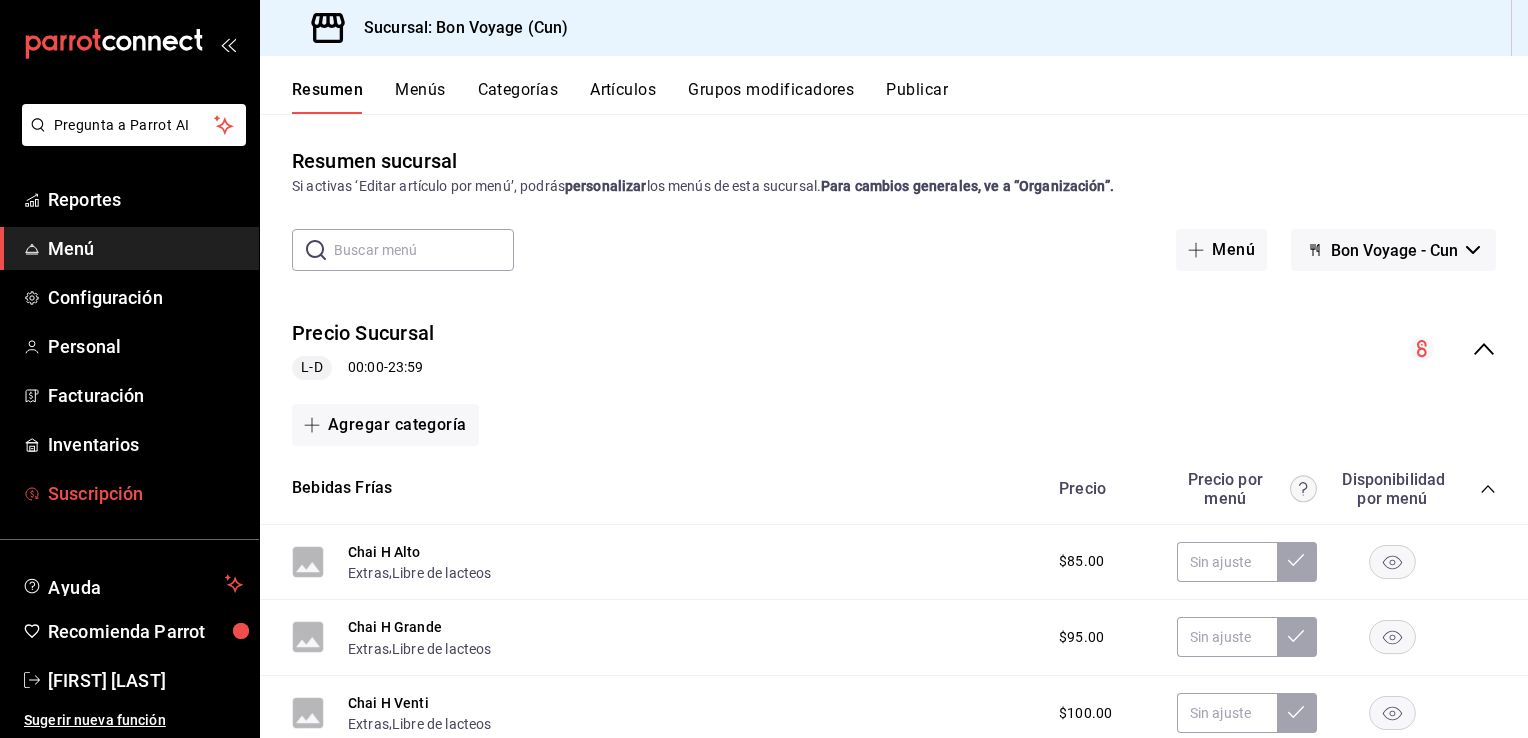 click on "Suscripción" at bounding box center [145, 493] 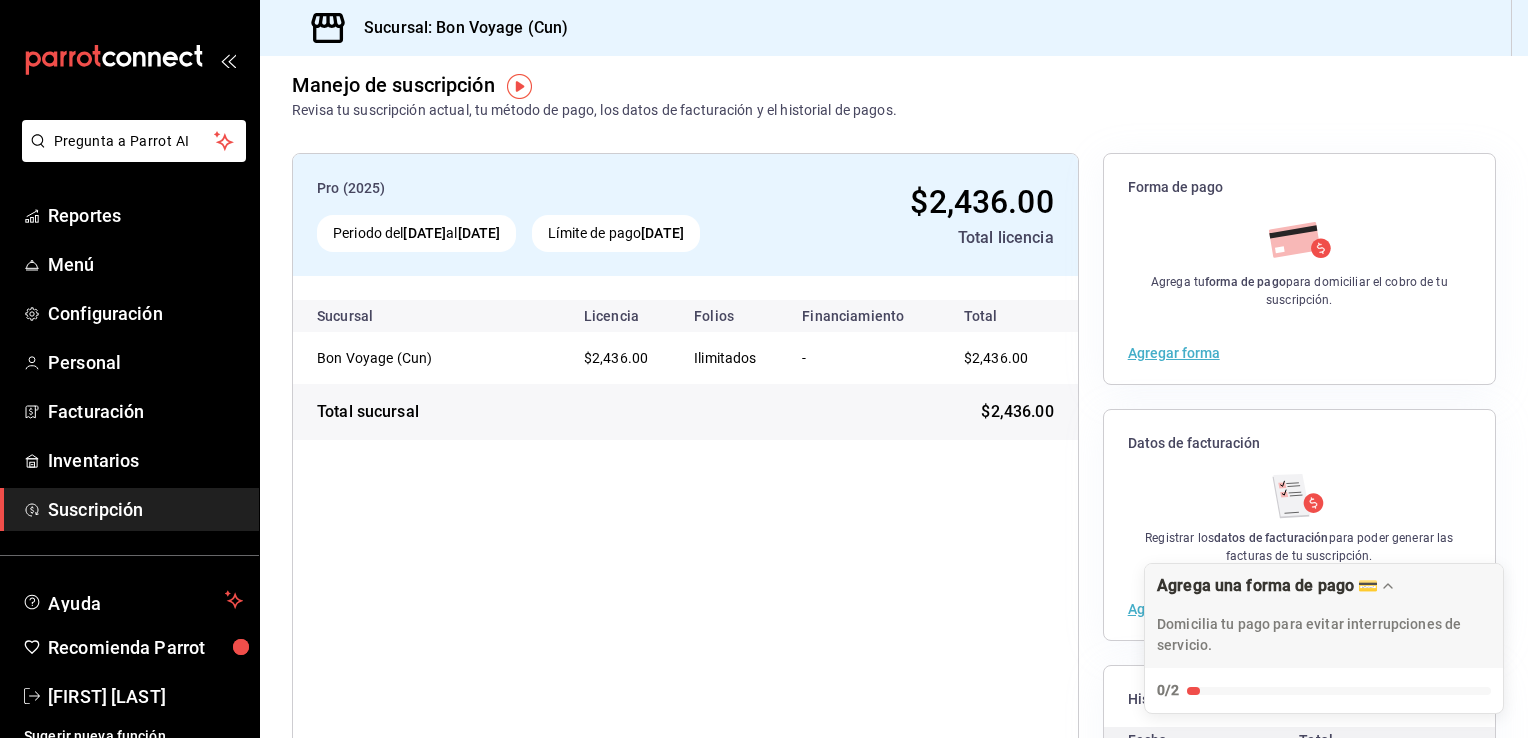 scroll, scrollTop: 16, scrollLeft: 0, axis: vertical 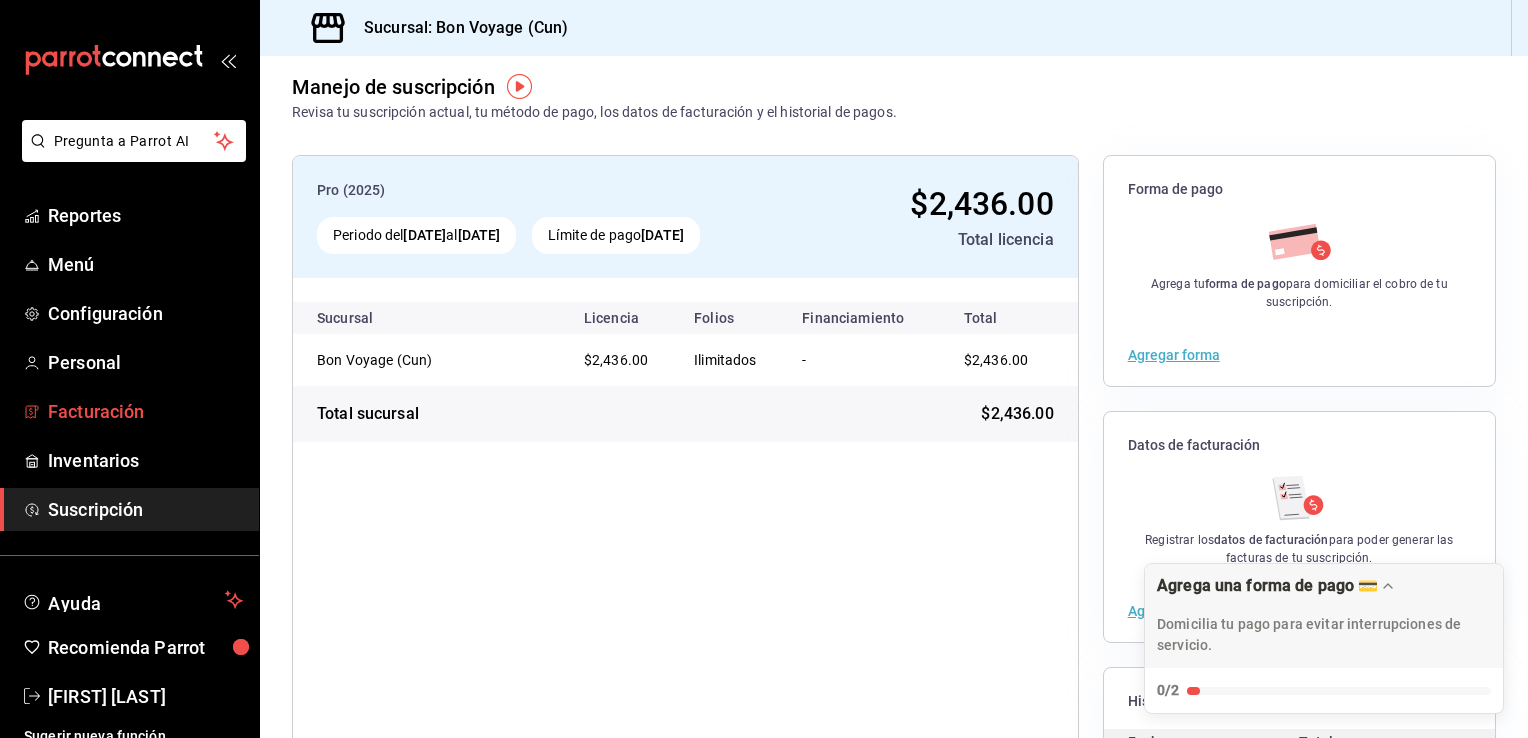 click on "Facturación" at bounding box center (145, 411) 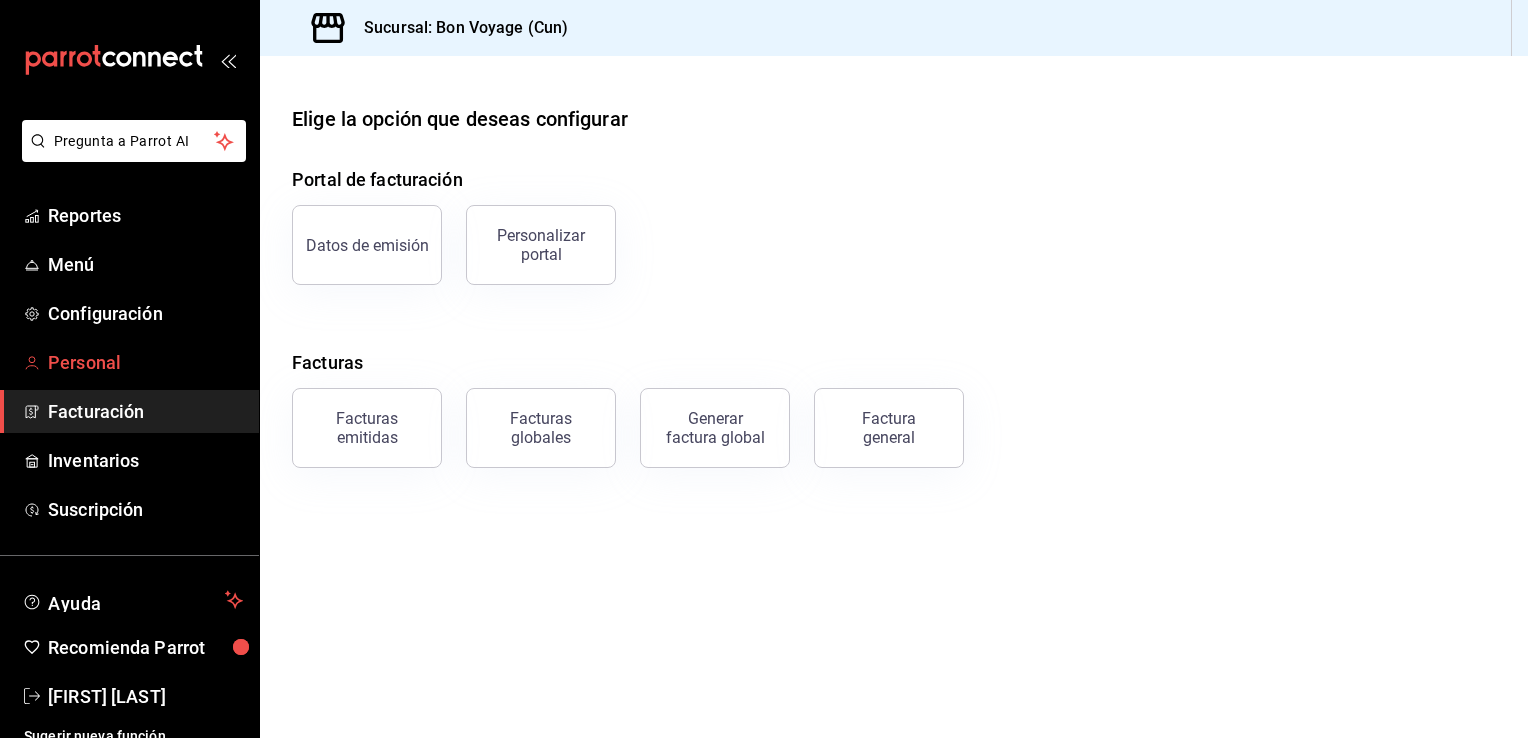 click on "Personal" at bounding box center (129, 362) 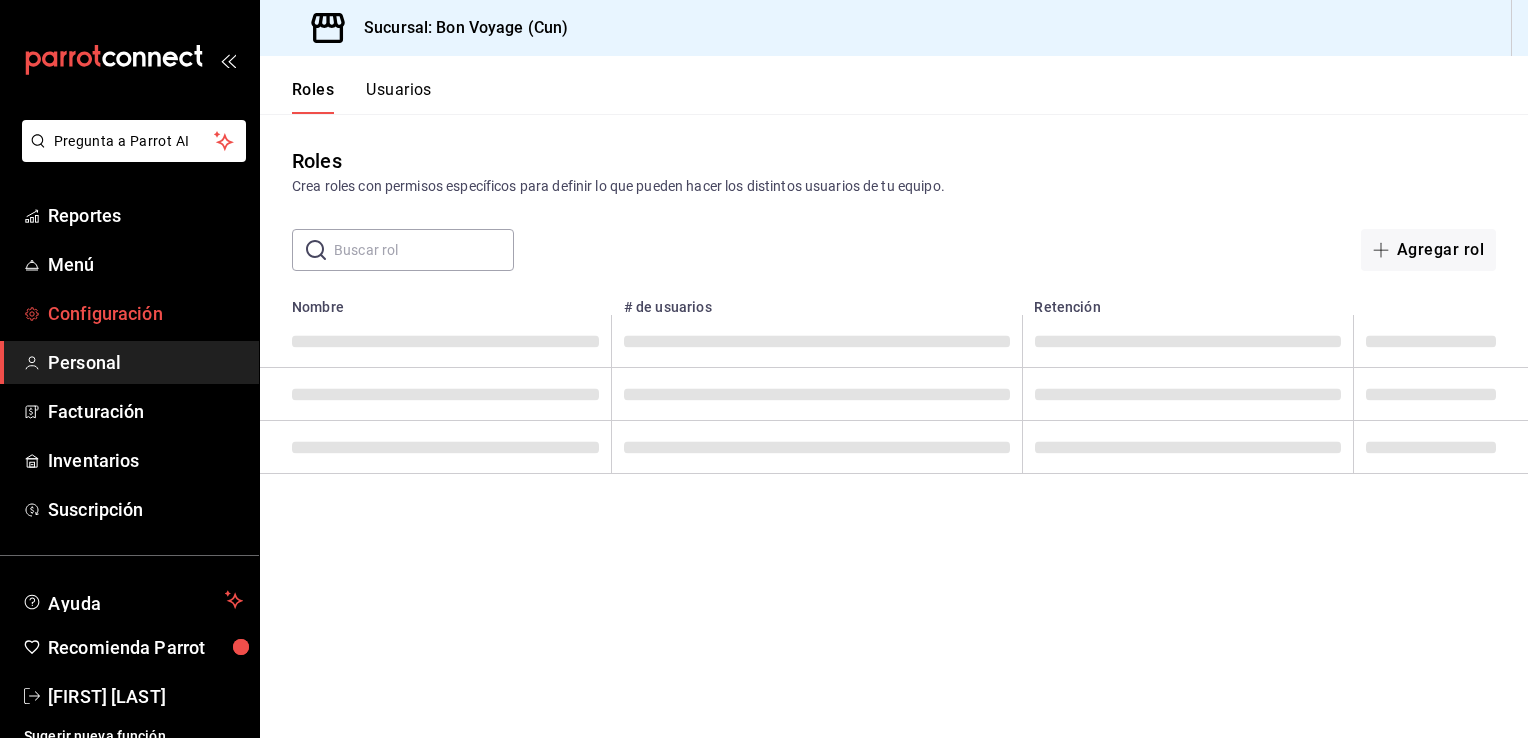 click on "Configuración" at bounding box center [145, 313] 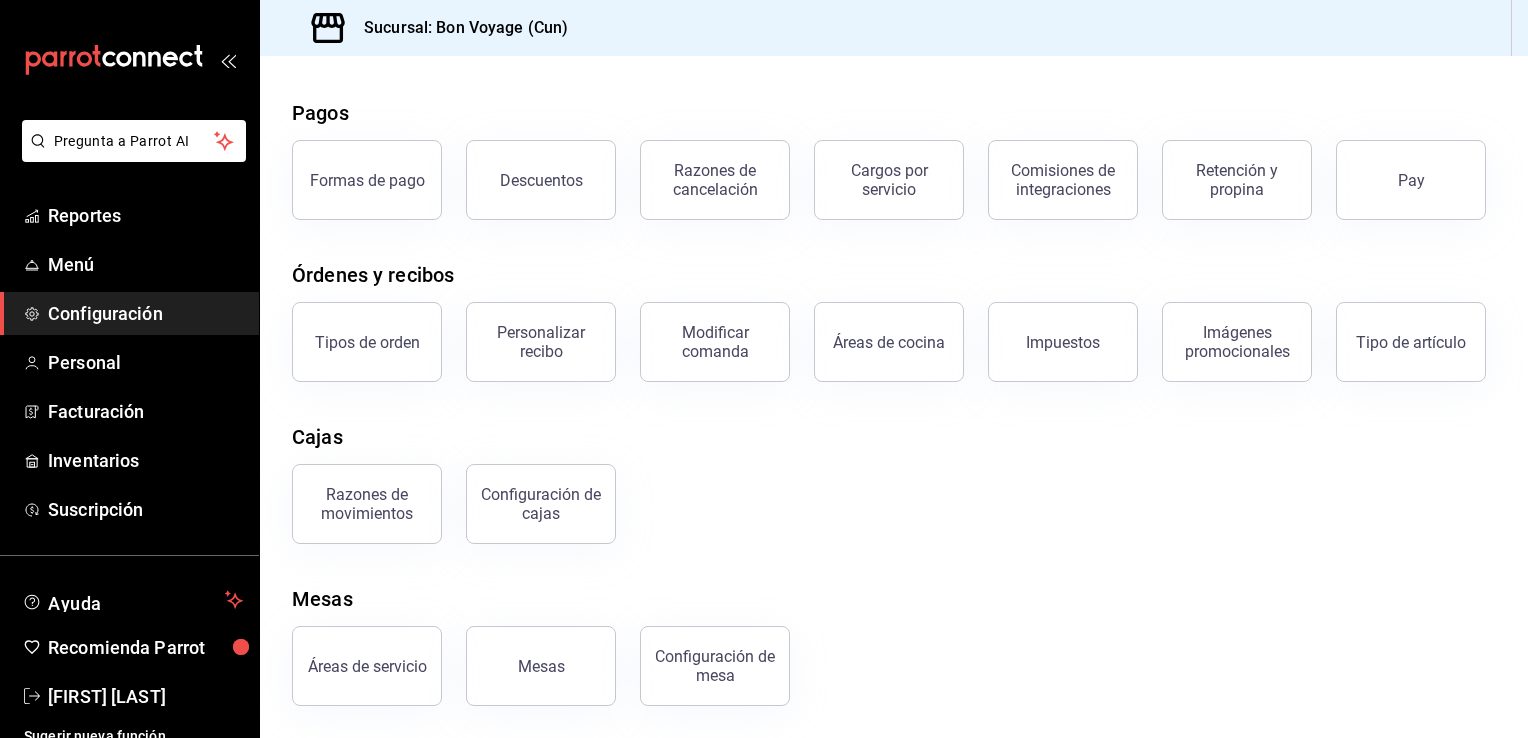 scroll, scrollTop: 162, scrollLeft: 0, axis: vertical 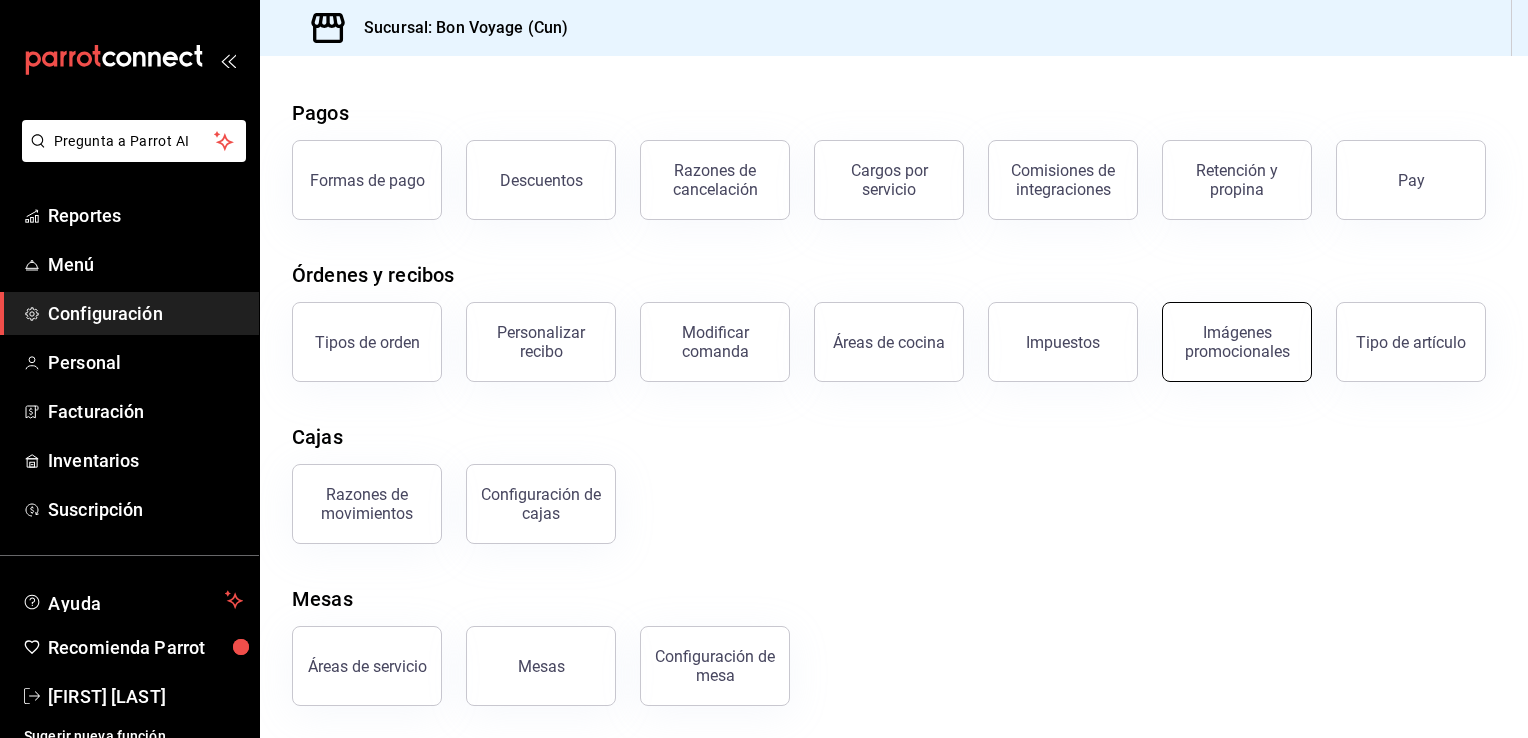 click on "Imágenes promocionales" at bounding box center (1237, 342) 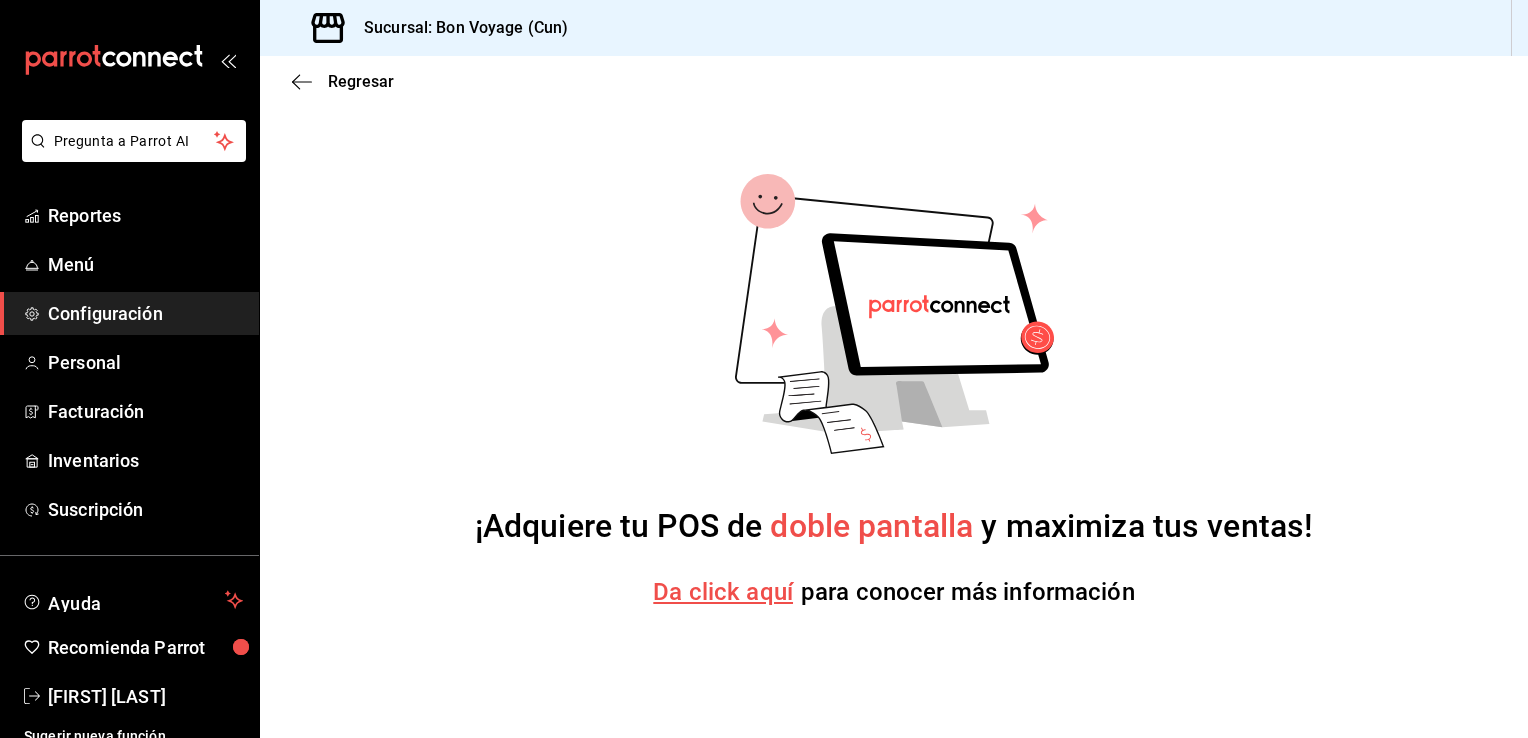 click on "Configuración" at bounding box center [145, 313] 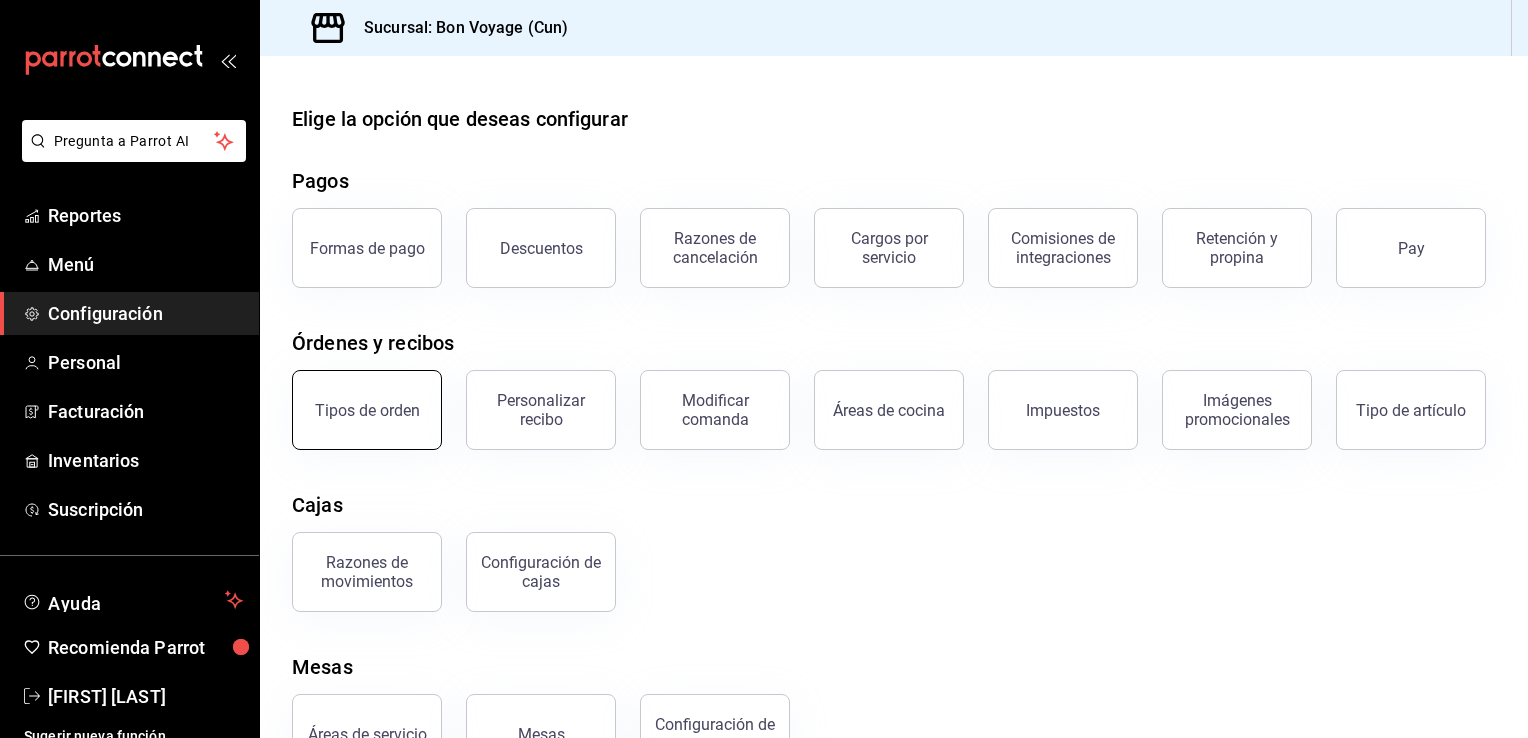click on "Tipos de orden" at bounding box center (367, 410) 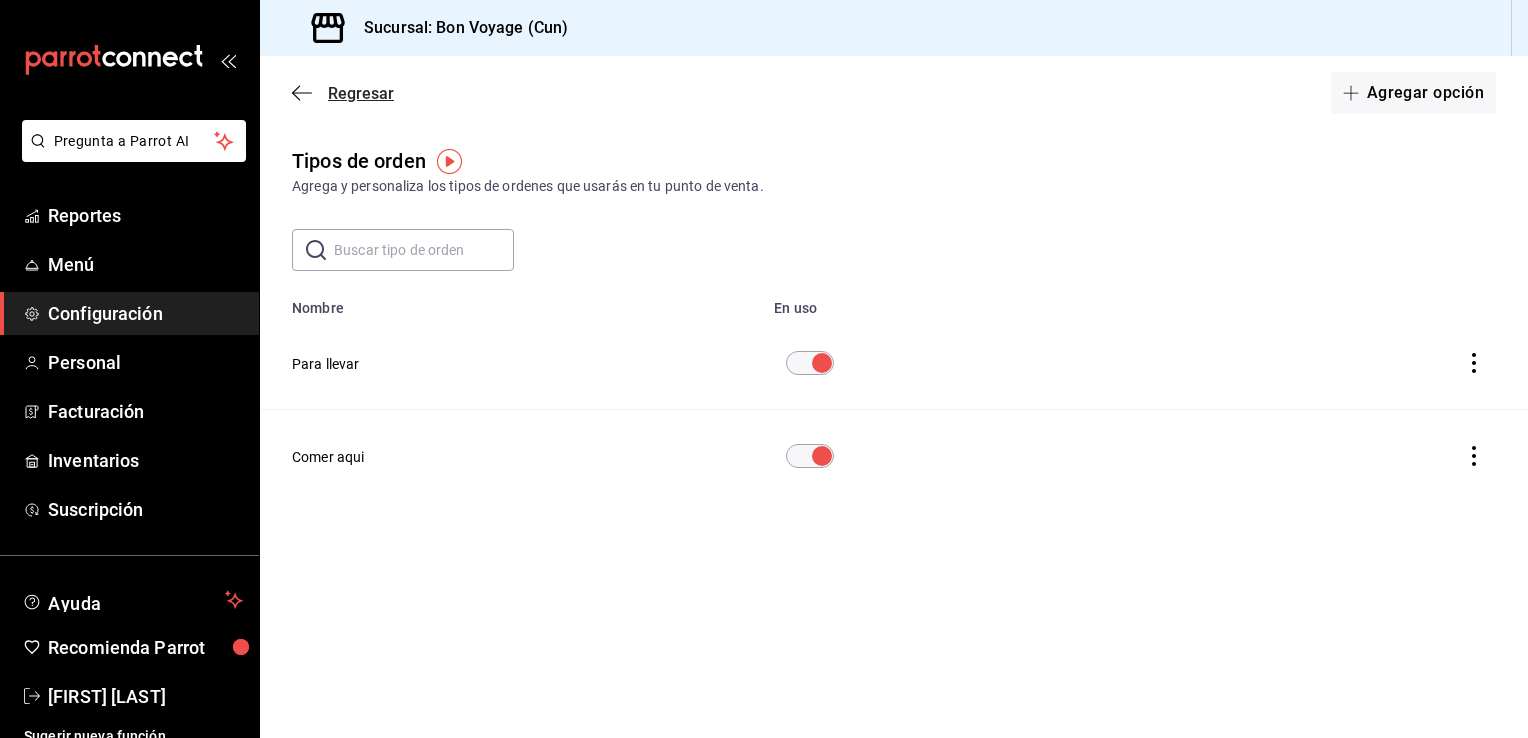 click at bounding box center [302, 93] 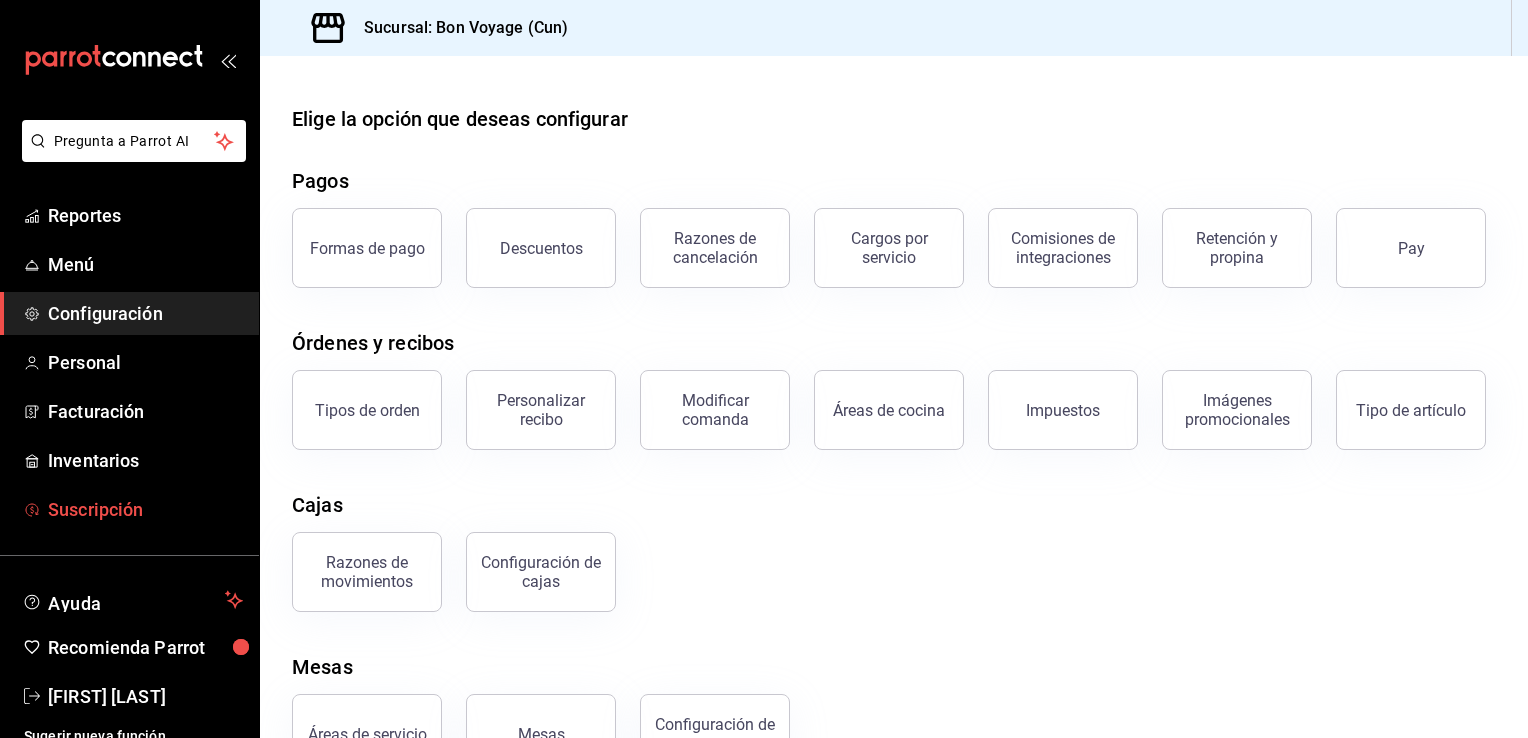 scroll, scrollTop: 16, scrollLeft: 0, axis: vertical 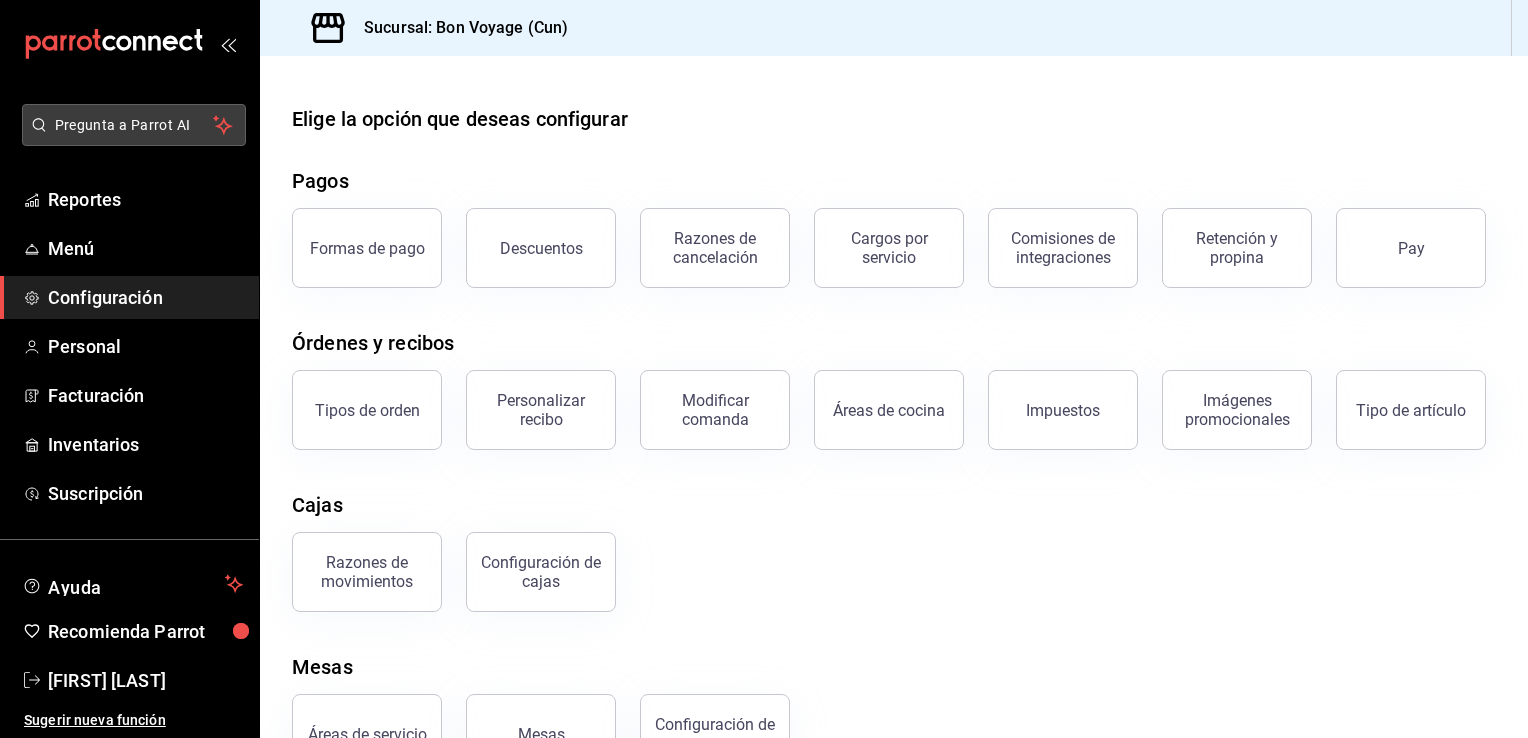 click on "Pregunta a Parrot AI" at bounding box center (134, 125) 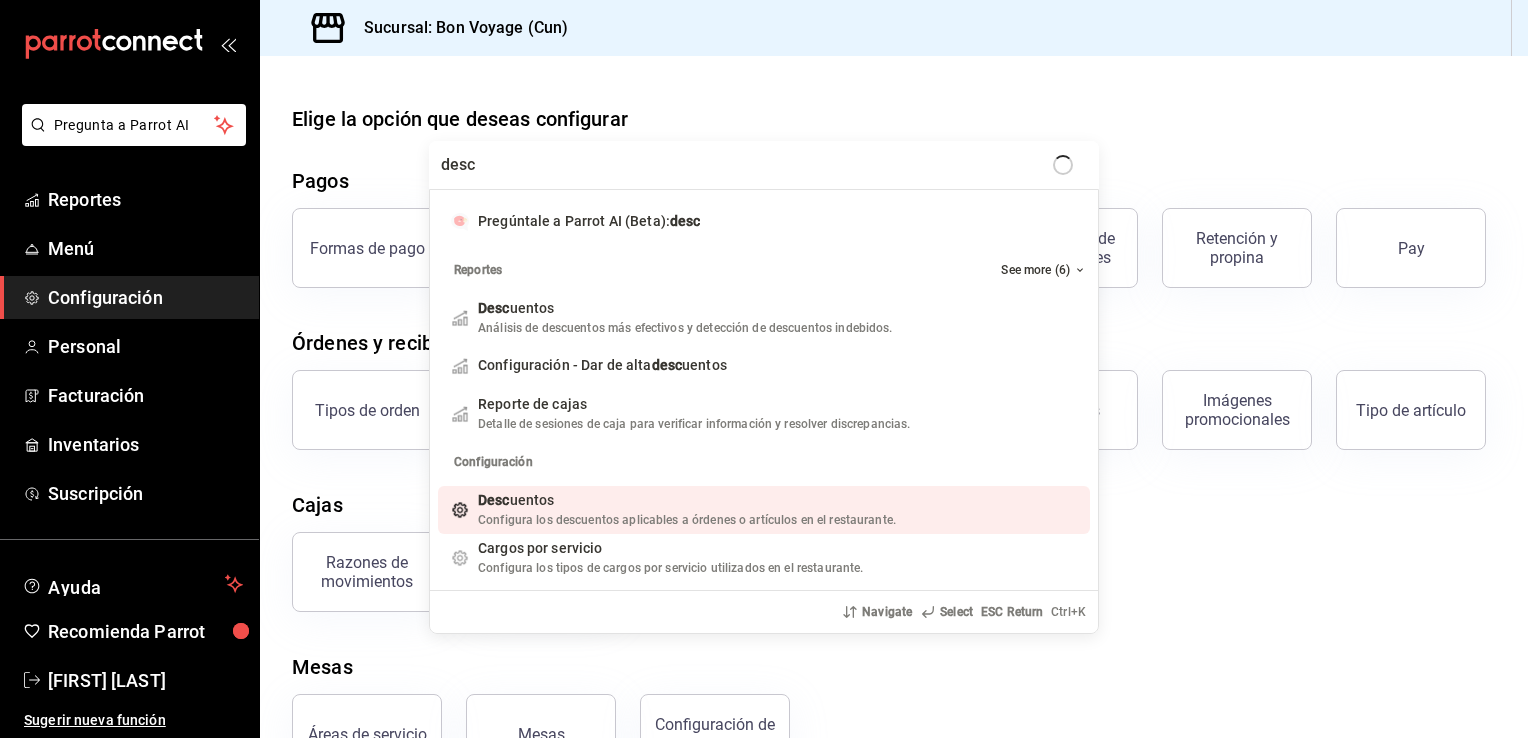 type on "desc" 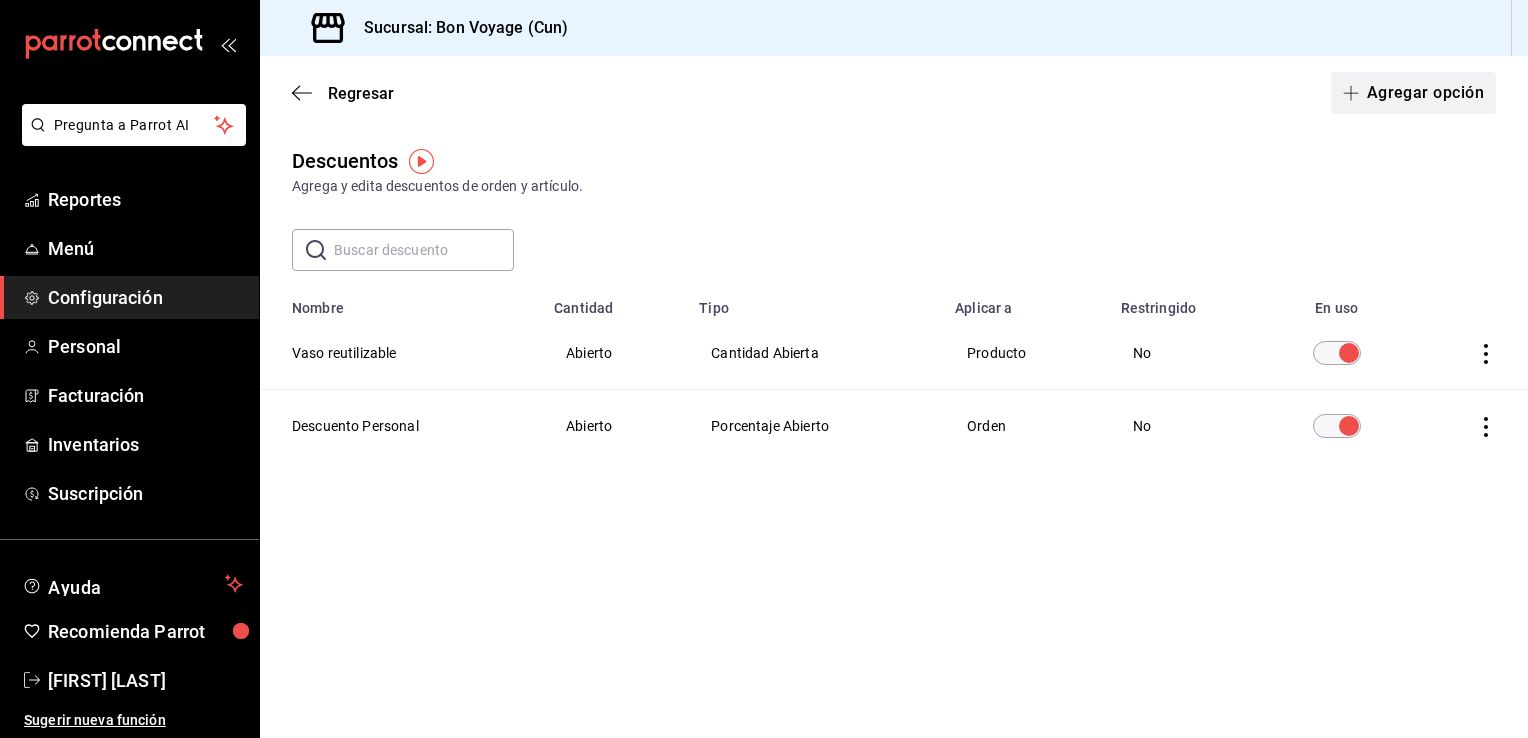 click on "Agregar opción" at bounding box center (1413, 93) 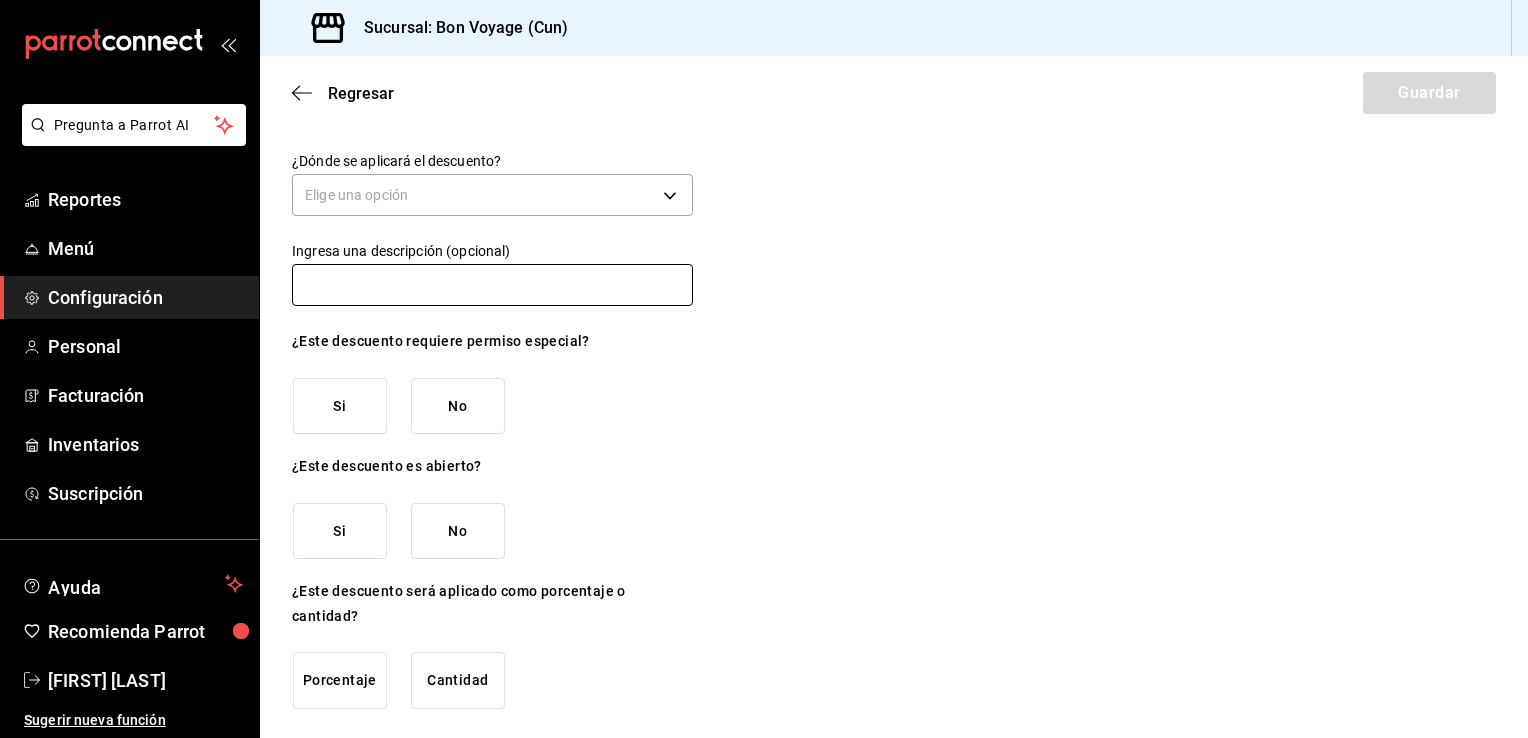 scroll, scrollTop: 0, scrollLeft: 0, axis: both 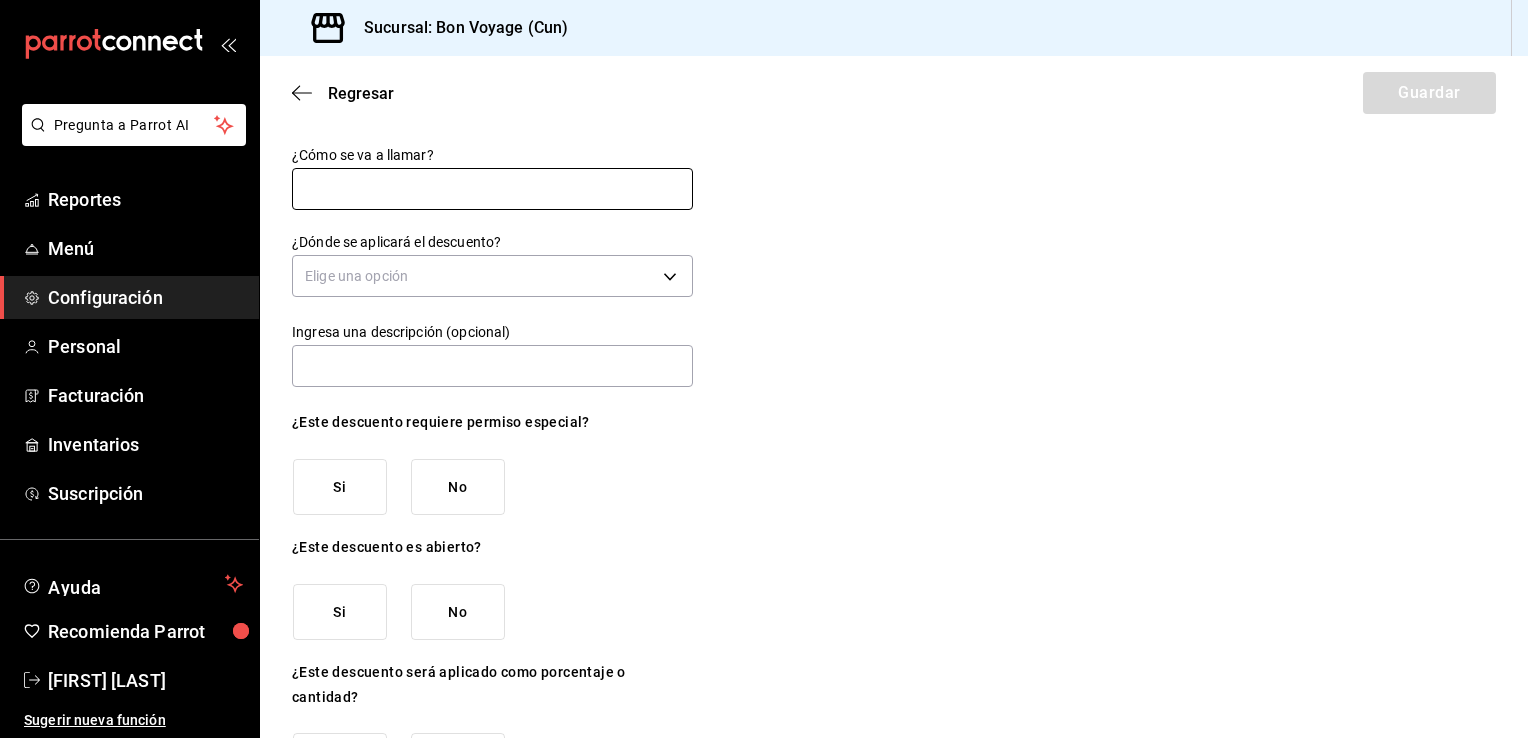 click at bounding box center [492, 189] 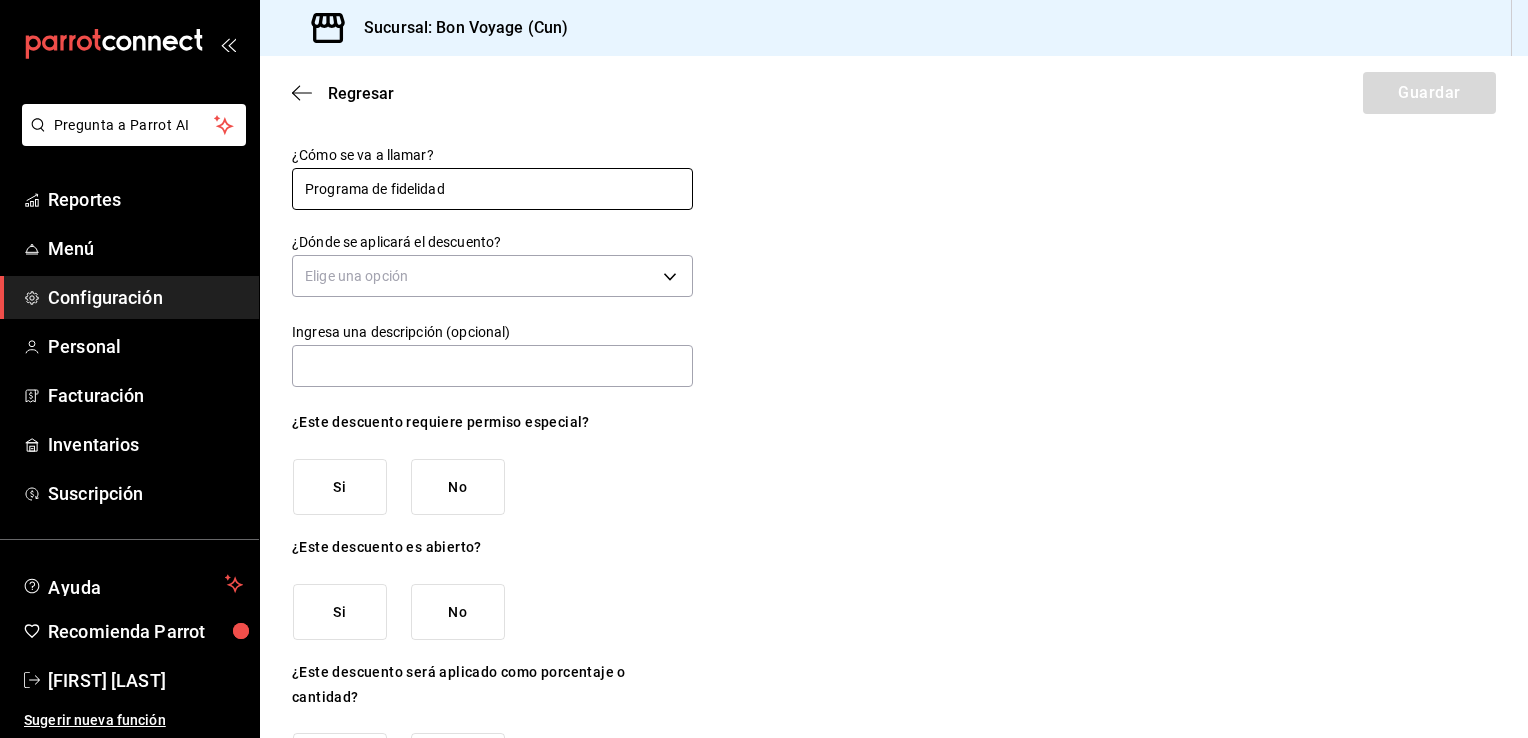 click on "Programa de fidelidad" at bounding box center (492, 189) 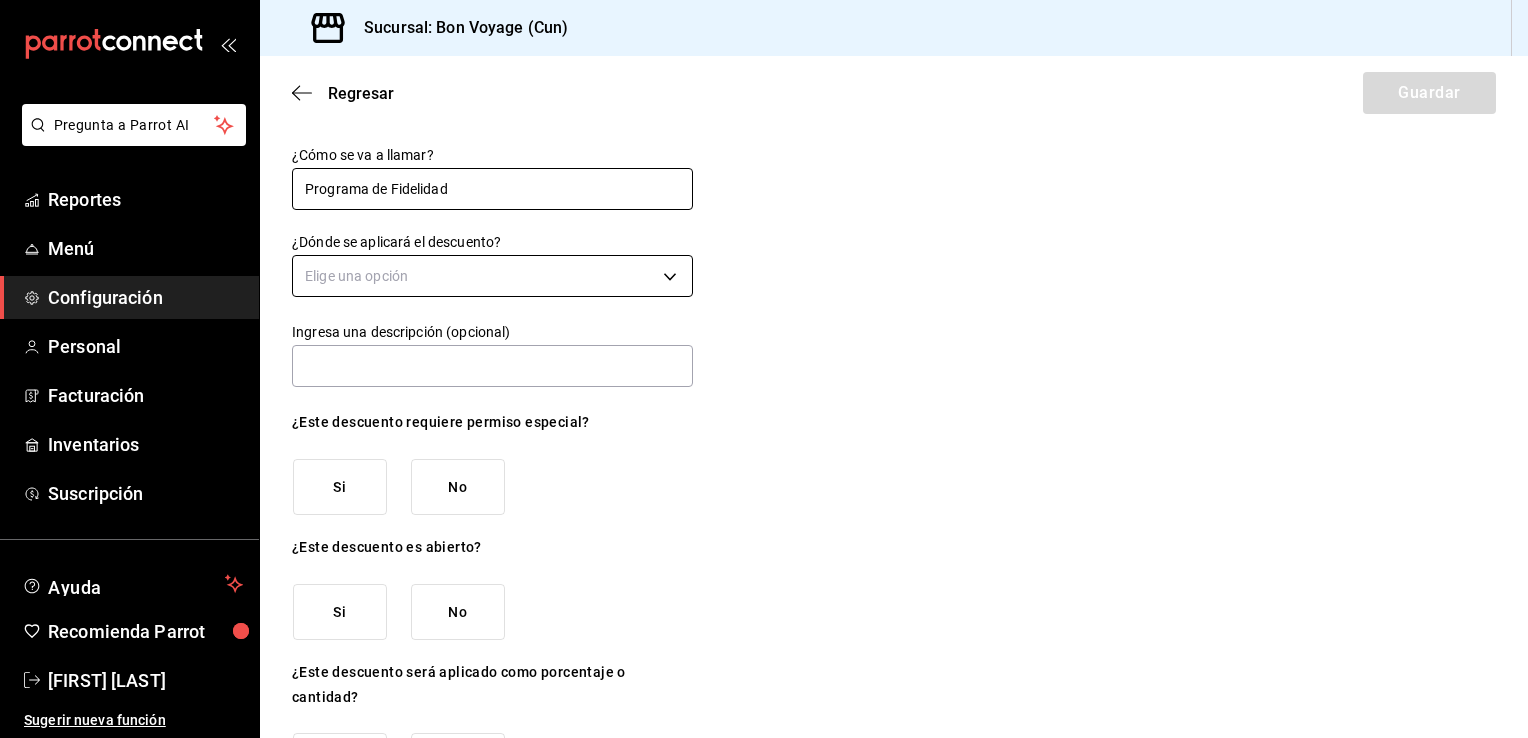 type on "Programa de Fidelidad" 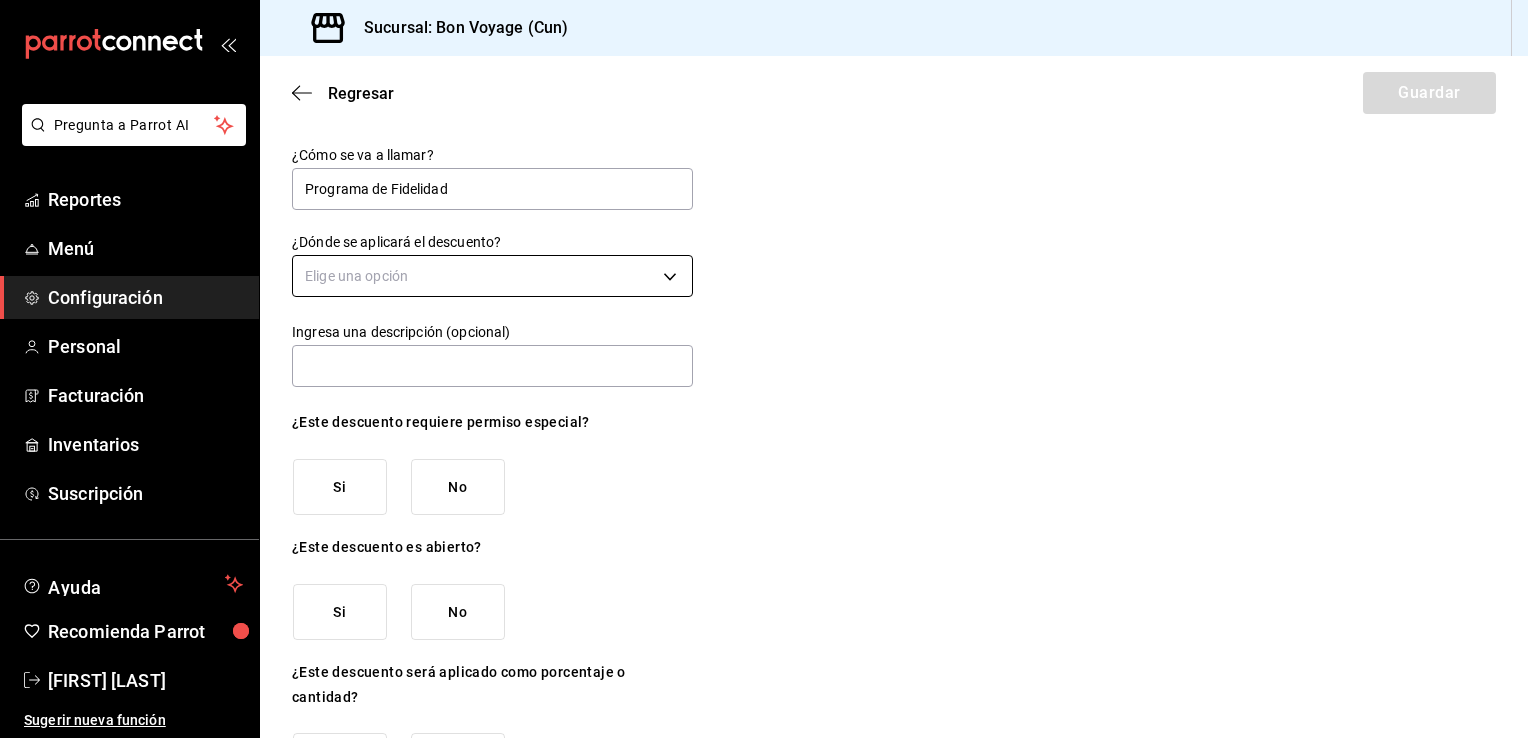 click on "Sugerir nueva función   (81) [PHONE]" at bounding box center [764, 369] 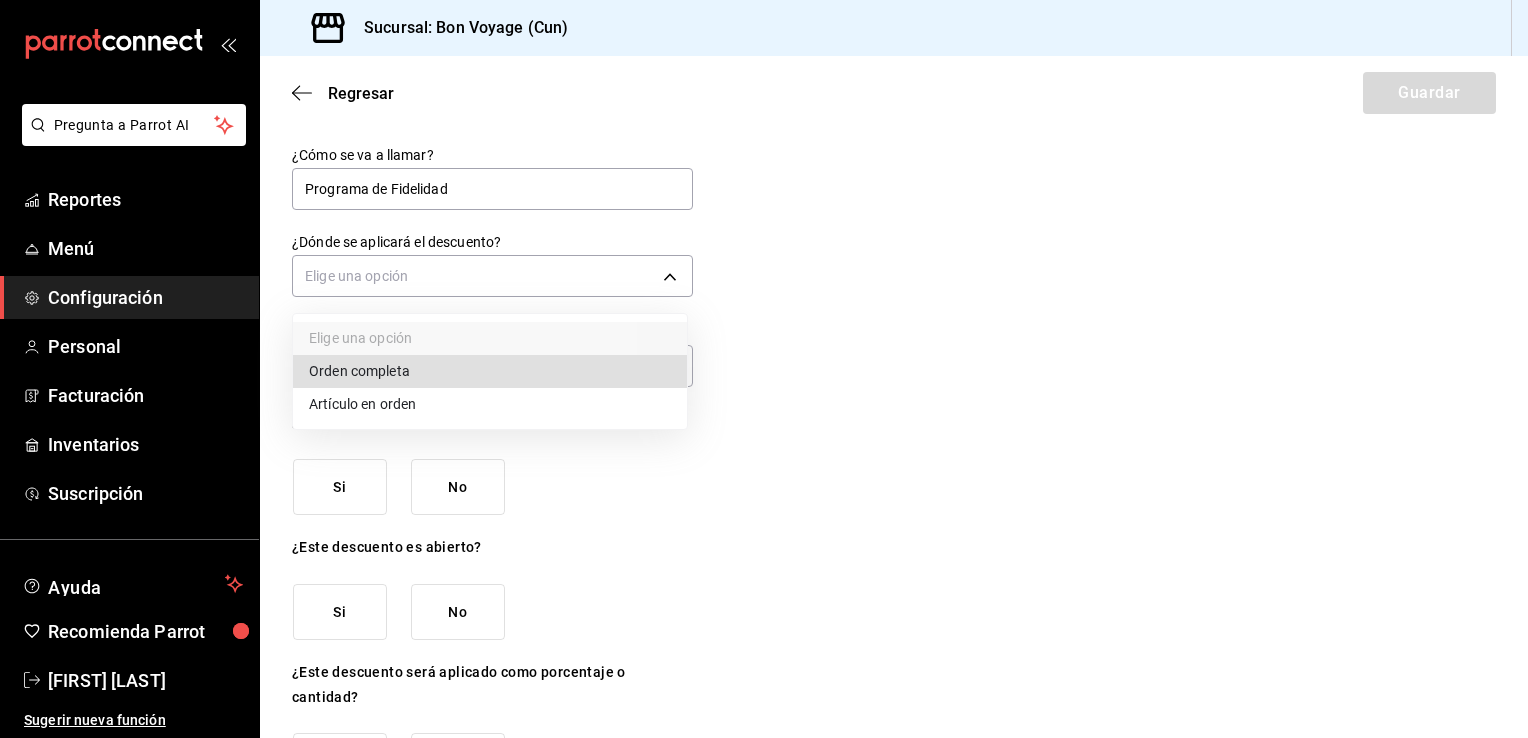 click at bounding box center [764, 369] 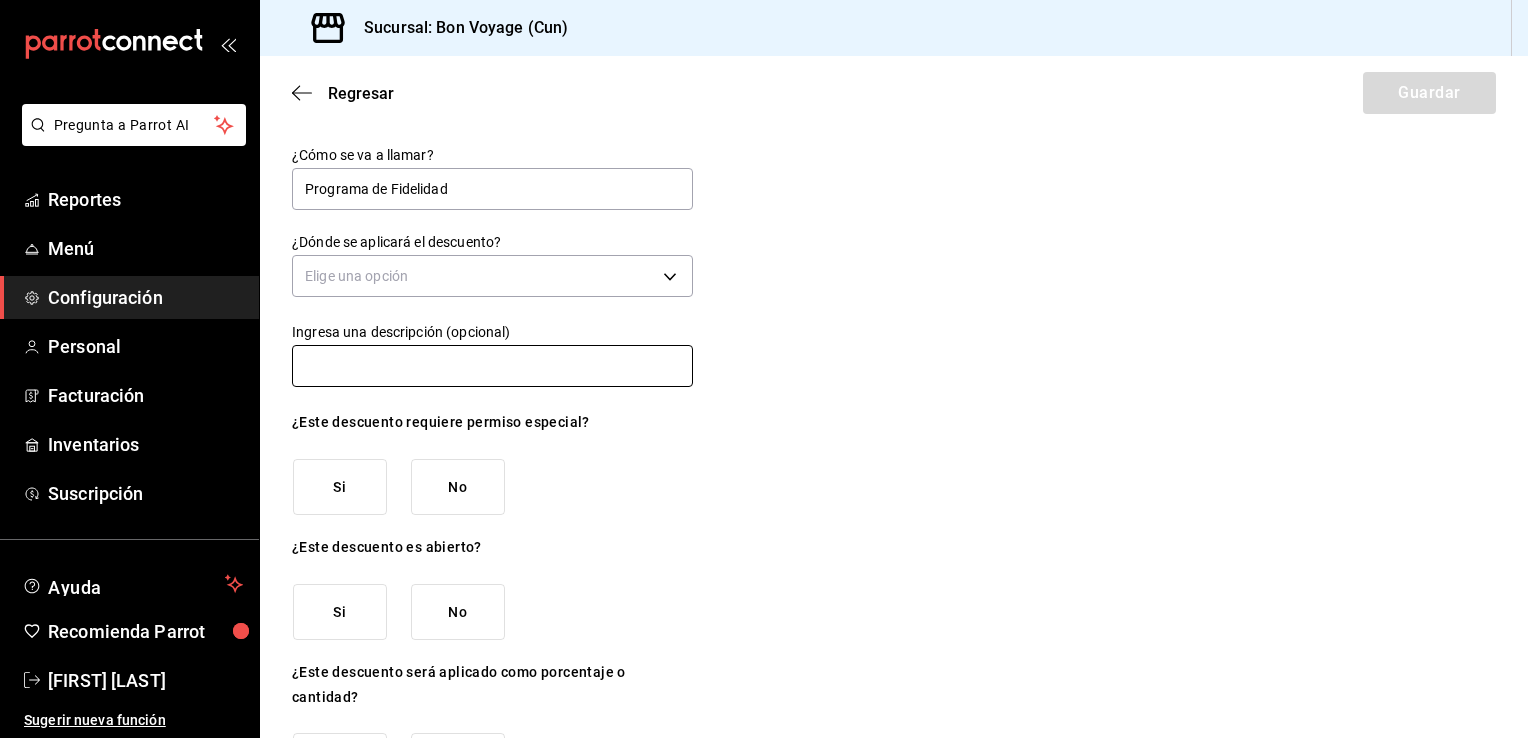 click at bounding box center (492, 366) 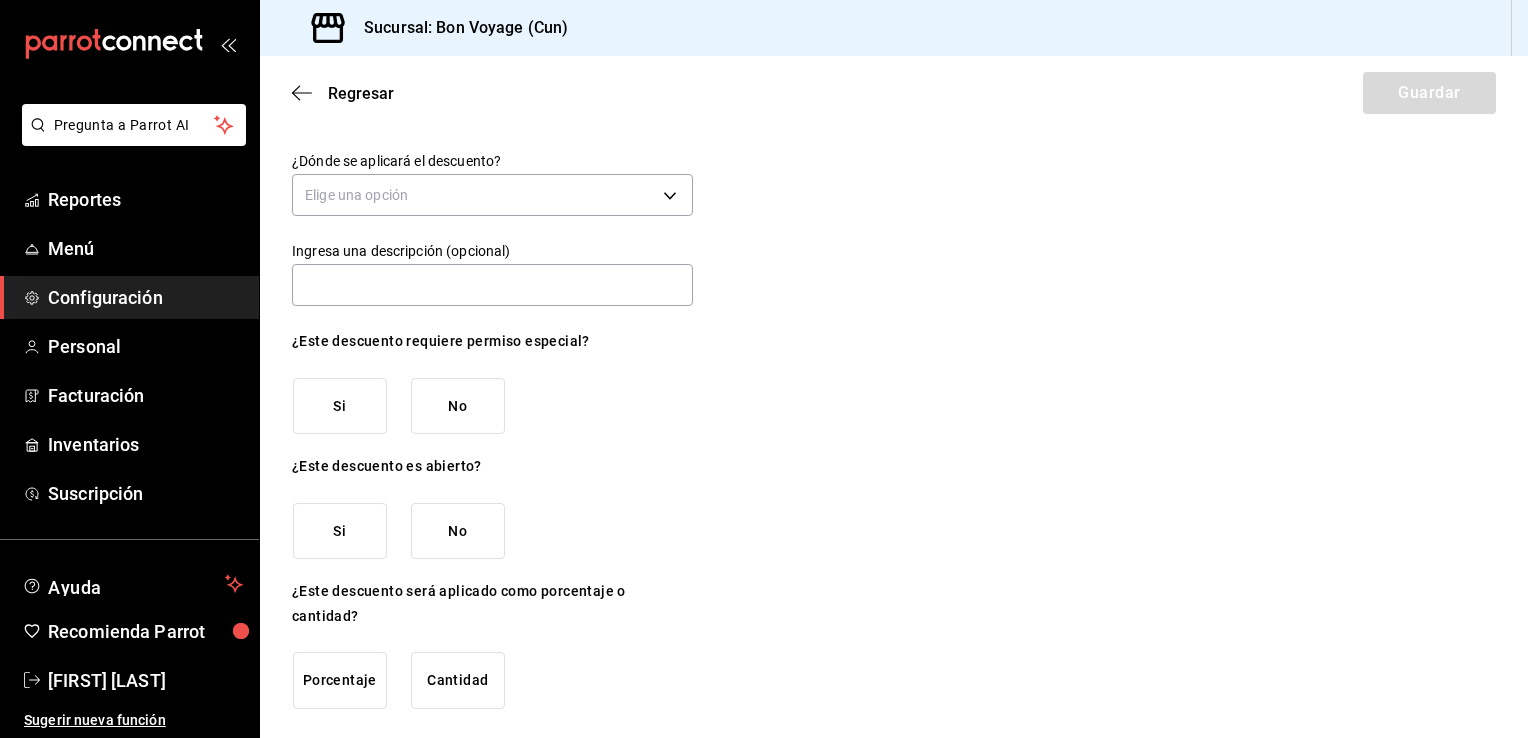 click on "No" at bounding box center (458, 406) 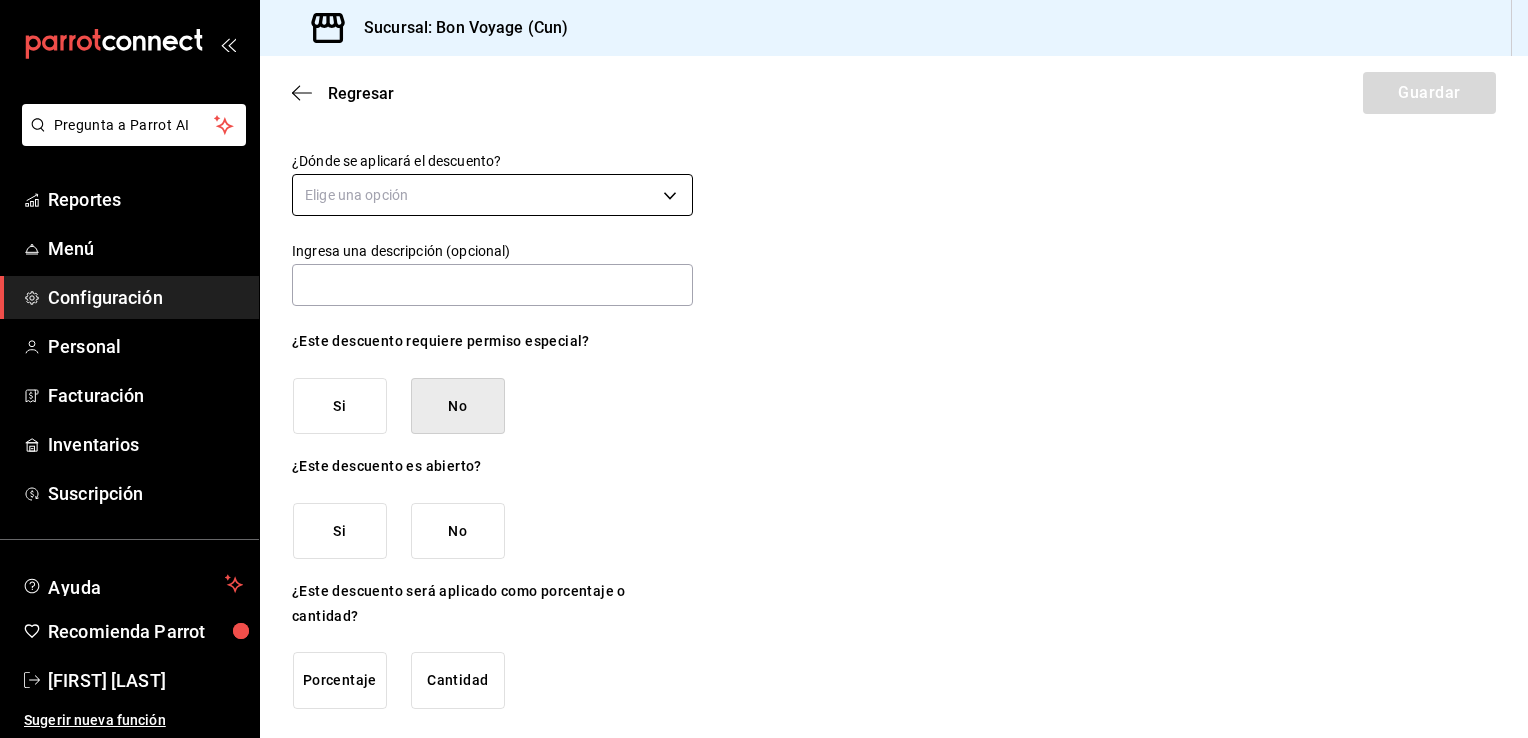 click on "Sugerir nueva función   (81) [PHONE]" at bounding box center [764, 369] 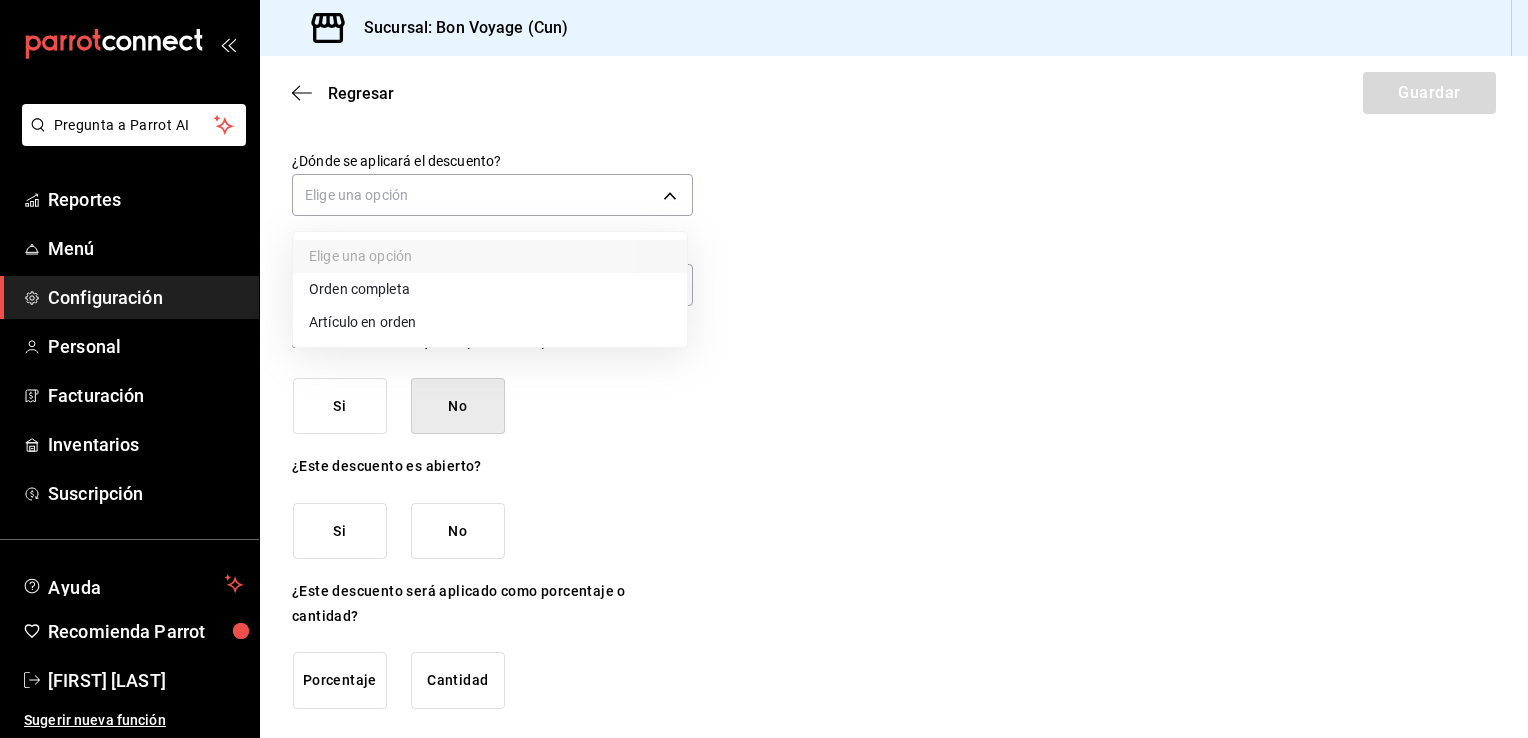 click on "Artículo en orden" at bounding box center [490, 322] 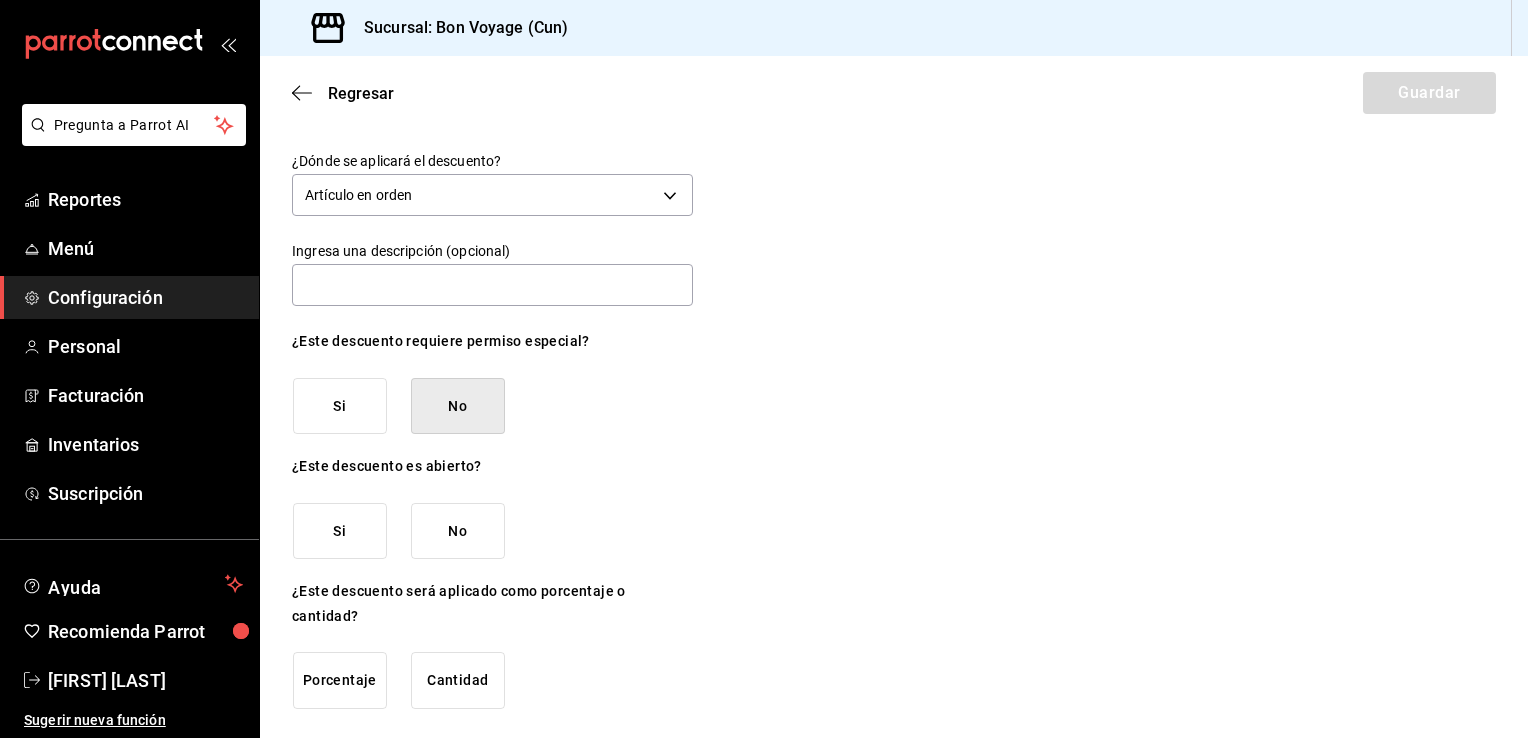 click on "¿Cómo se va a llamar? Programa de Fidelidad ¿Dónde se aplicará el descuento? Artículo en orden ORDER_ITEM Ingresa una descripción (opcional) ¿Este descuento requiere permiso especial? Si No ¿Este descuento es abierto? Si No ¿Este descuento será aplicado como porcentaje o cantidad? Porcentaje Cantidad" at bounding box center [492, 387] 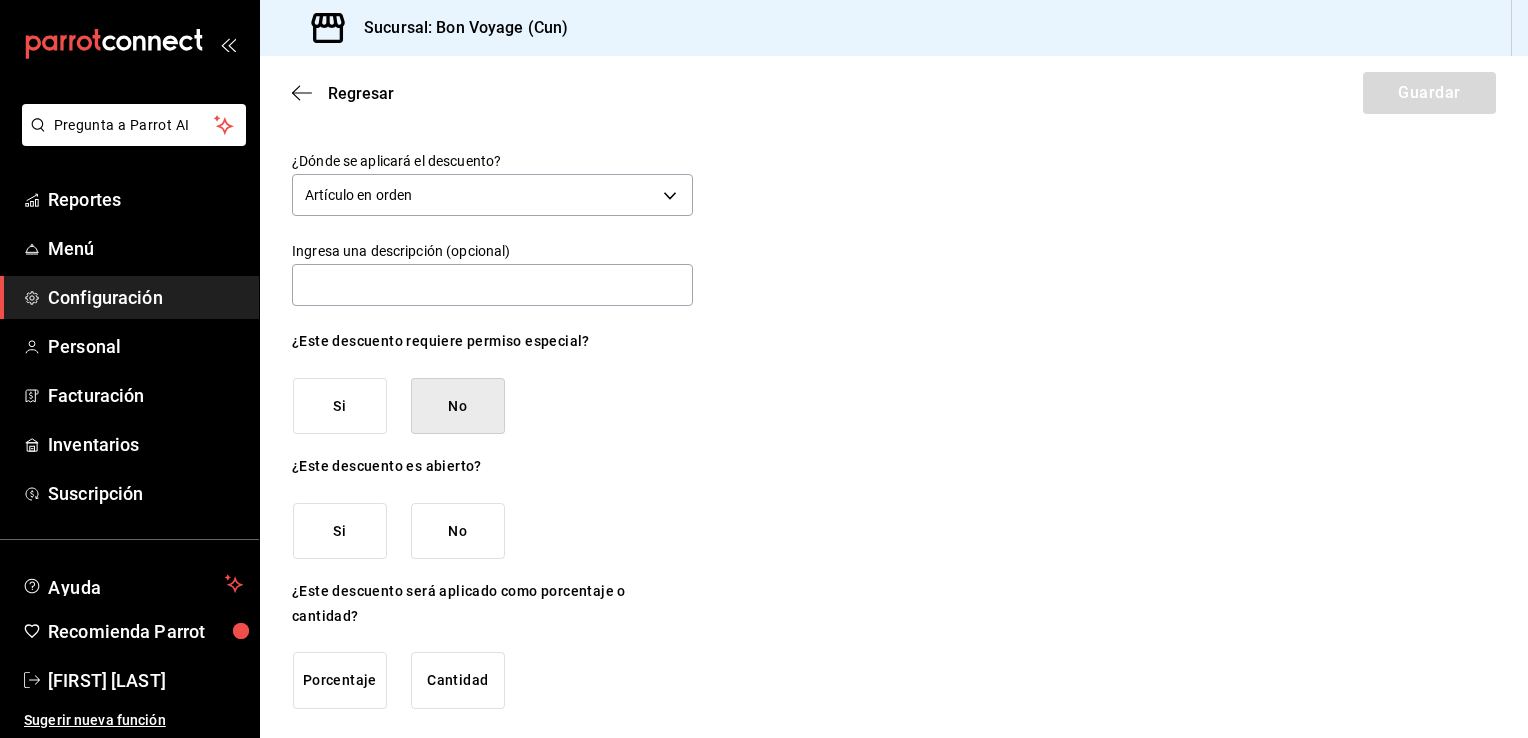 click on "Si" at bounding box center [340, 406] 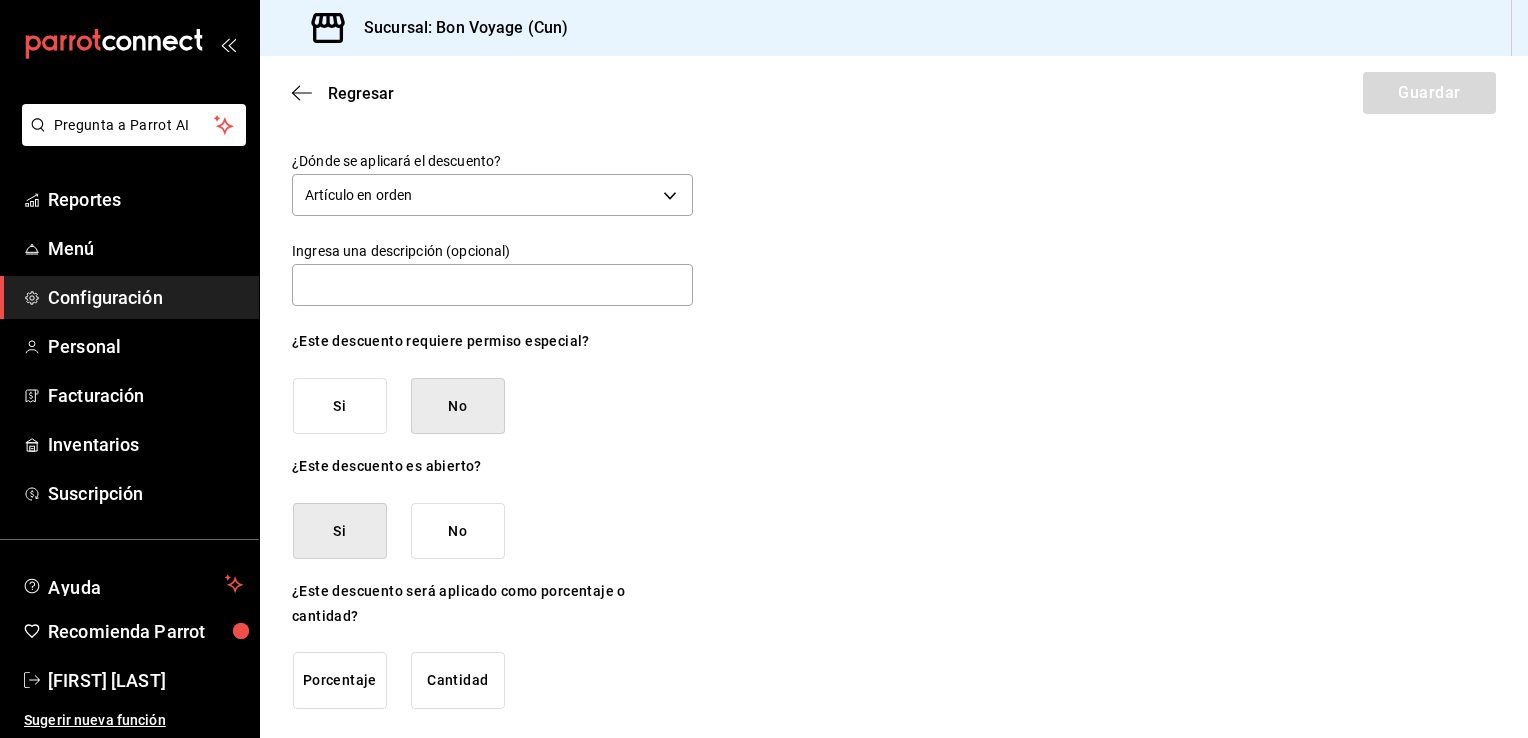 click on "Cantidad" at bounding box center [458, 406] 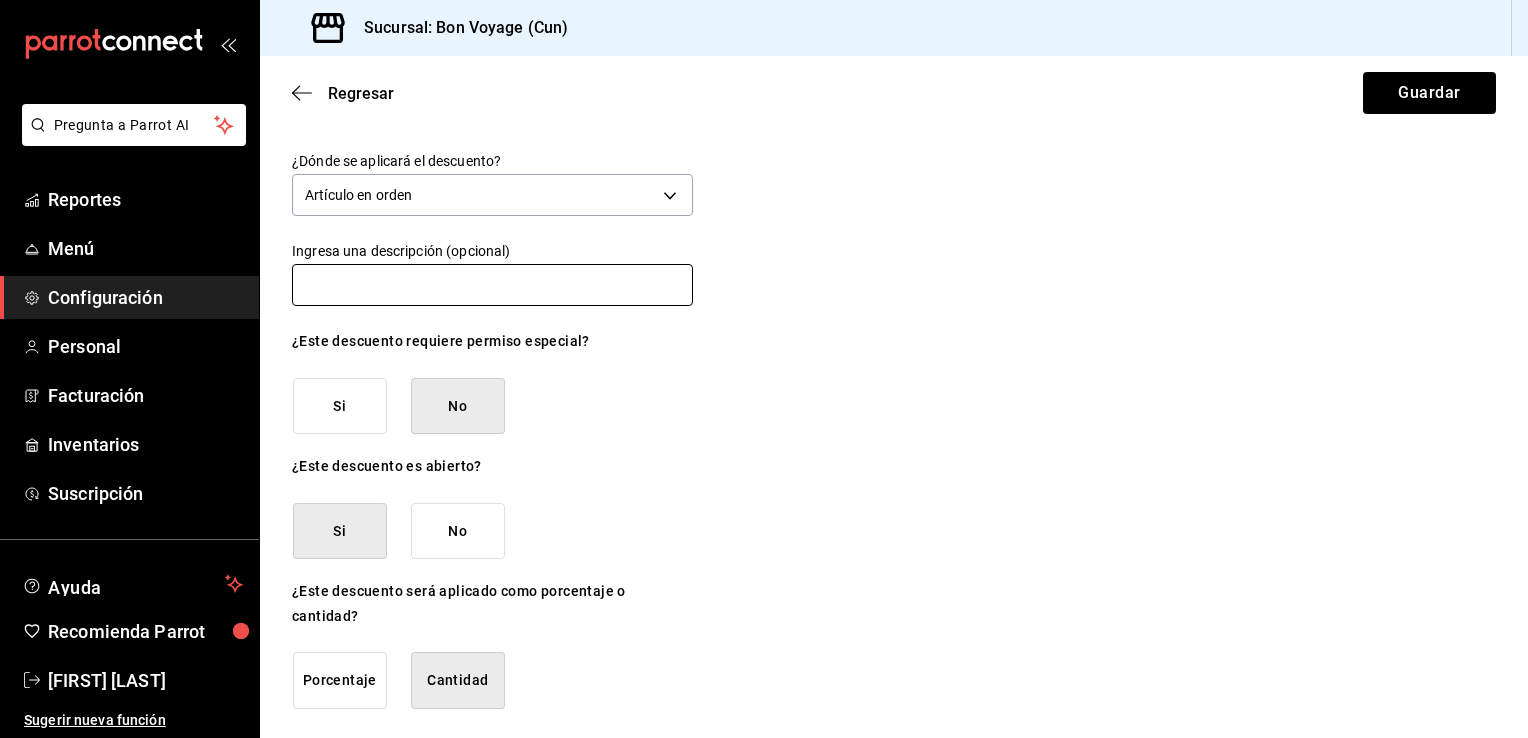 click at bounding box center (492, 285) 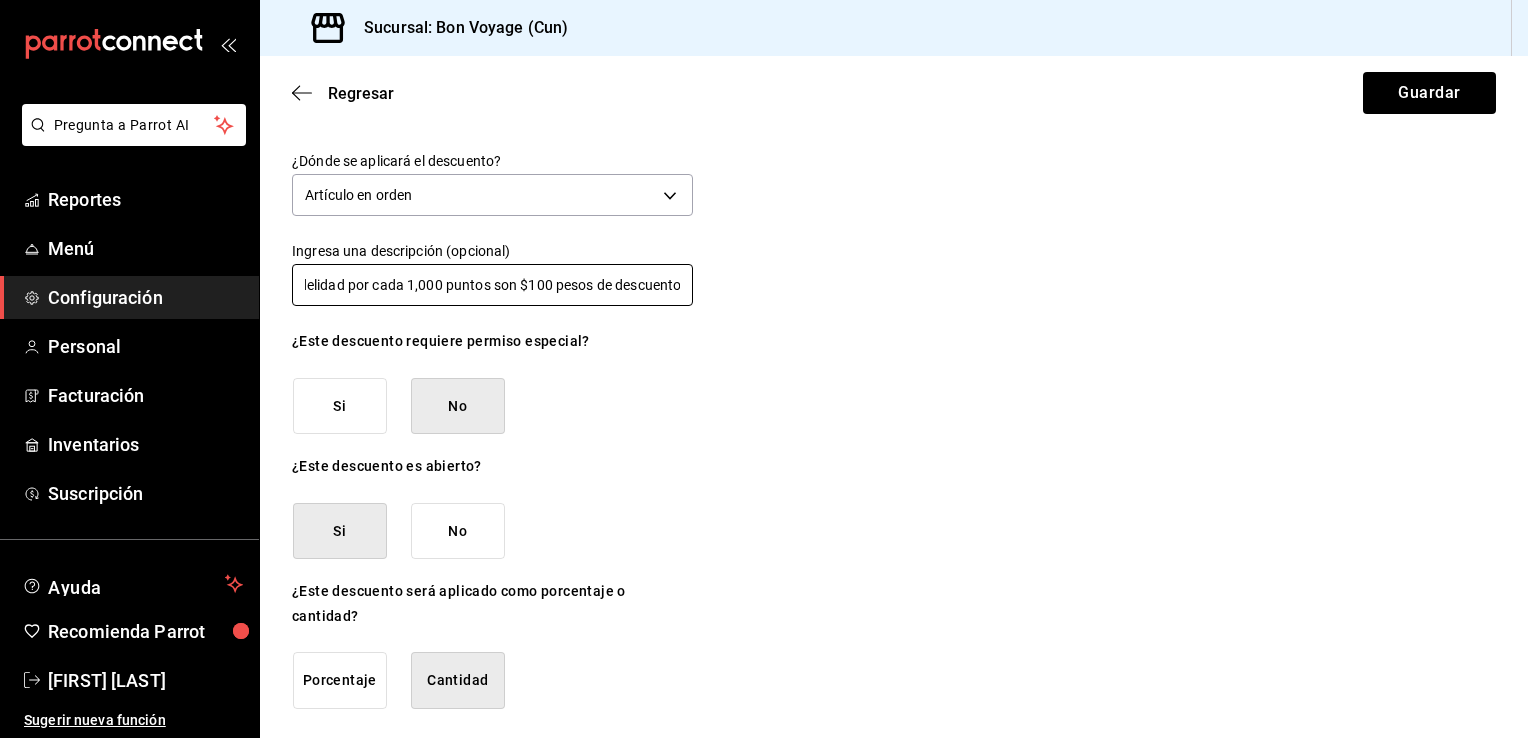 scroll, scrollTop: 0, scrollLeft: 111, axis: horizontal 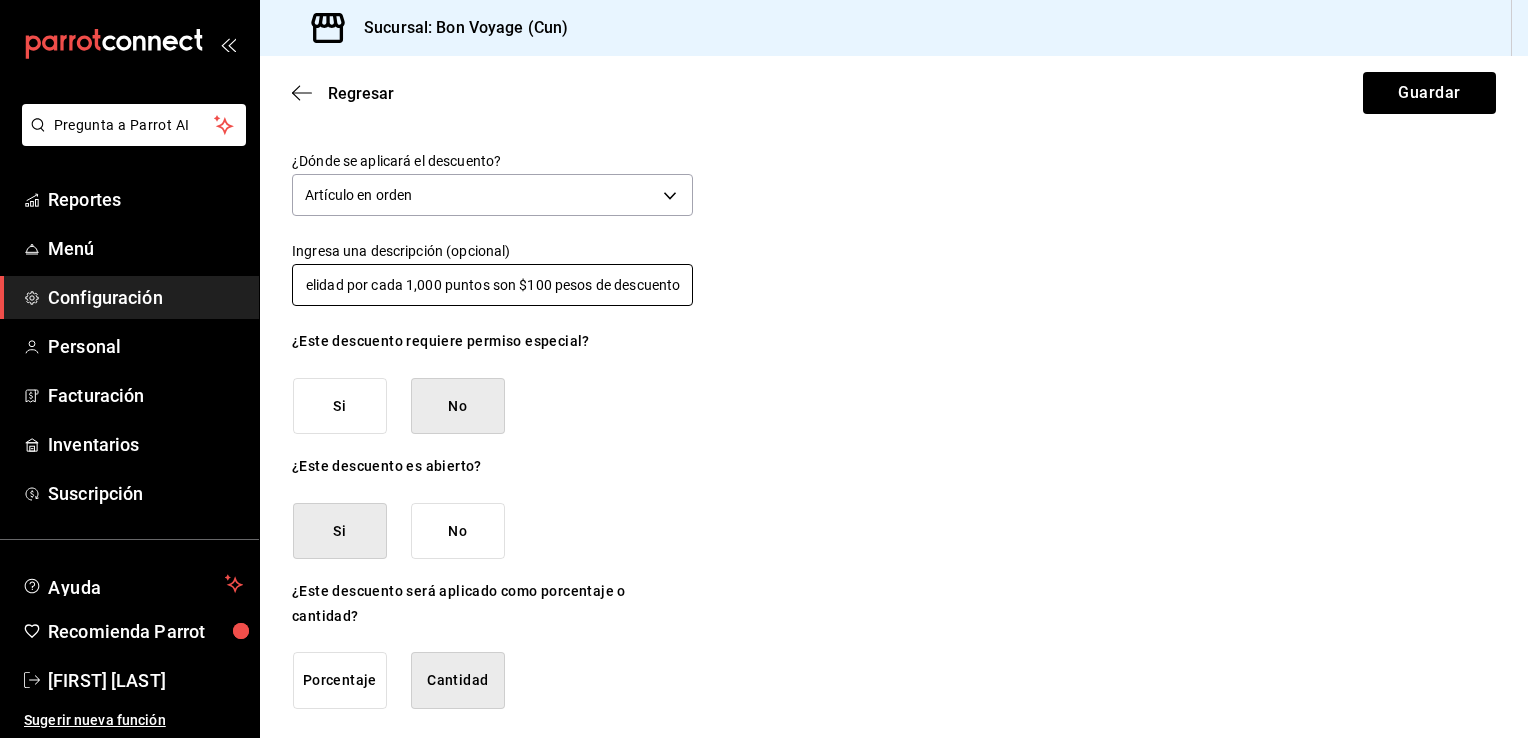 type on "Programa de Fidelidad por cada 1,000 puntos son $100 pesos de descuento" 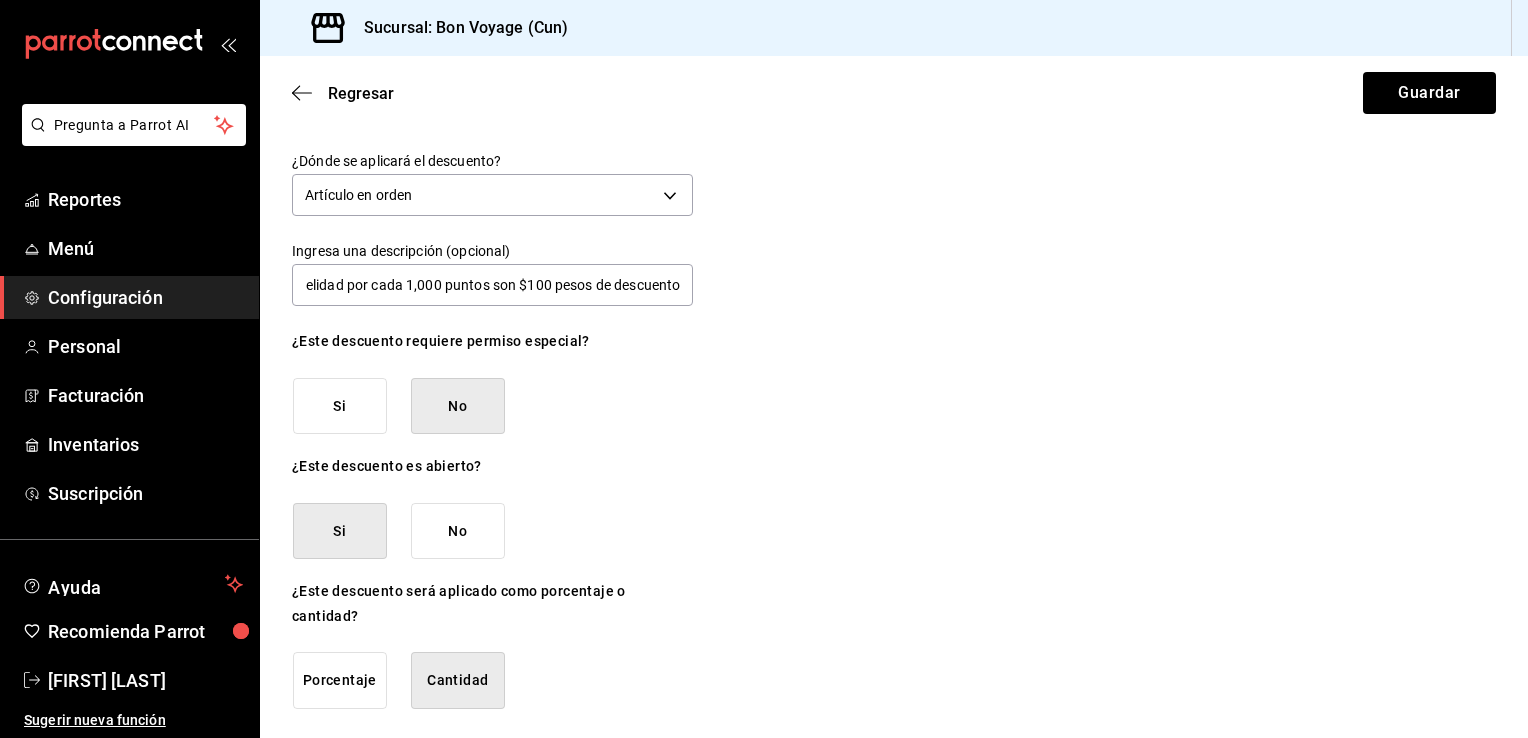 click on "Programa de Fidelidad por cada 1,000 puntos son $100 pesos de descuento" at bounding box center (894, 387) 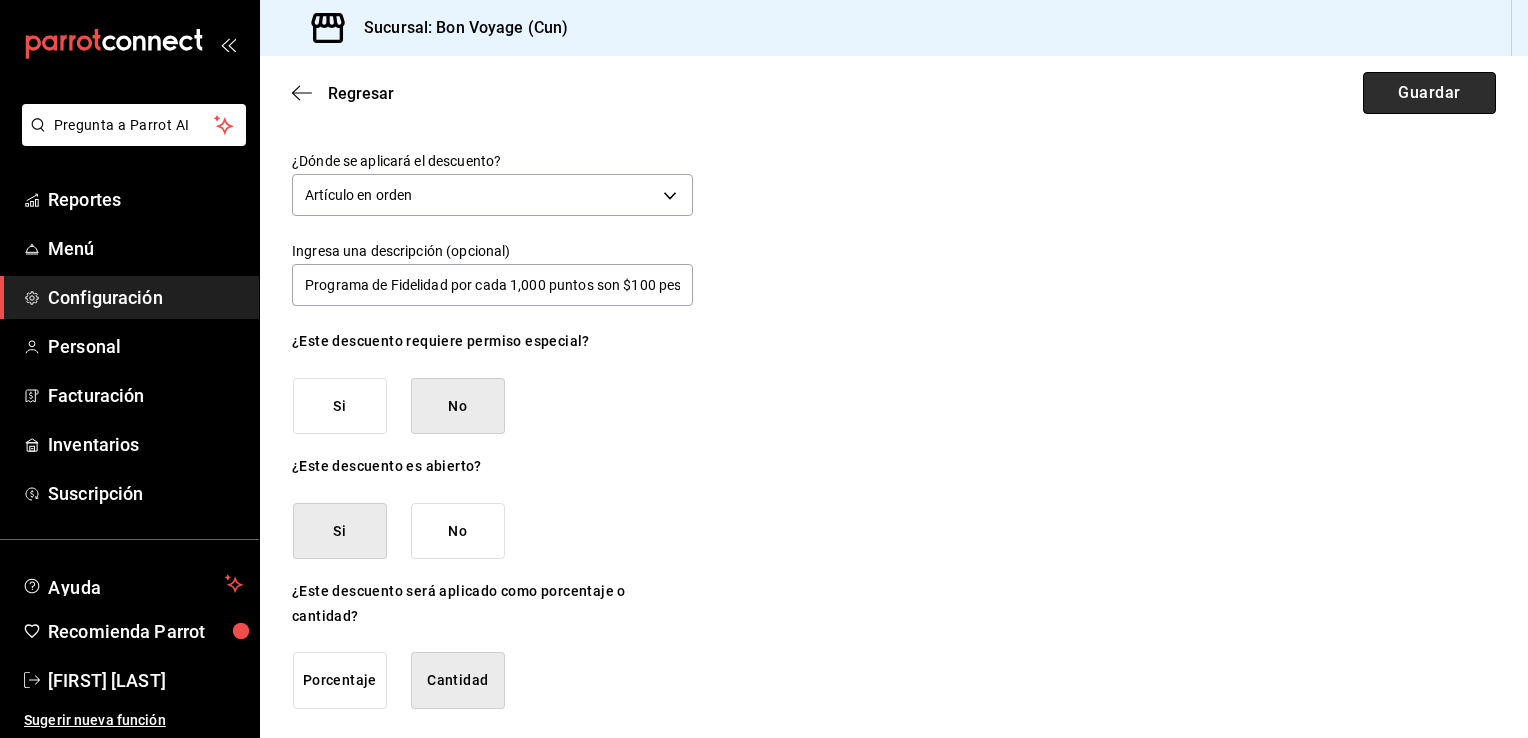 click on "Guardar" at bounding box center (1429, 93) 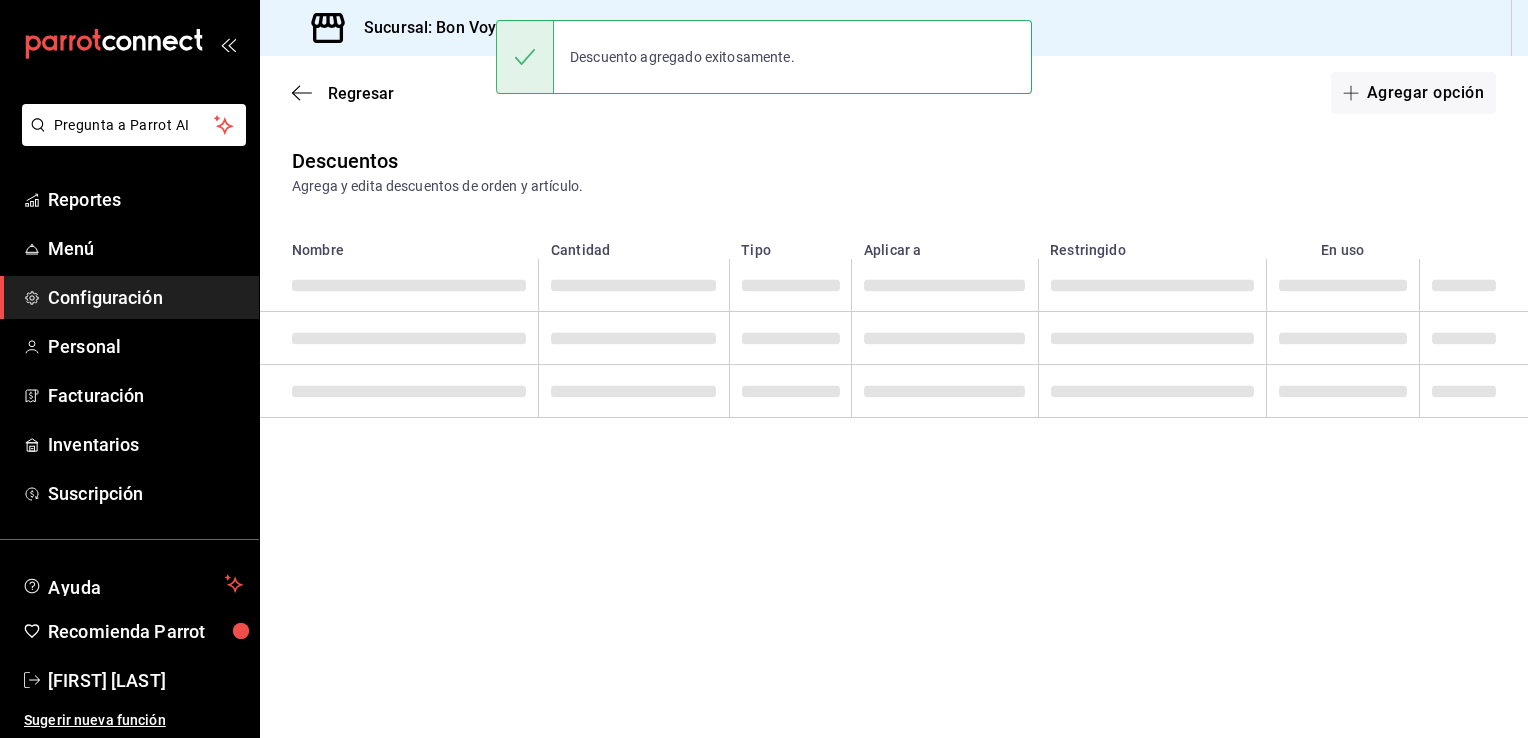 scroll, scrollTop: 0, scrollLeft: 0, axis: both 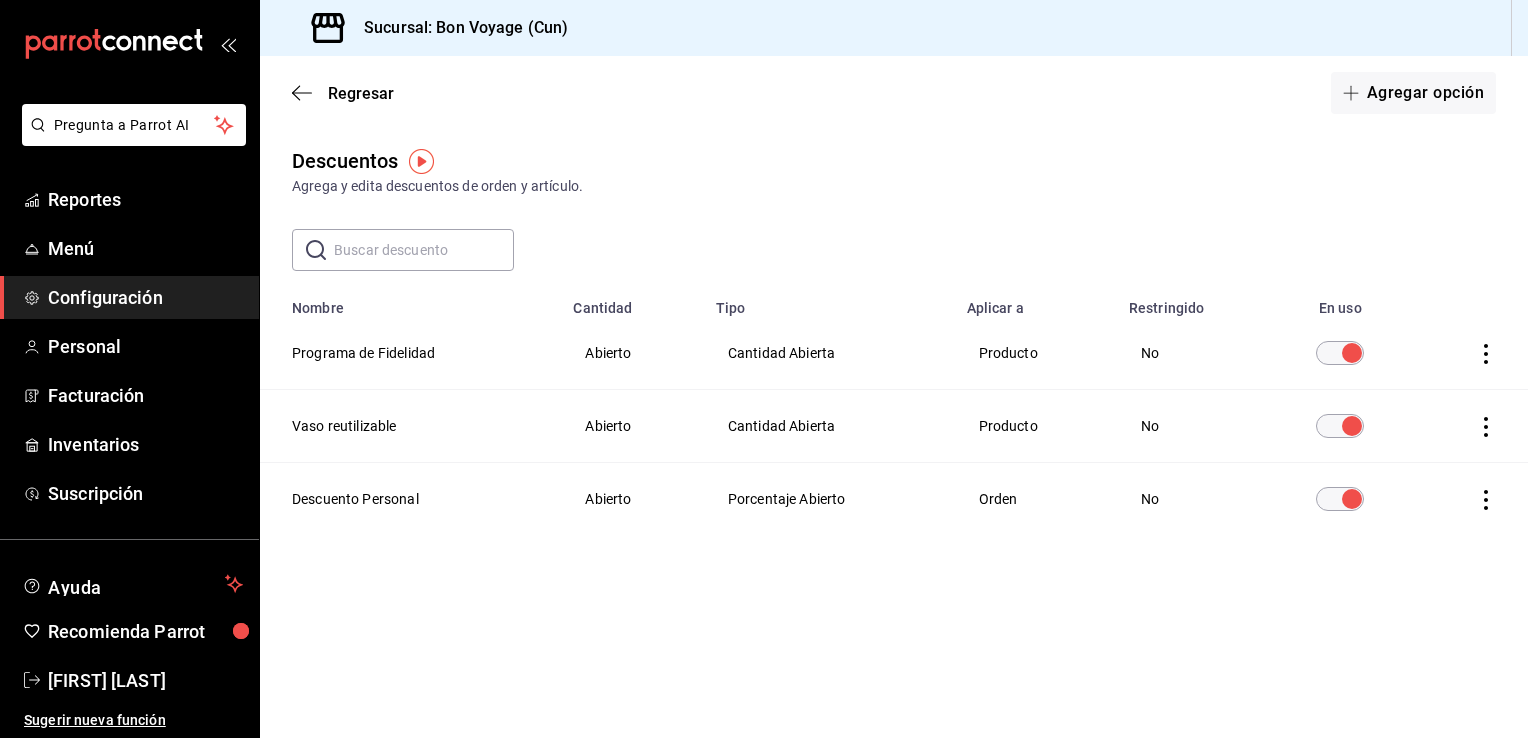 click at bounding box center [1486, 354] 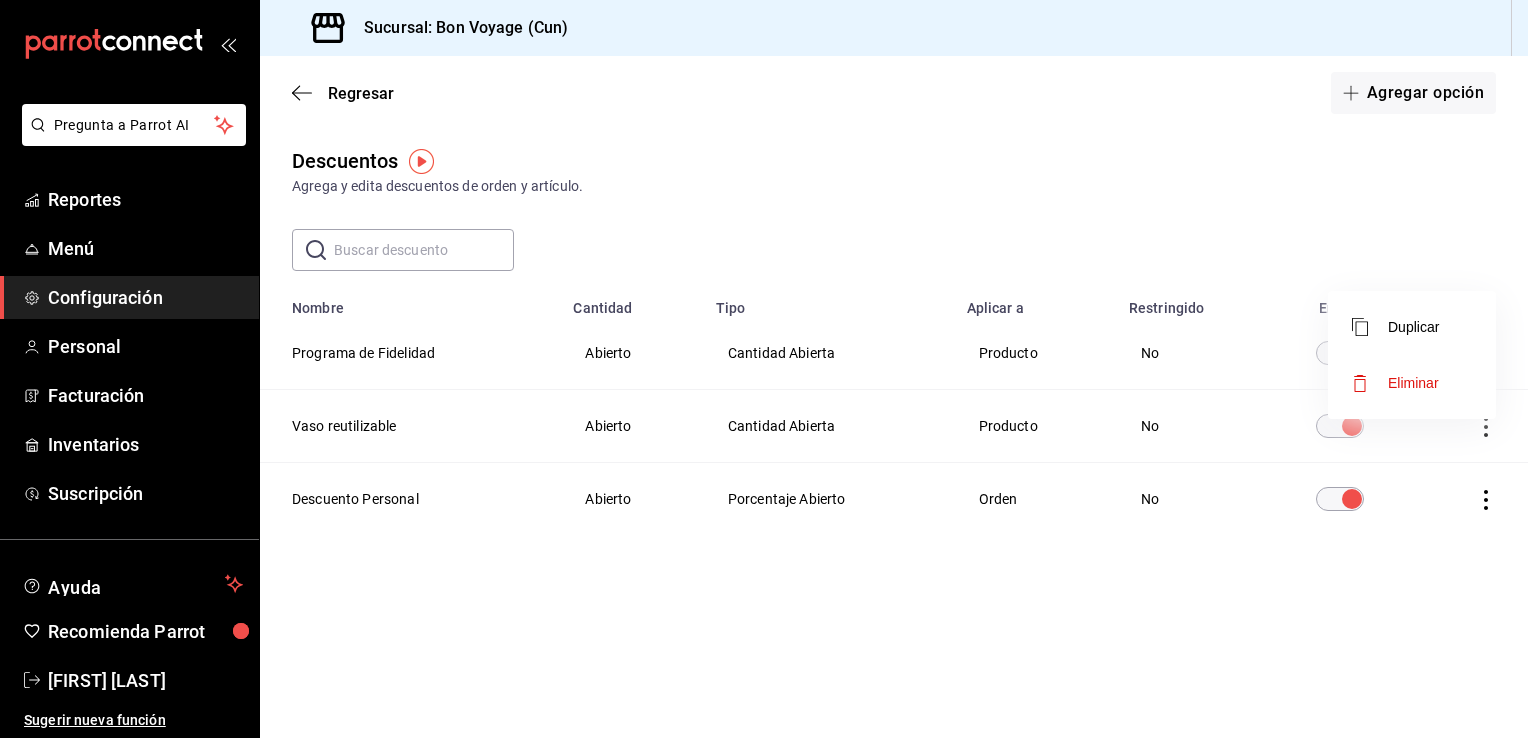 click at bounding box center [764, 369] 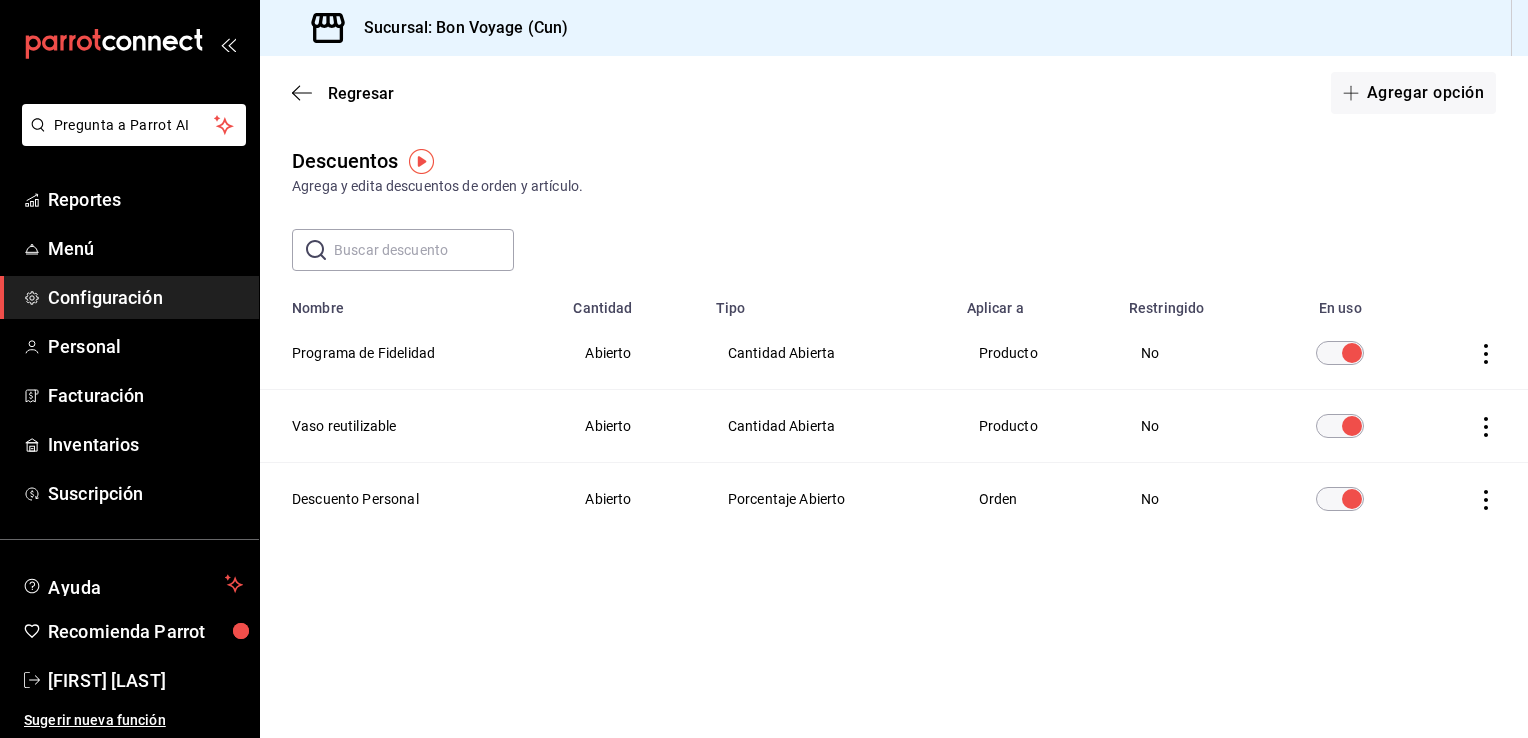click on "Cantidad Abierta" at bounding box center [829, 353] 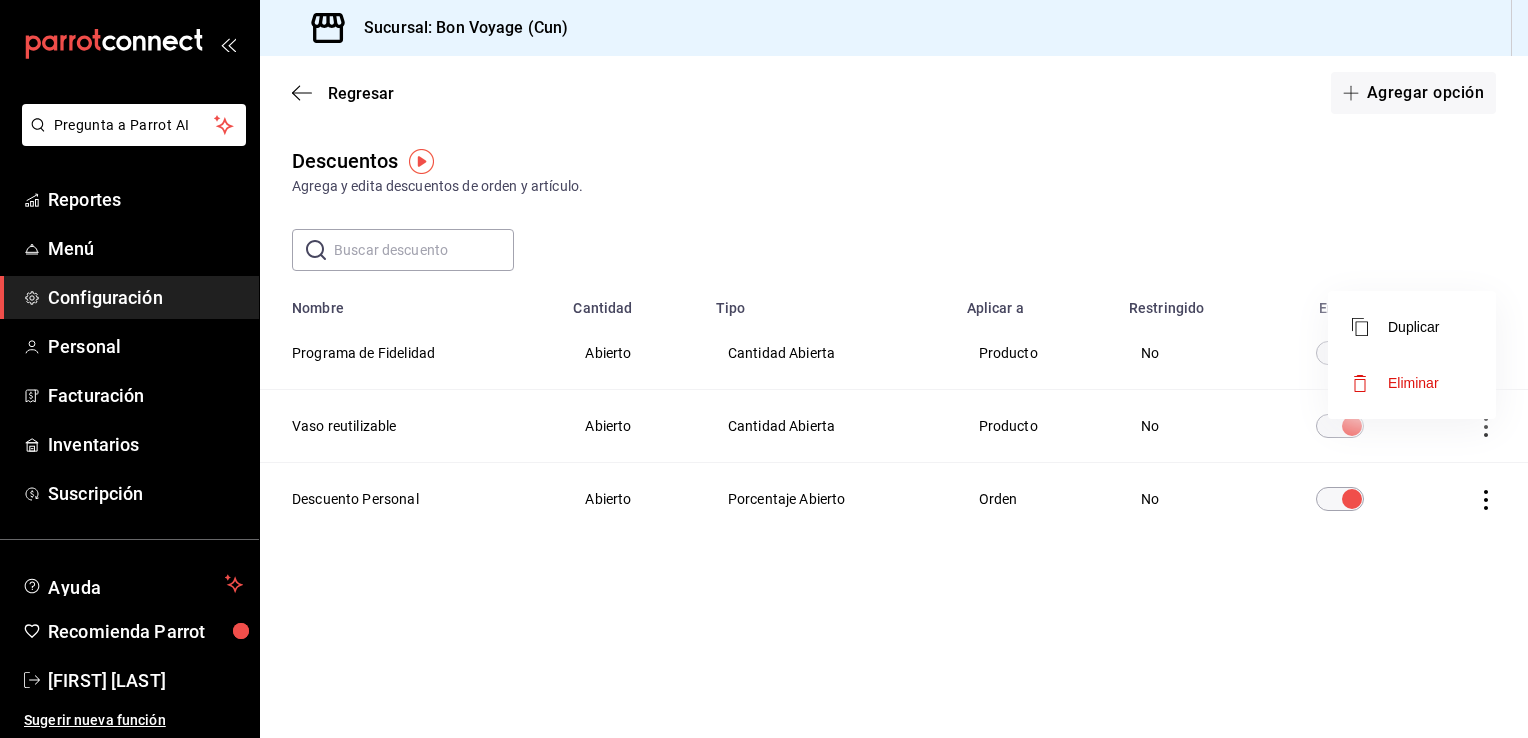 click at bounding box center (764, 369) 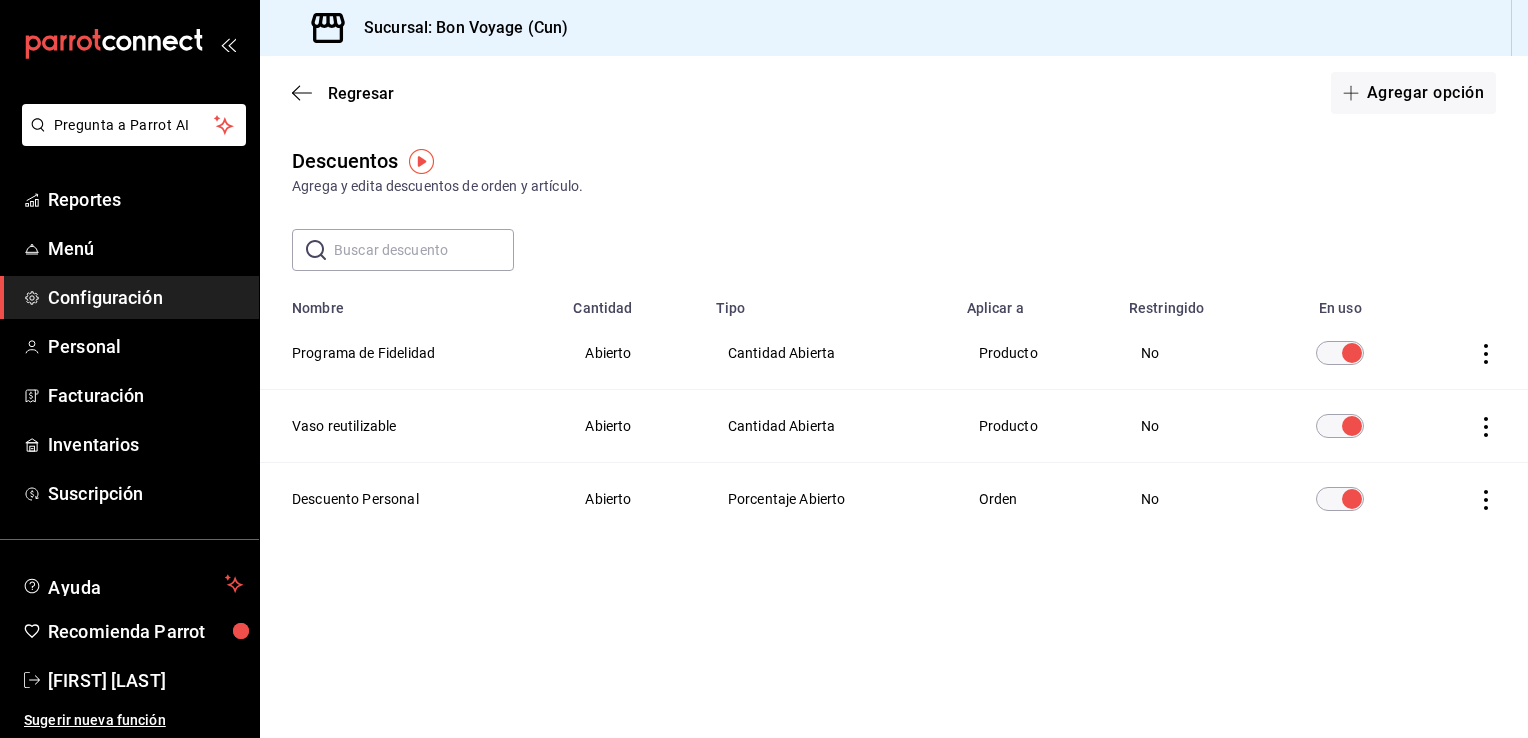 click on "Programa de Fidelidad" at bounding box center [410, 353] 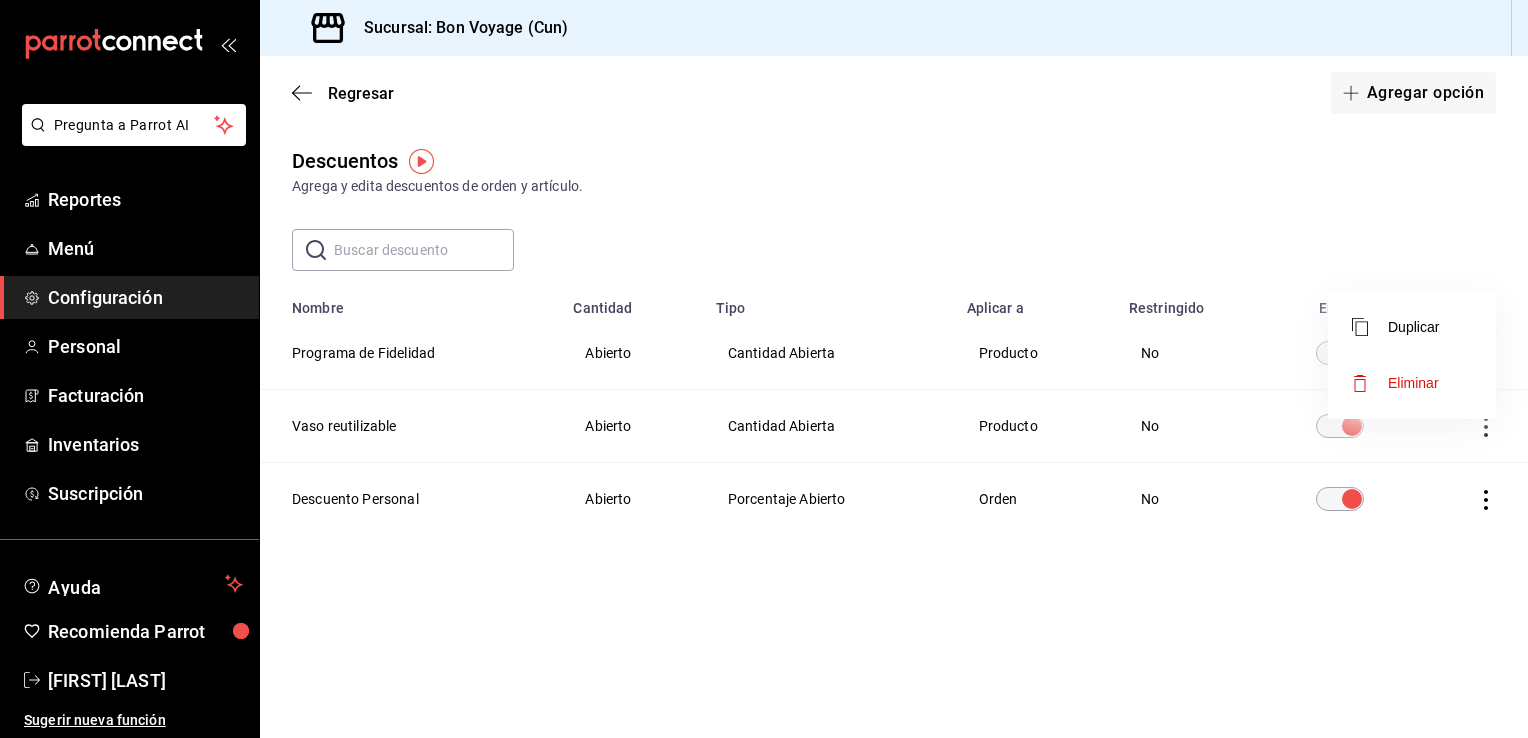 click on "Eliminar" at bounding box center [1413, 383] 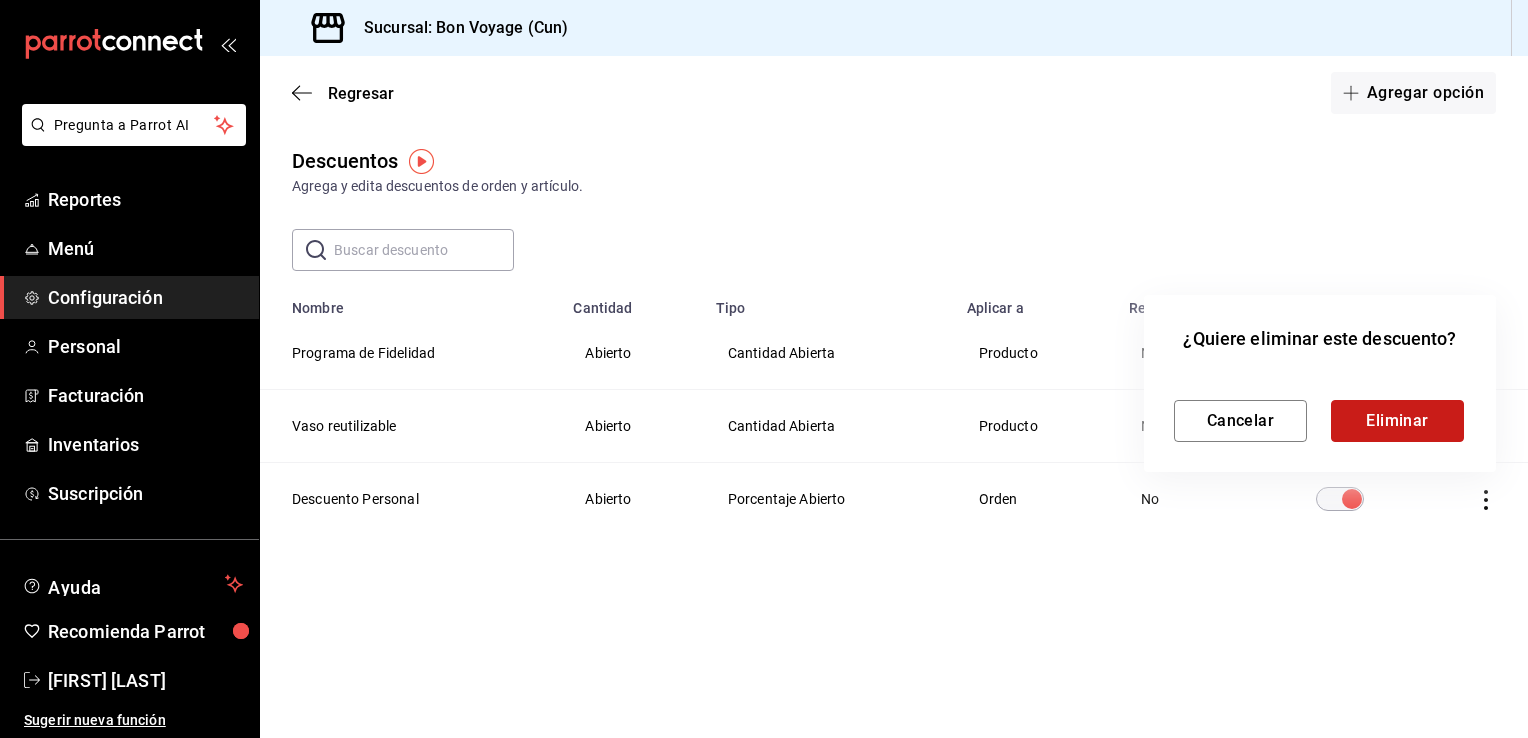 click on "Eliminar" at bounding box center [1397, 421] 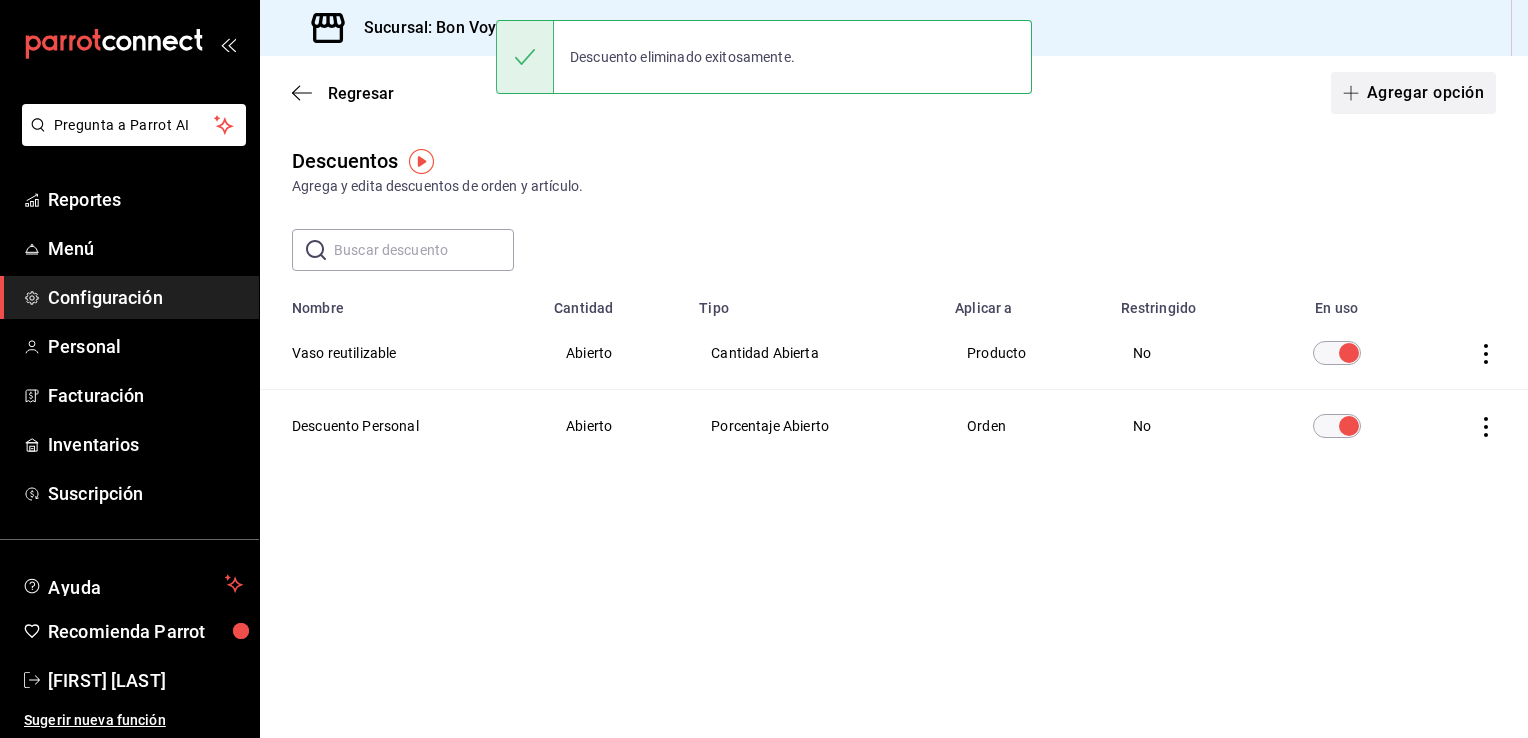 click on "Agregar opción" at bounding box center (1413, 93) 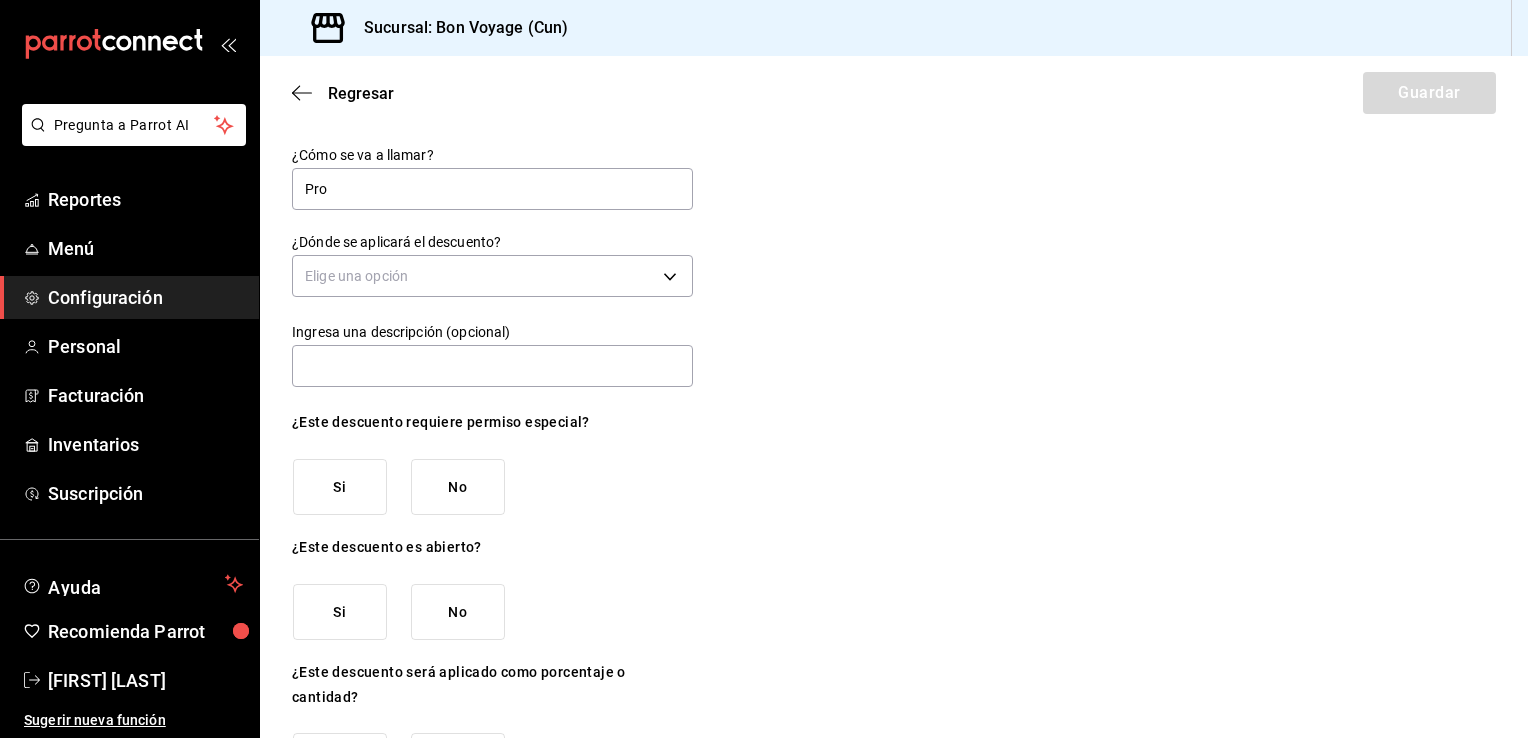 type on "Programa de Fidelidad" 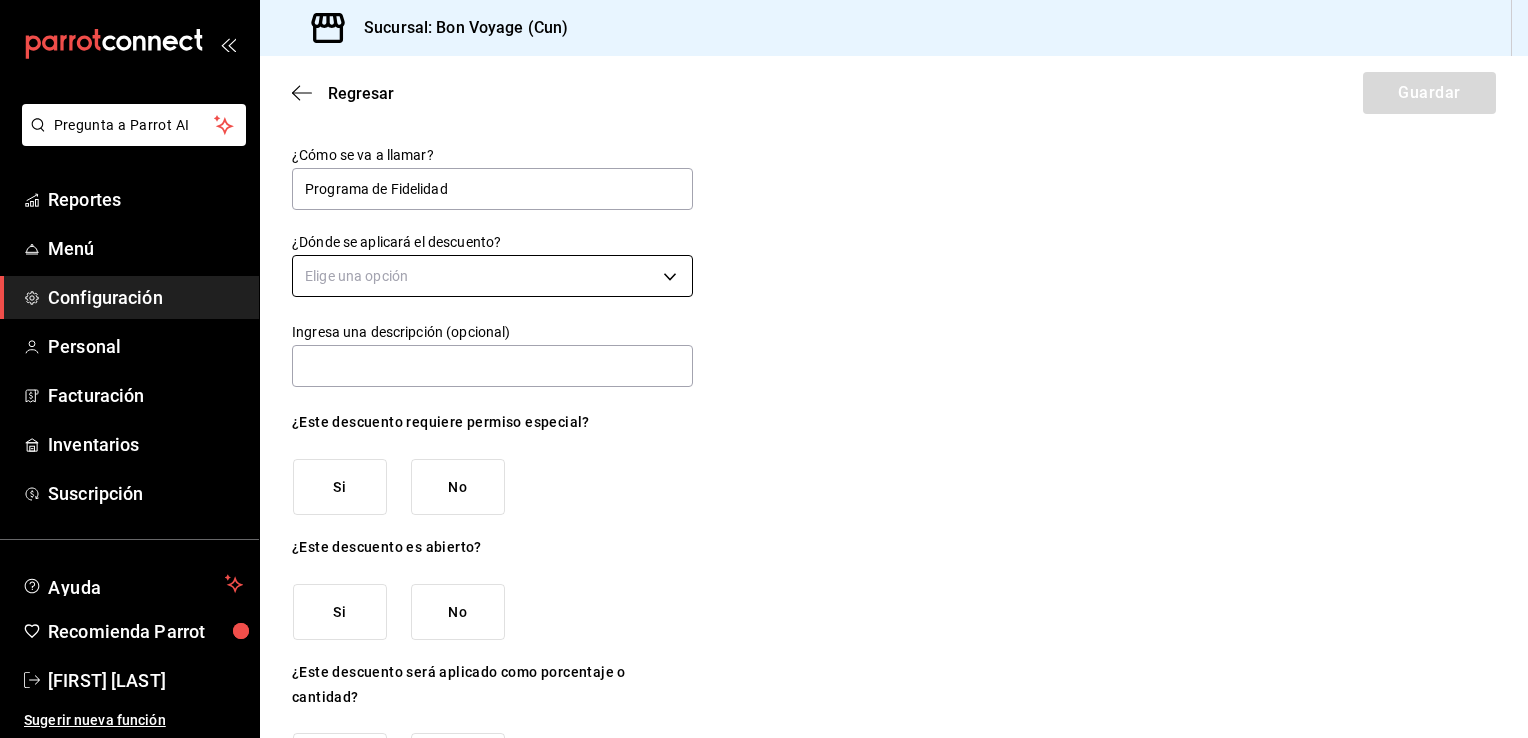 click on "Sugerir nueva función   (81) [PHONE]" at bounding box center (764, 369) 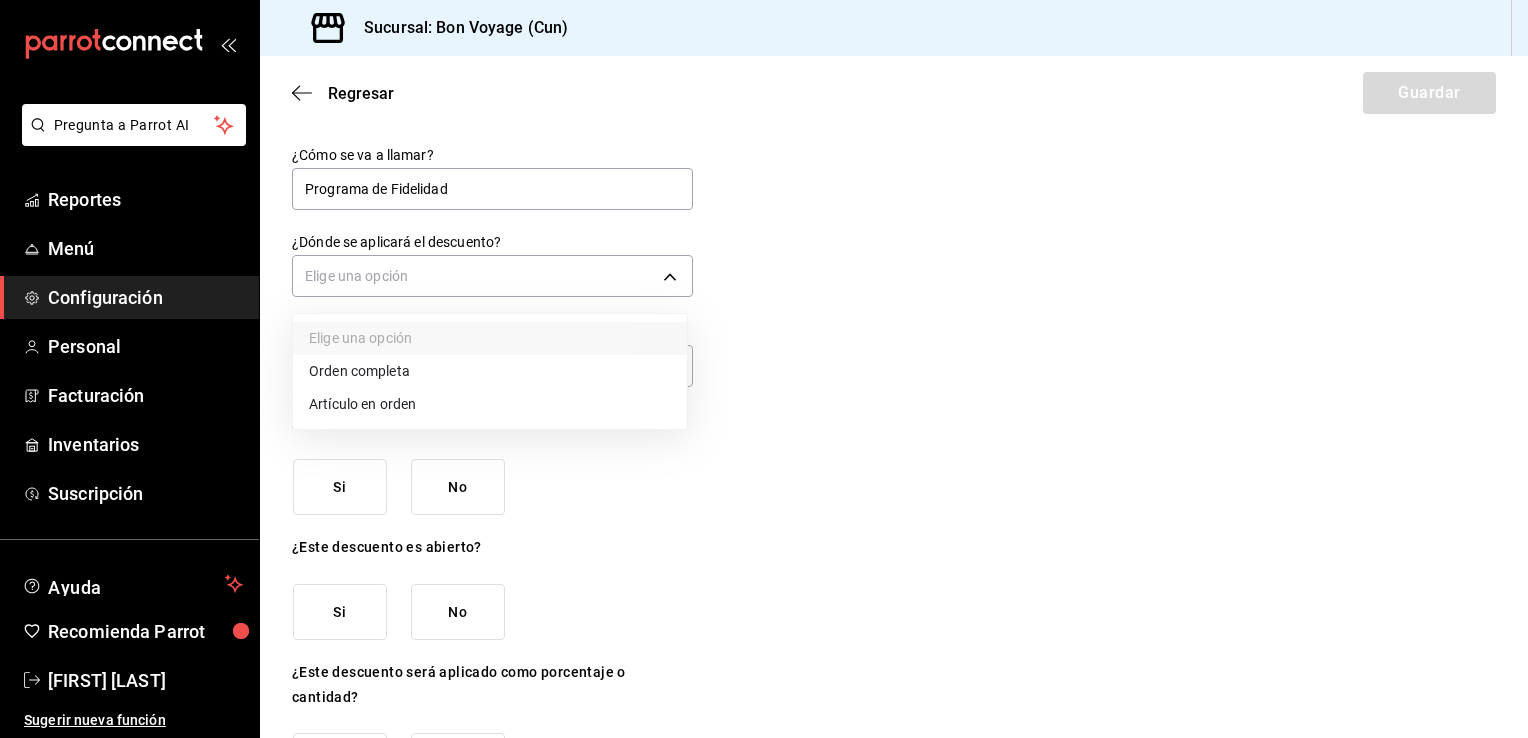 click at bounding box center (764, 369) 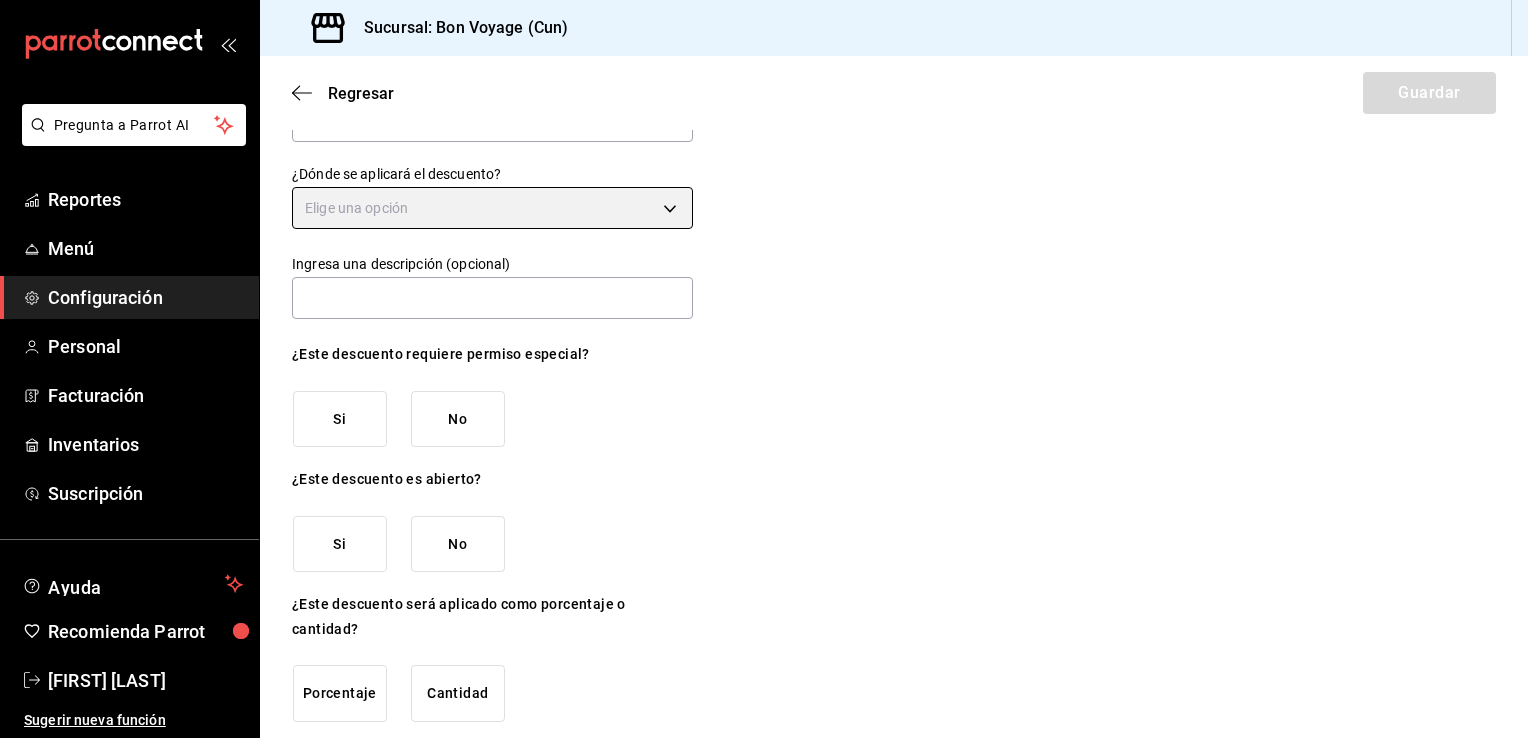 scroll, scrollTop: 68, scrollLeft: 0, axis: vertical 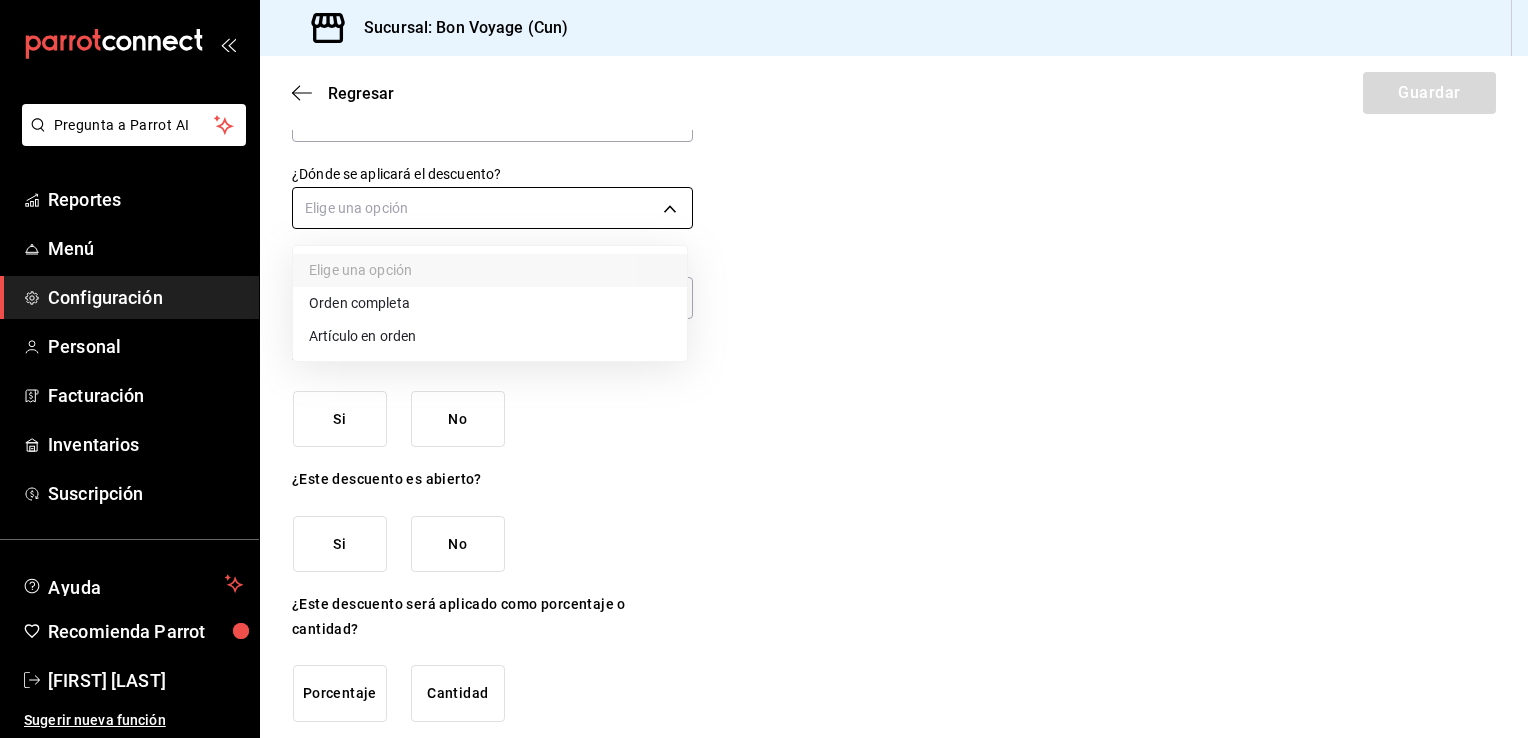 click on "Sugerir nueva función   (81) [PHONE]" at bounding box center (764, 369) 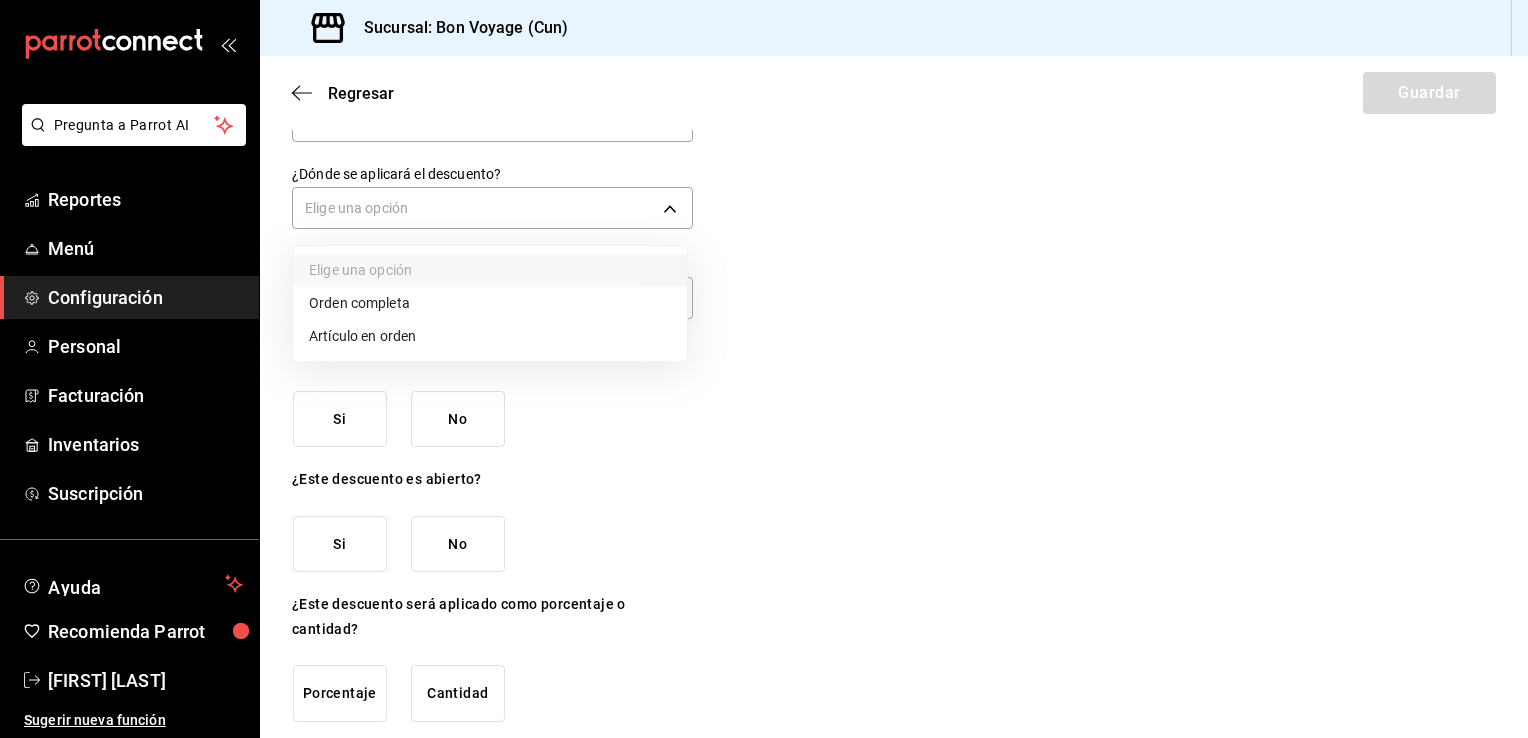 click on "Orden completa" at bounding box center (490, 303) 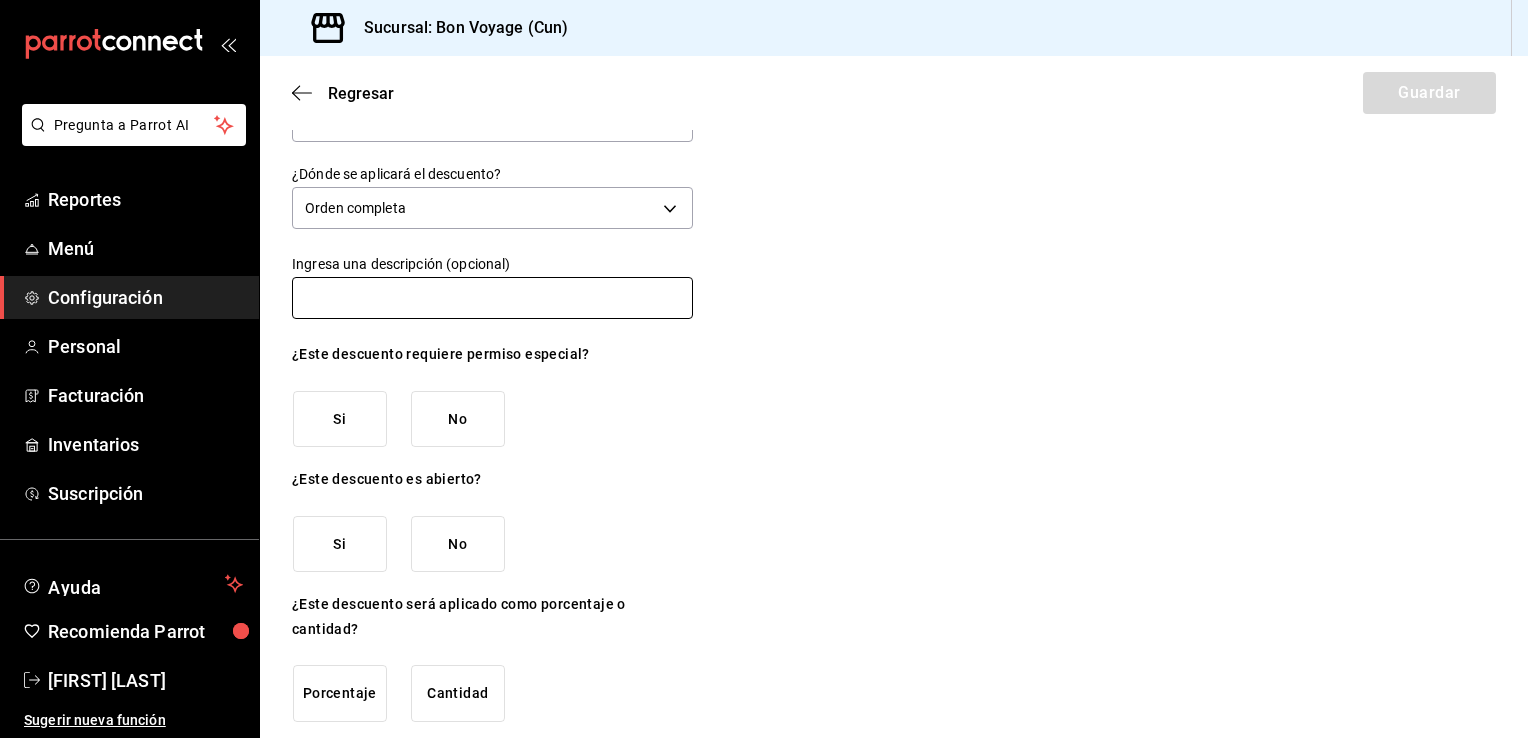click at bounding box center [492, 298] 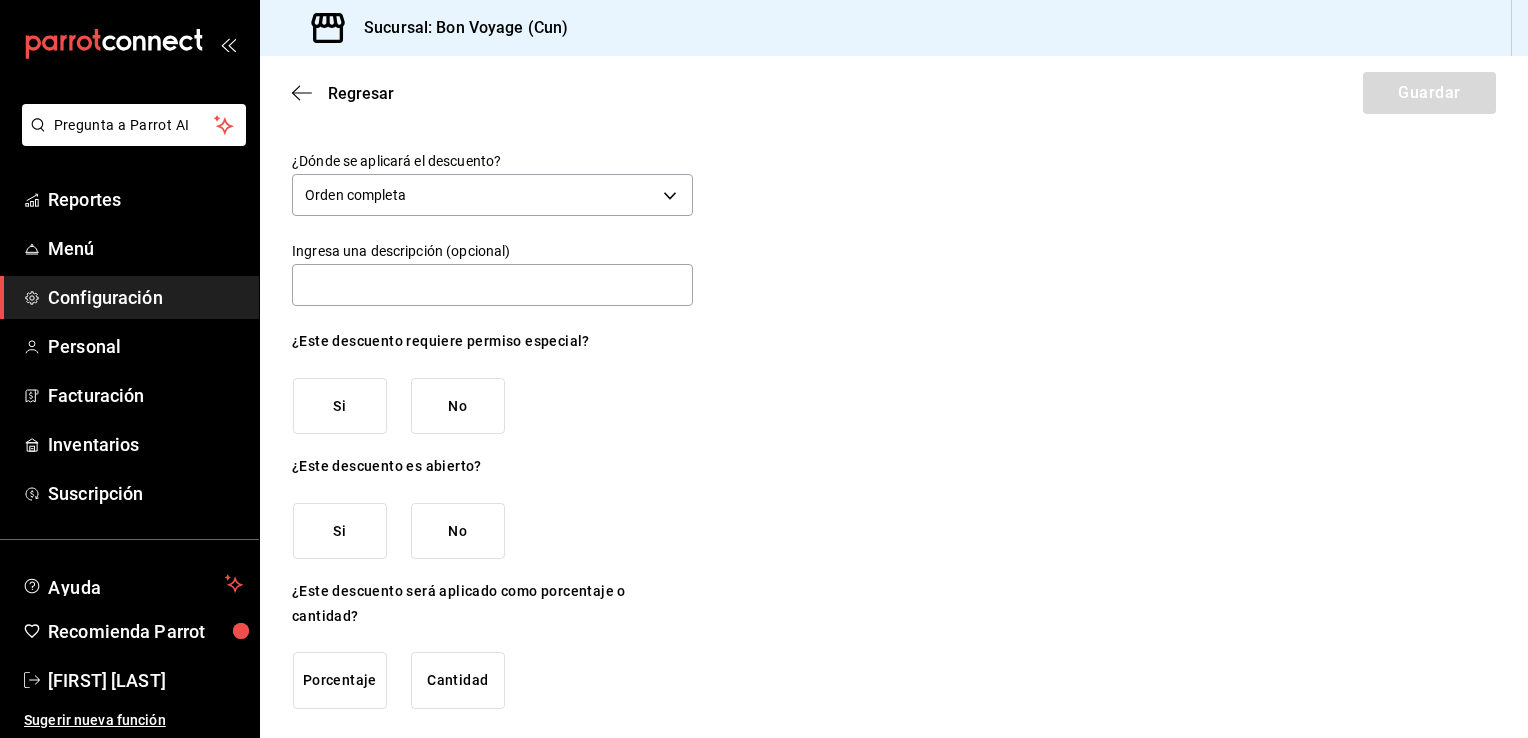 click on "Si" at bounding box center (340, 406) 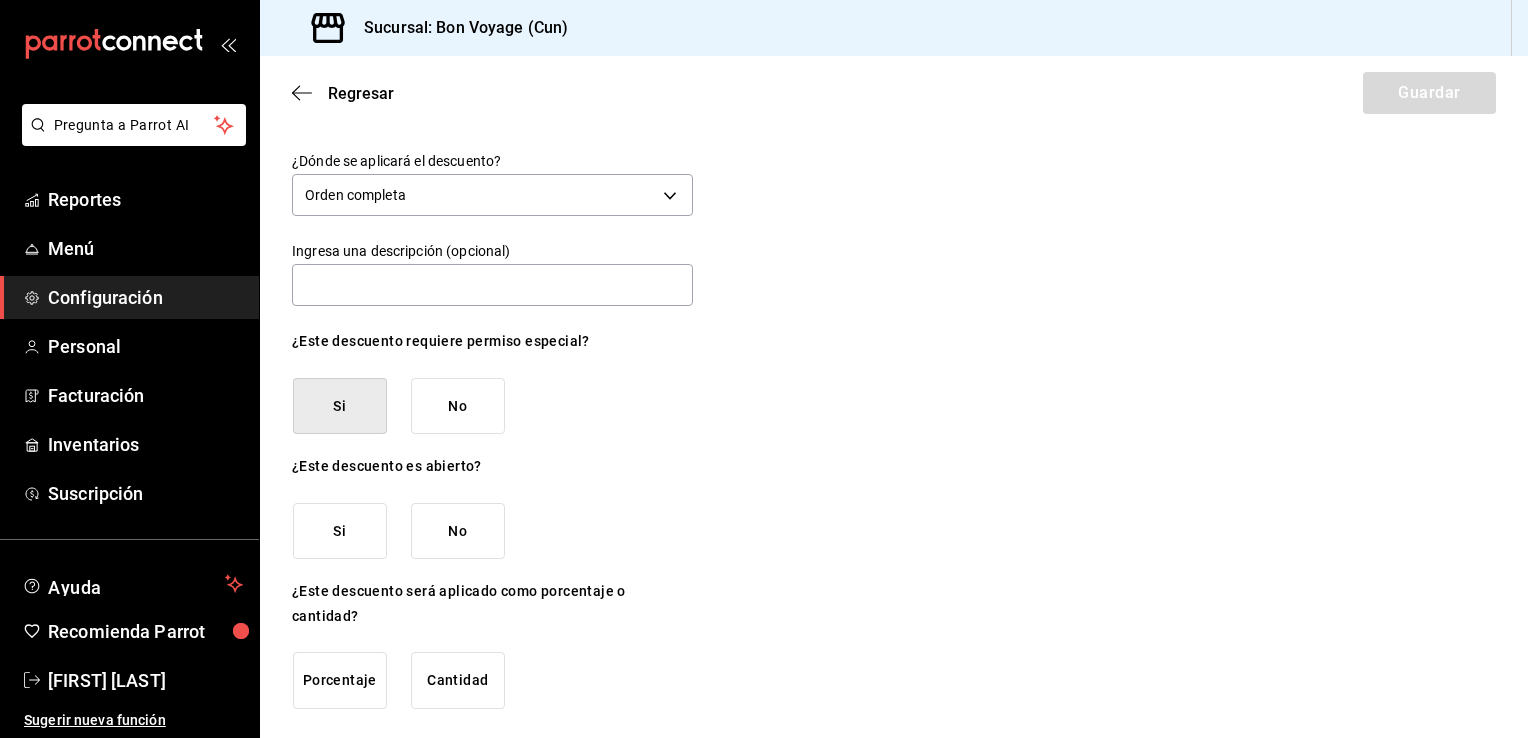 click on "No" at bounding box center (458, 406) 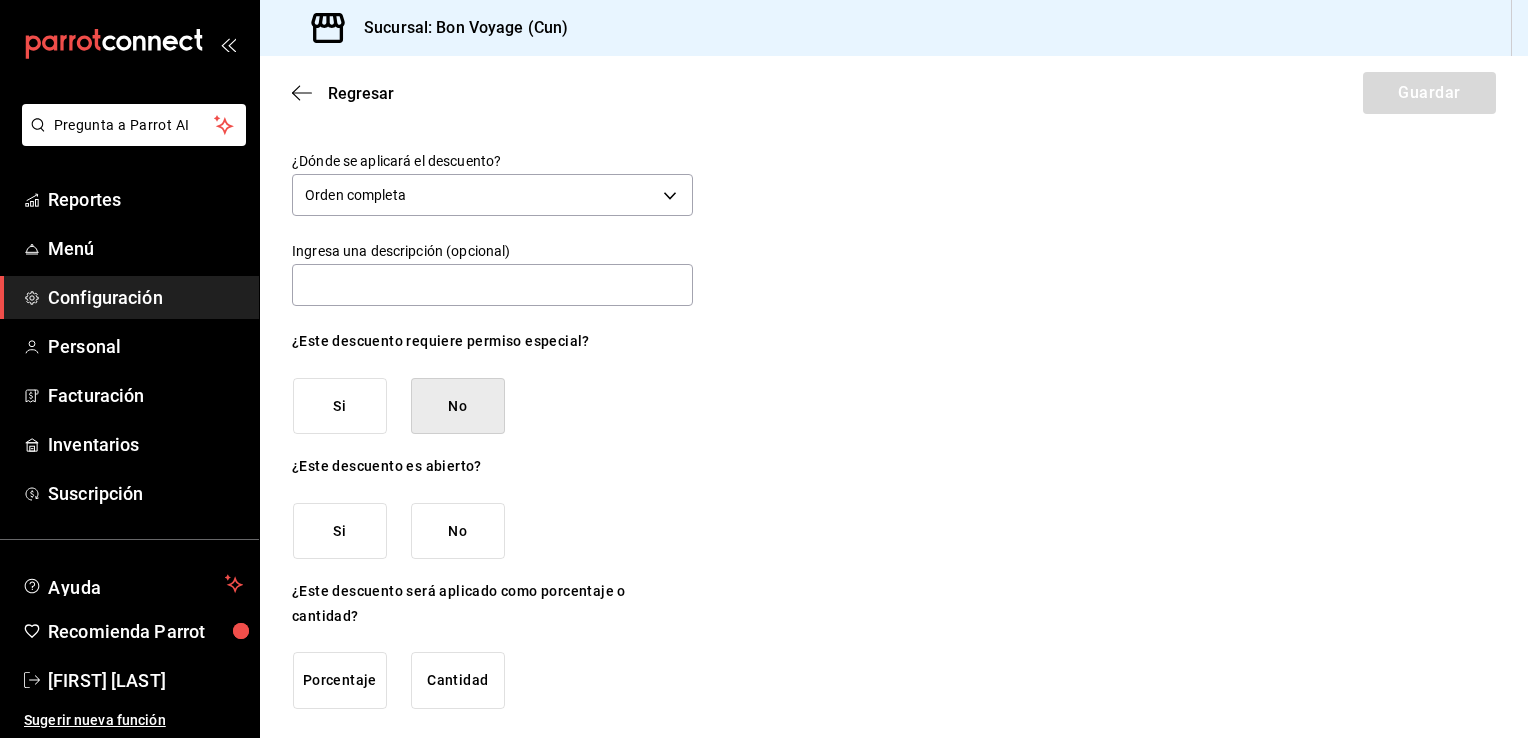 click on "Si" at bounding box center [340, 406] 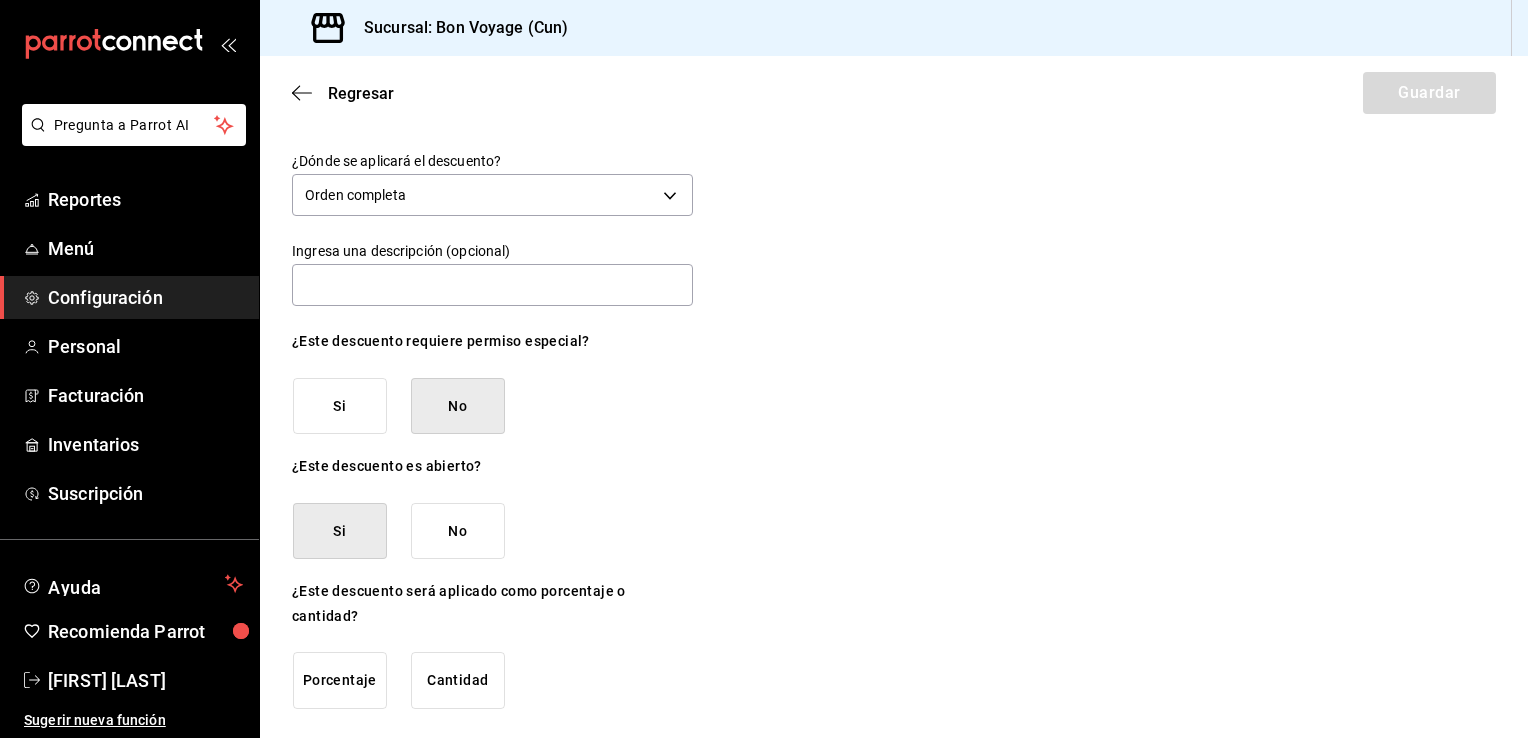 click on "No" at bounding box center [458, 406] 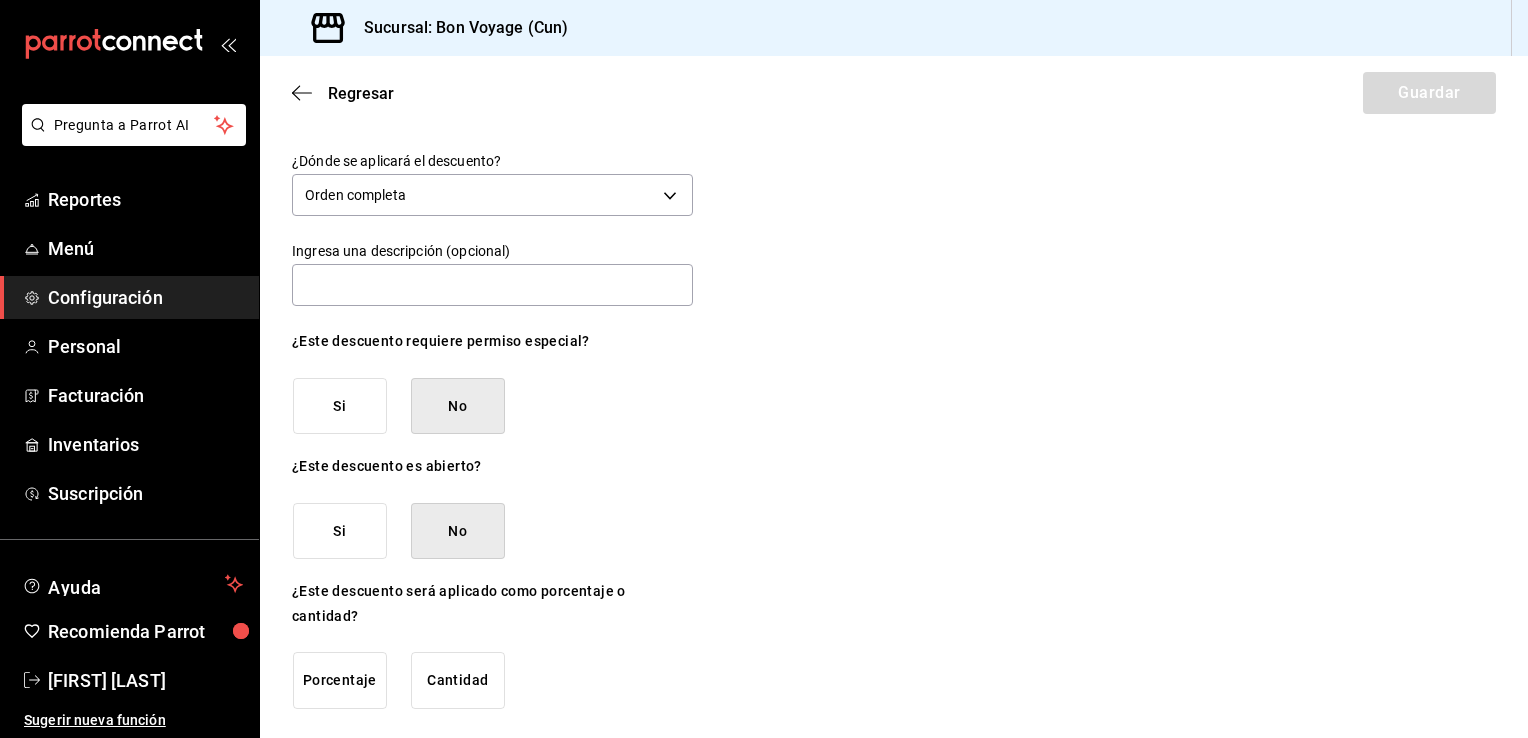 click on "Cantidad" at bounding box center (458, 406) 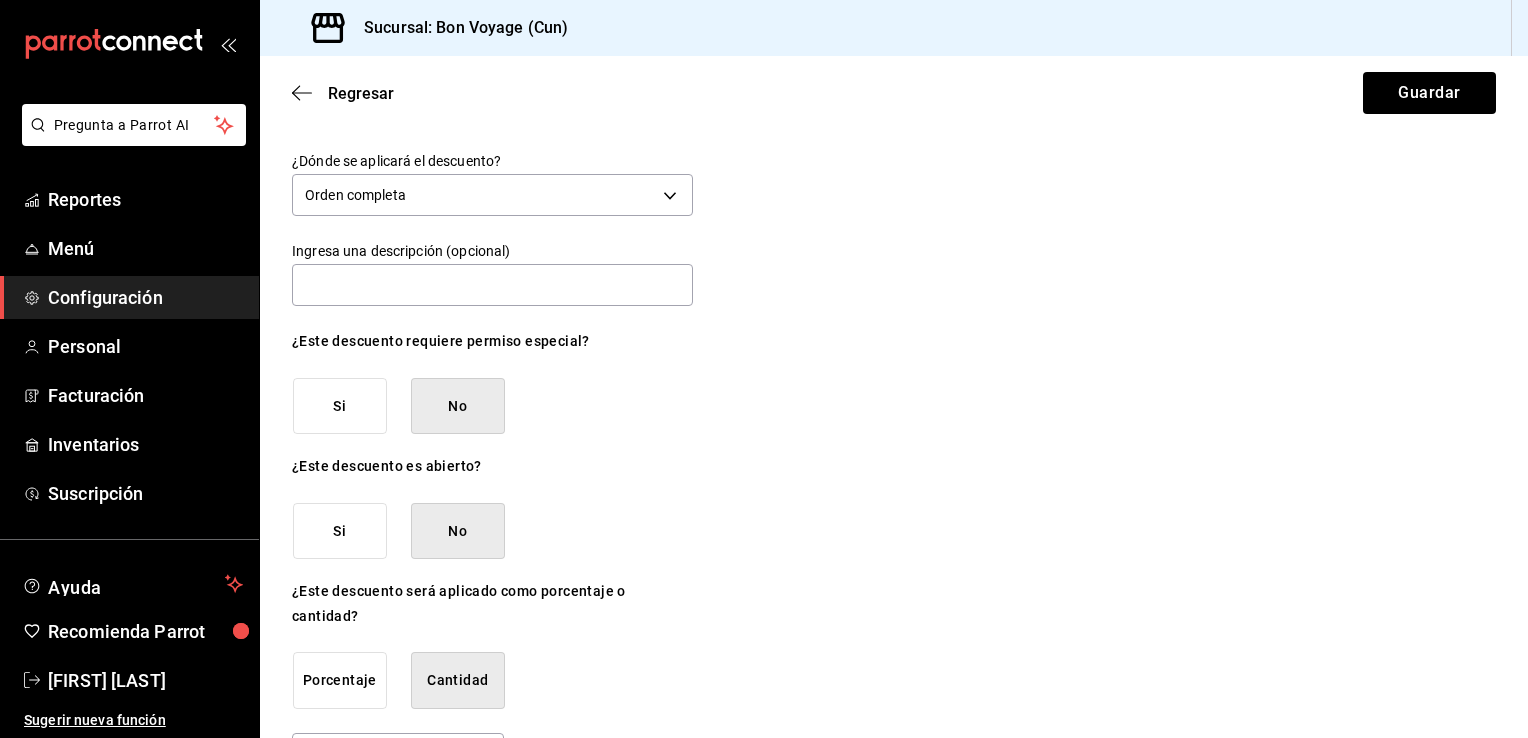 scroll, scrollTop: 151, scrollLeft: 0, axis: vertical 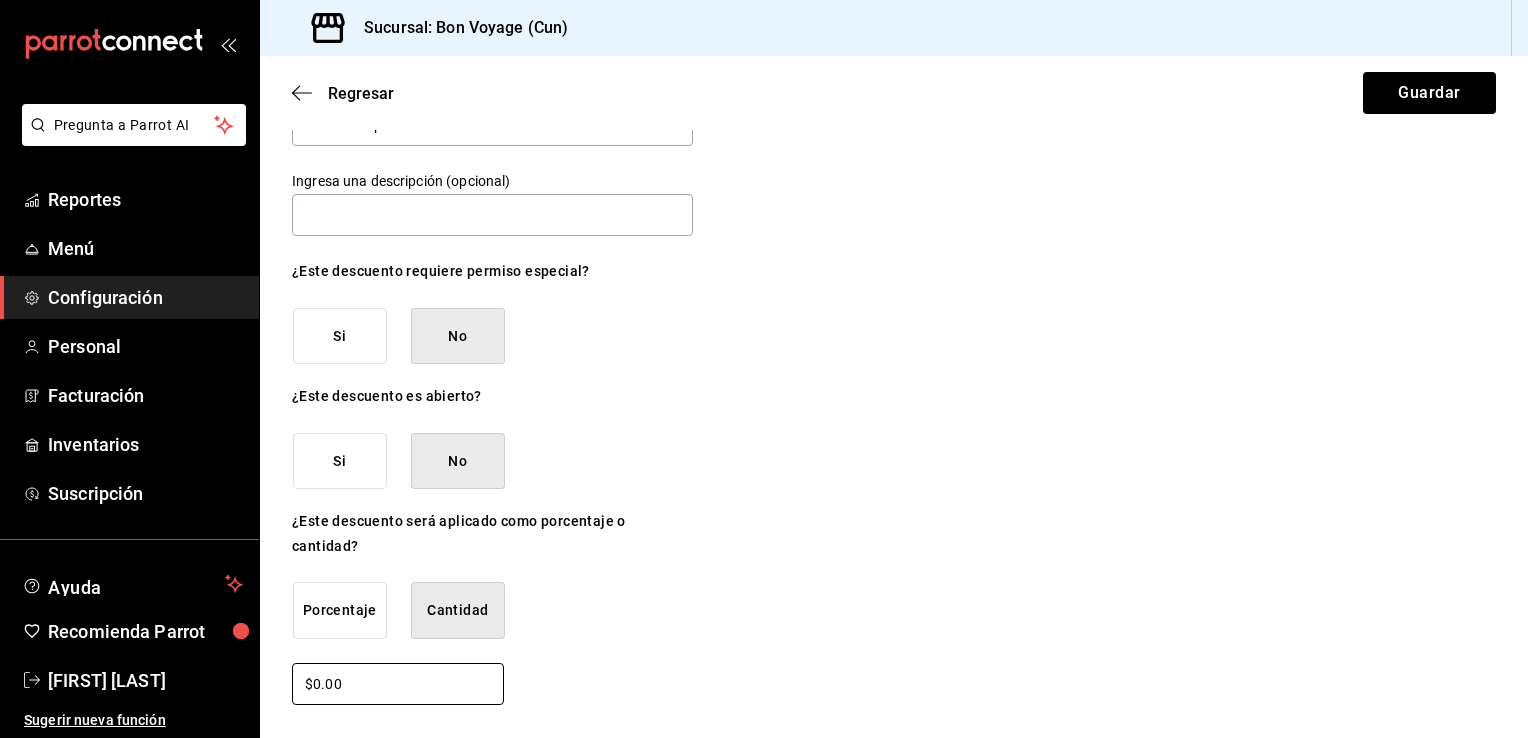 click on "$0.00" at bounding box center [398, 684] 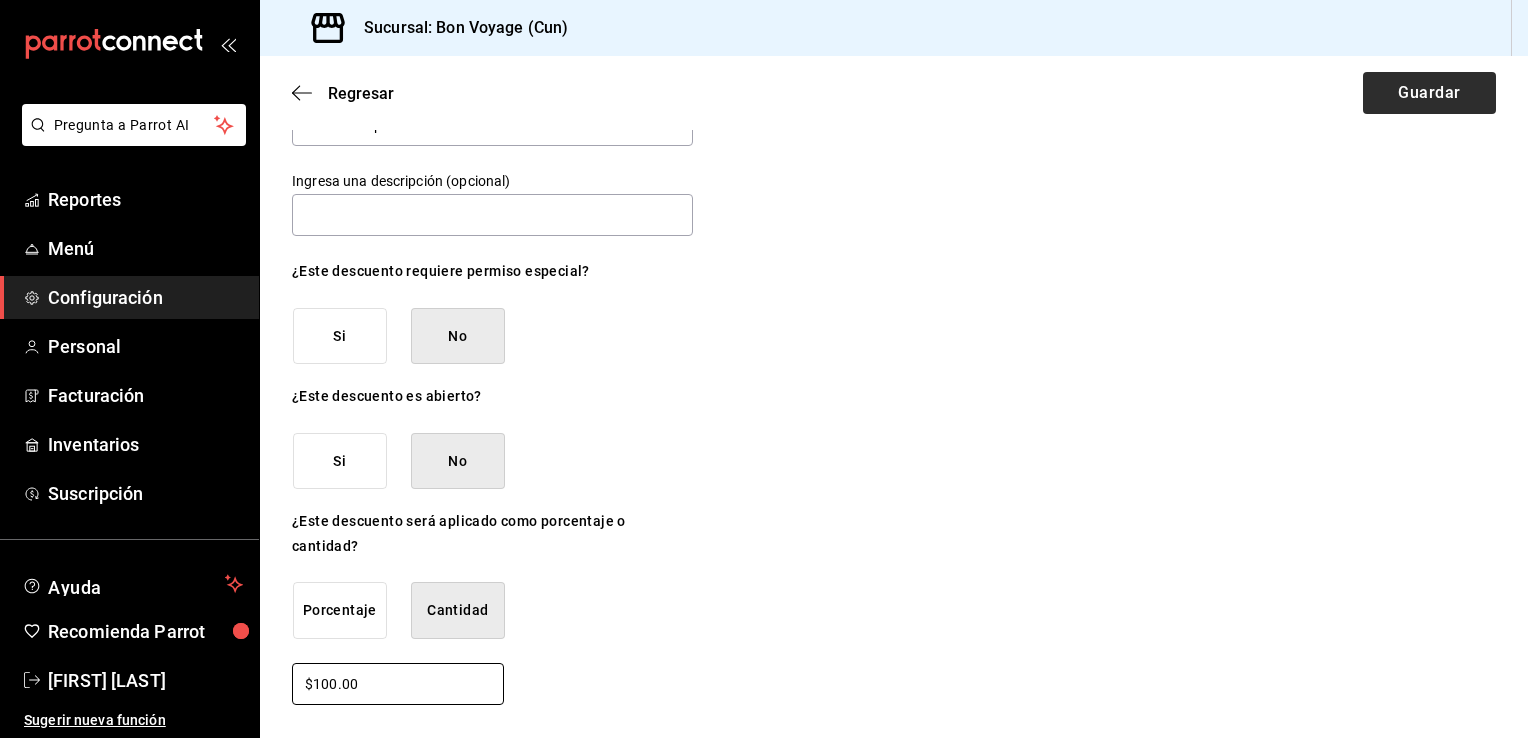 type on "$100.00" 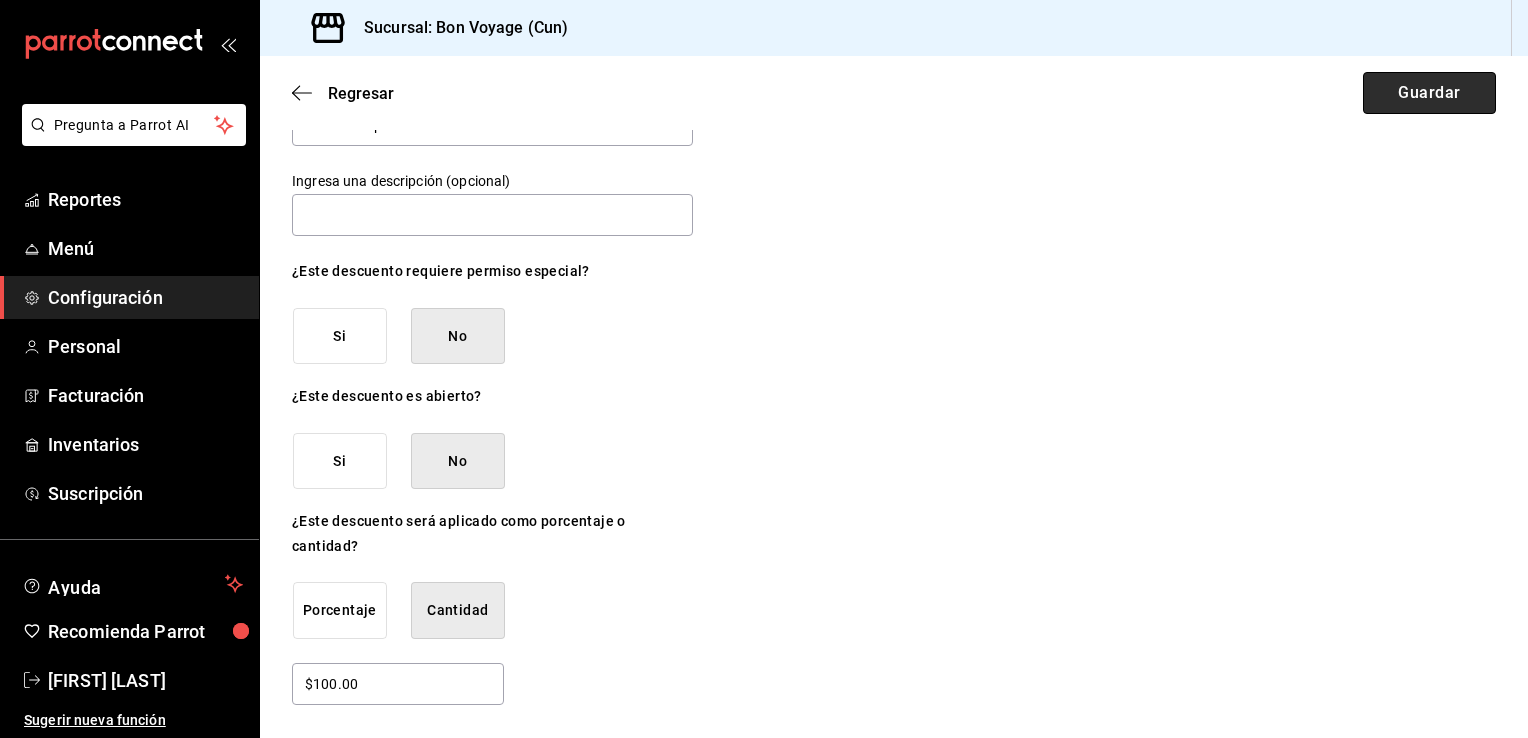 click on "Guardar" at bounding box center [1429, 93] 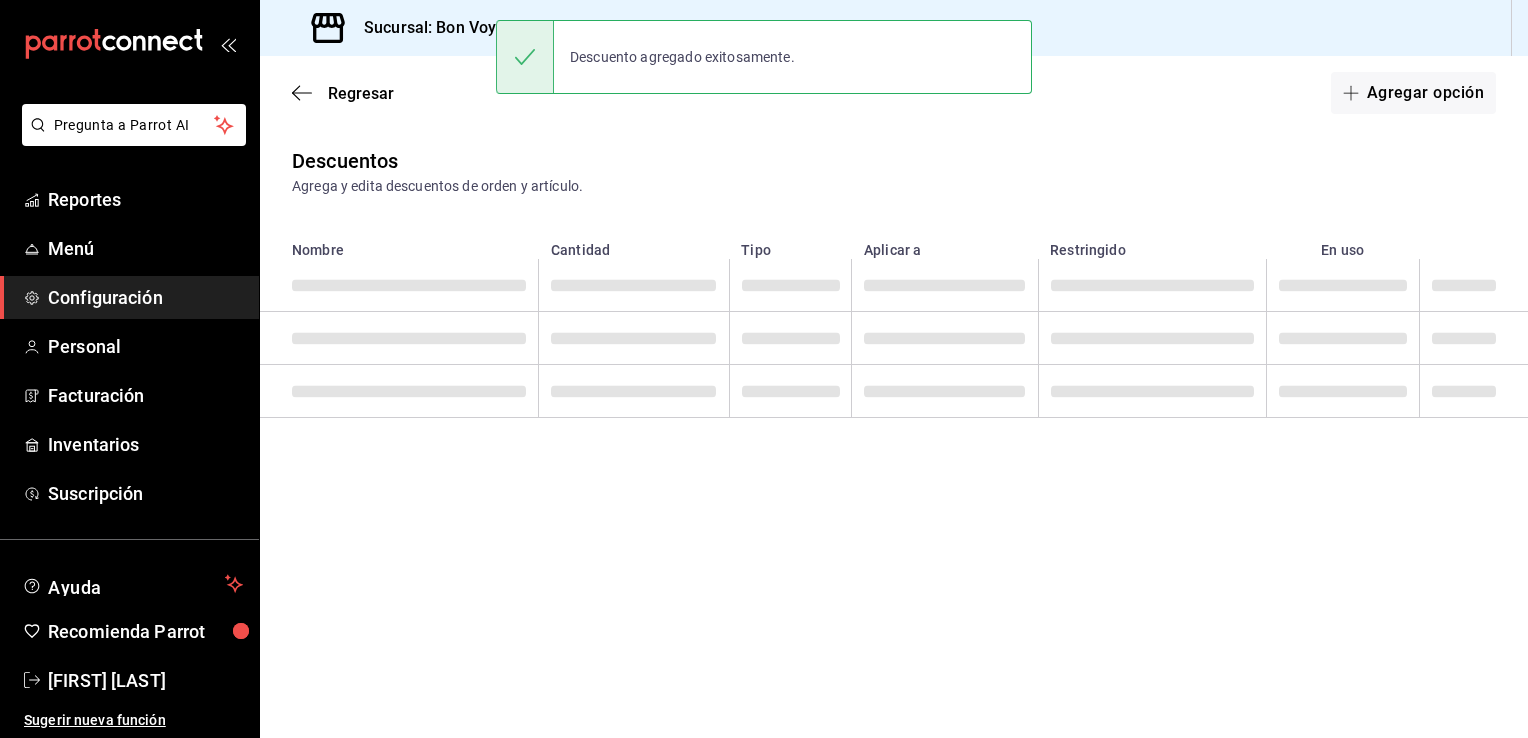 scroll, scrollTop: 0, scrollLeft: 0, axis: both 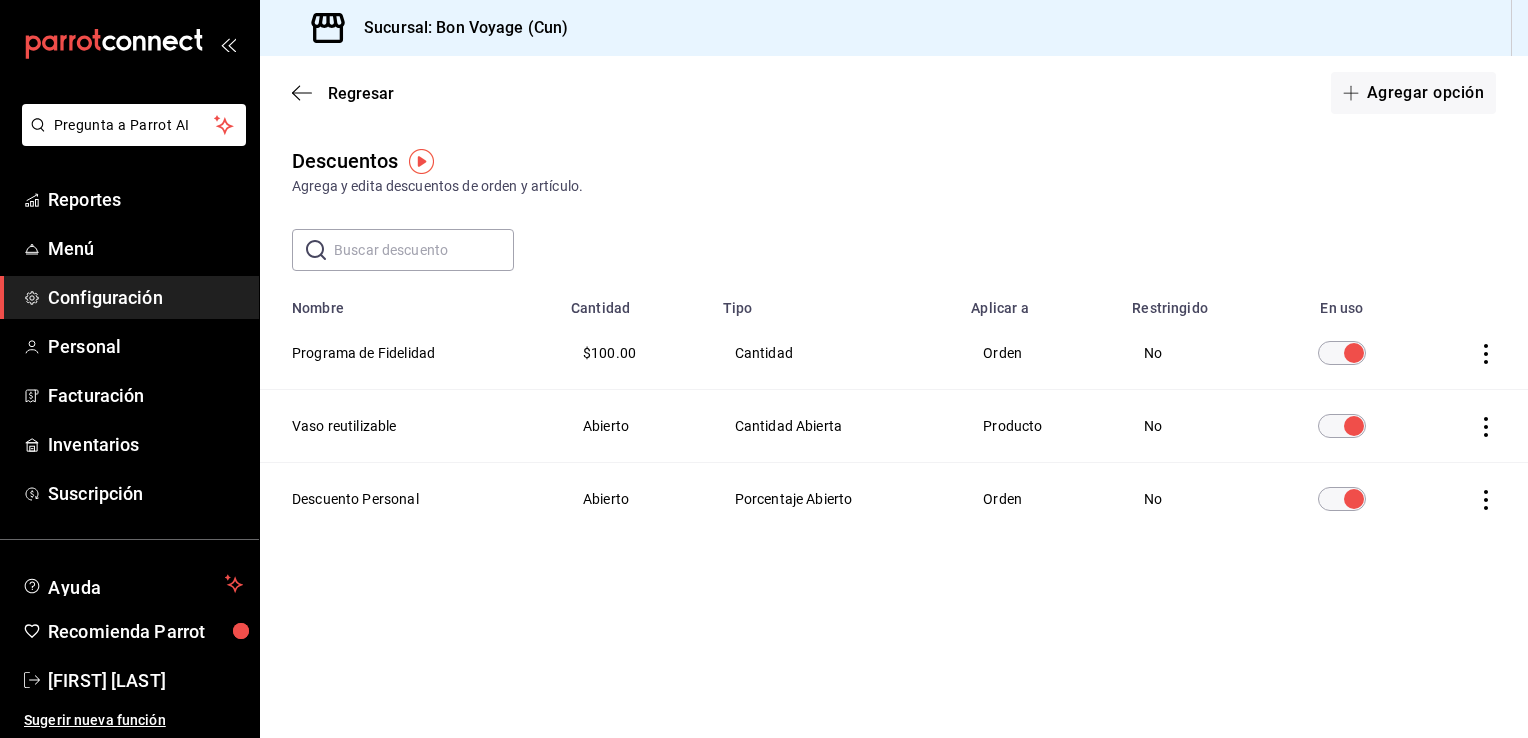 click at bounding box center [1486, 354] 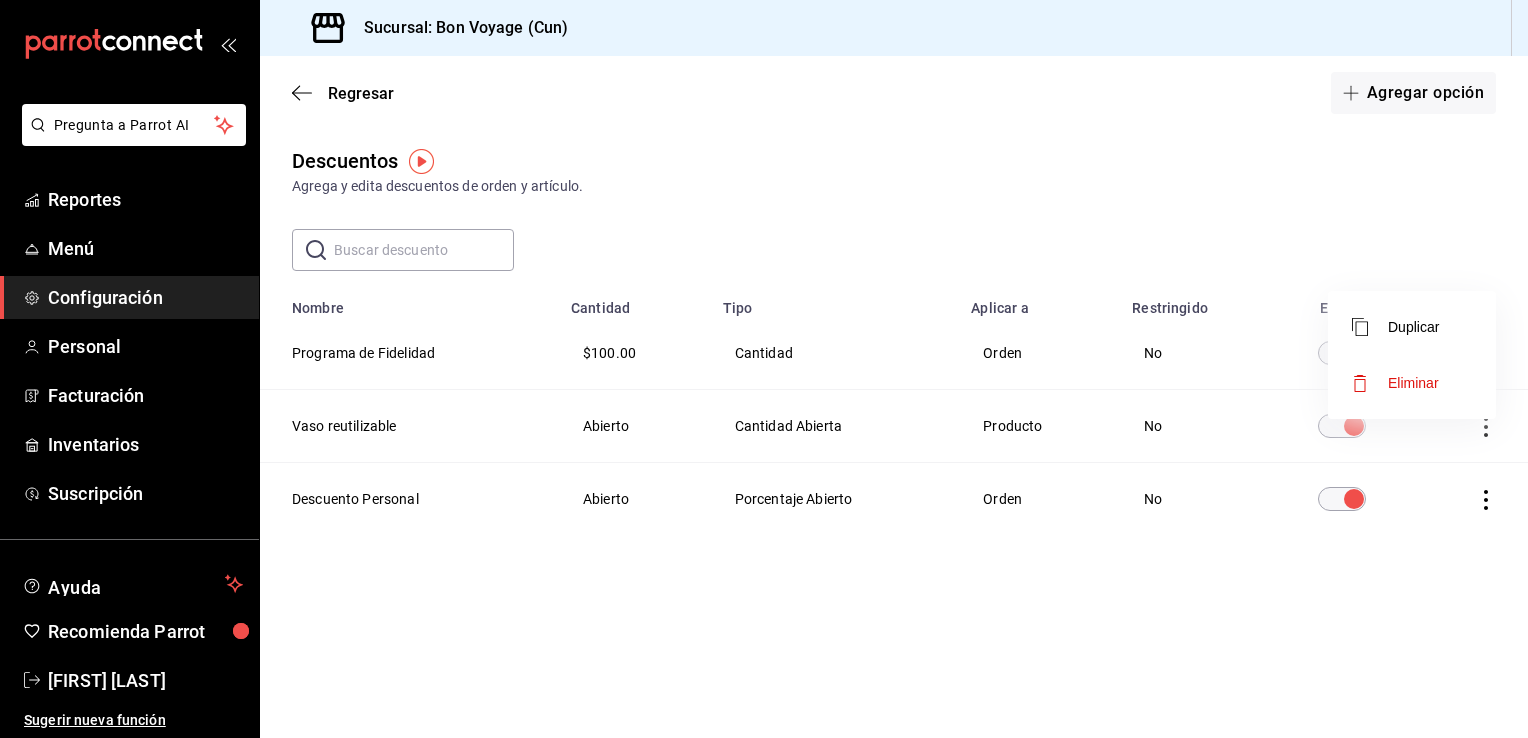 click at bounding box center [764, 369] 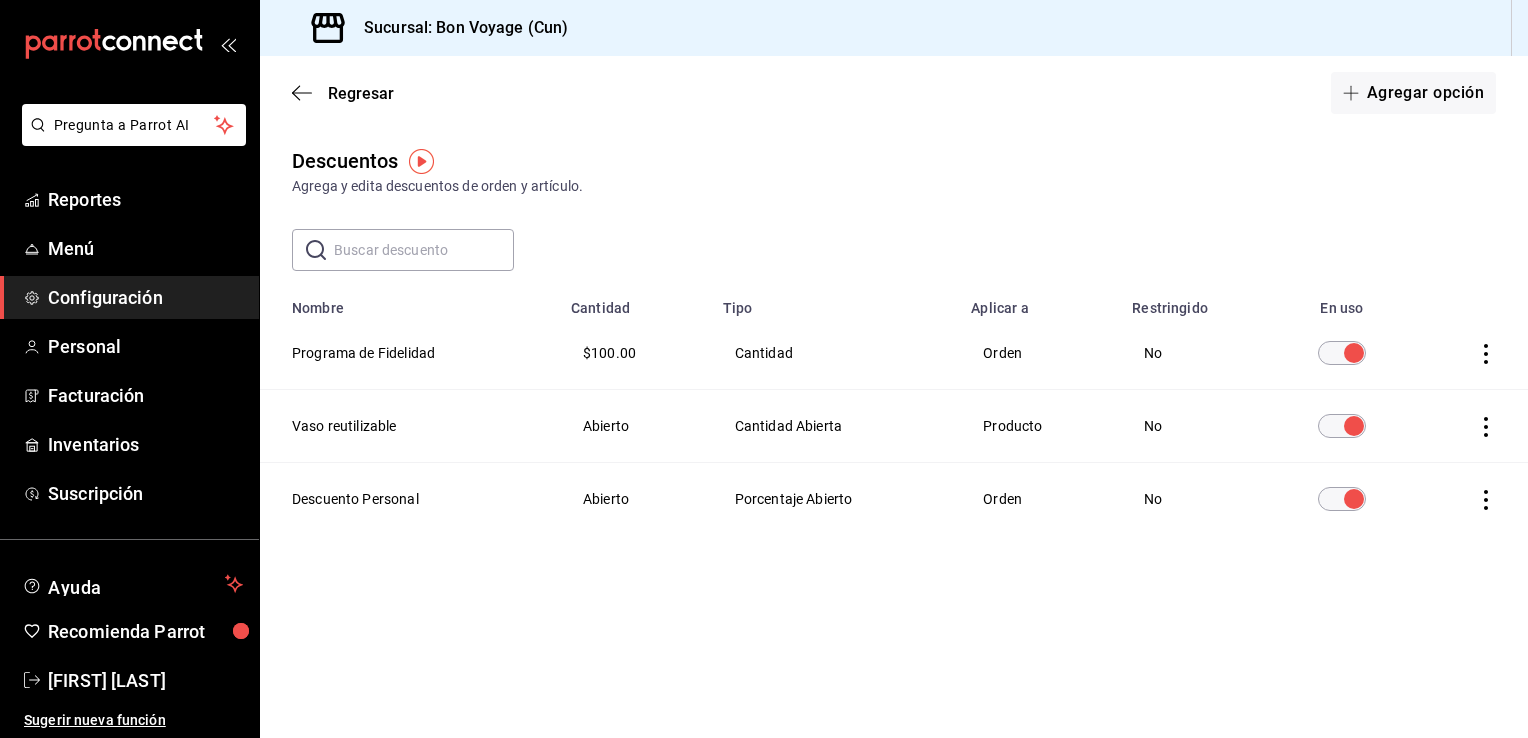 click at bounding box center [1354, 353] 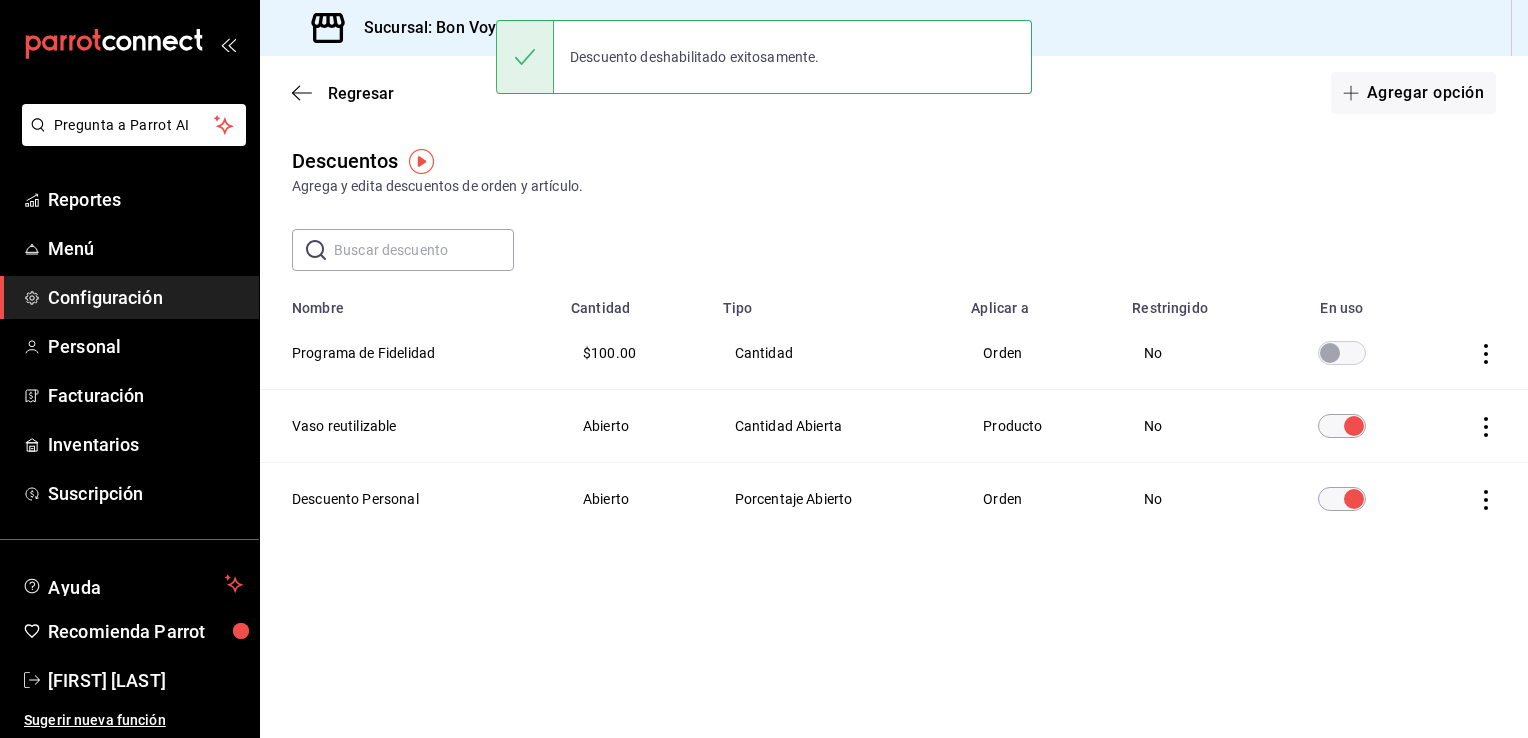 click at bounding box center (1330, 353) 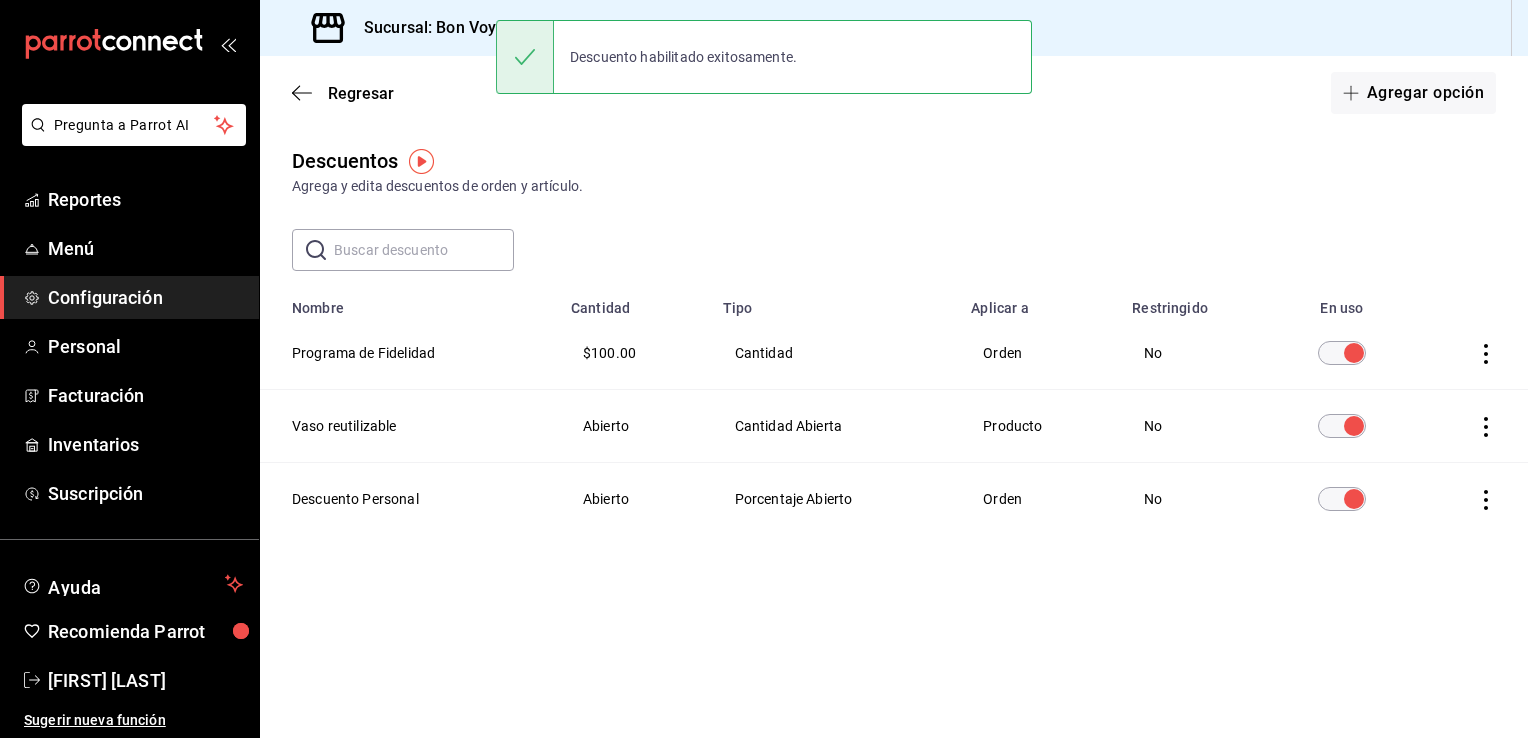 click at bounding box center (1471, 353) 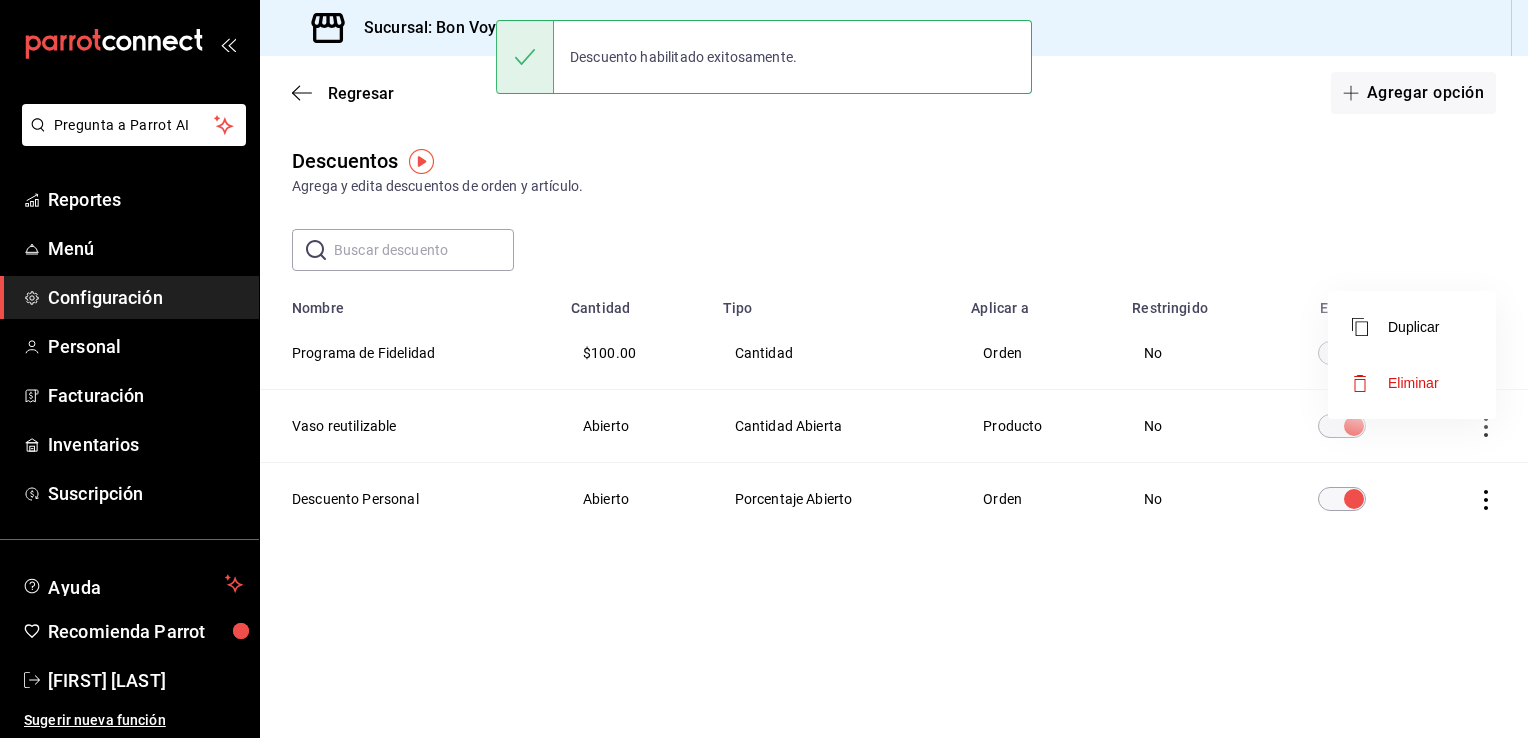 click on "Eliminar" at bounding box center [1413, 383] 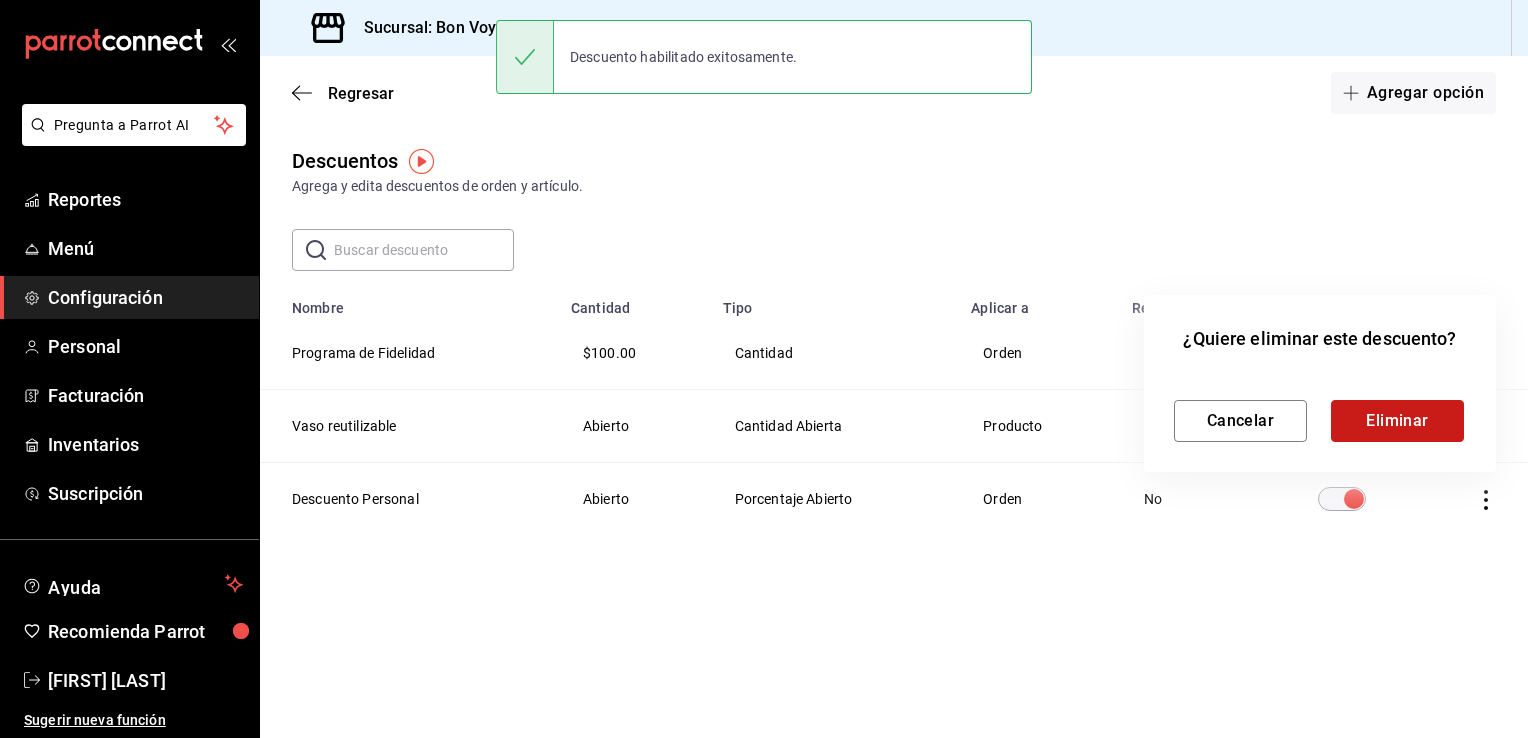 click on "Eliminar" at bounding box center (1397, 421) 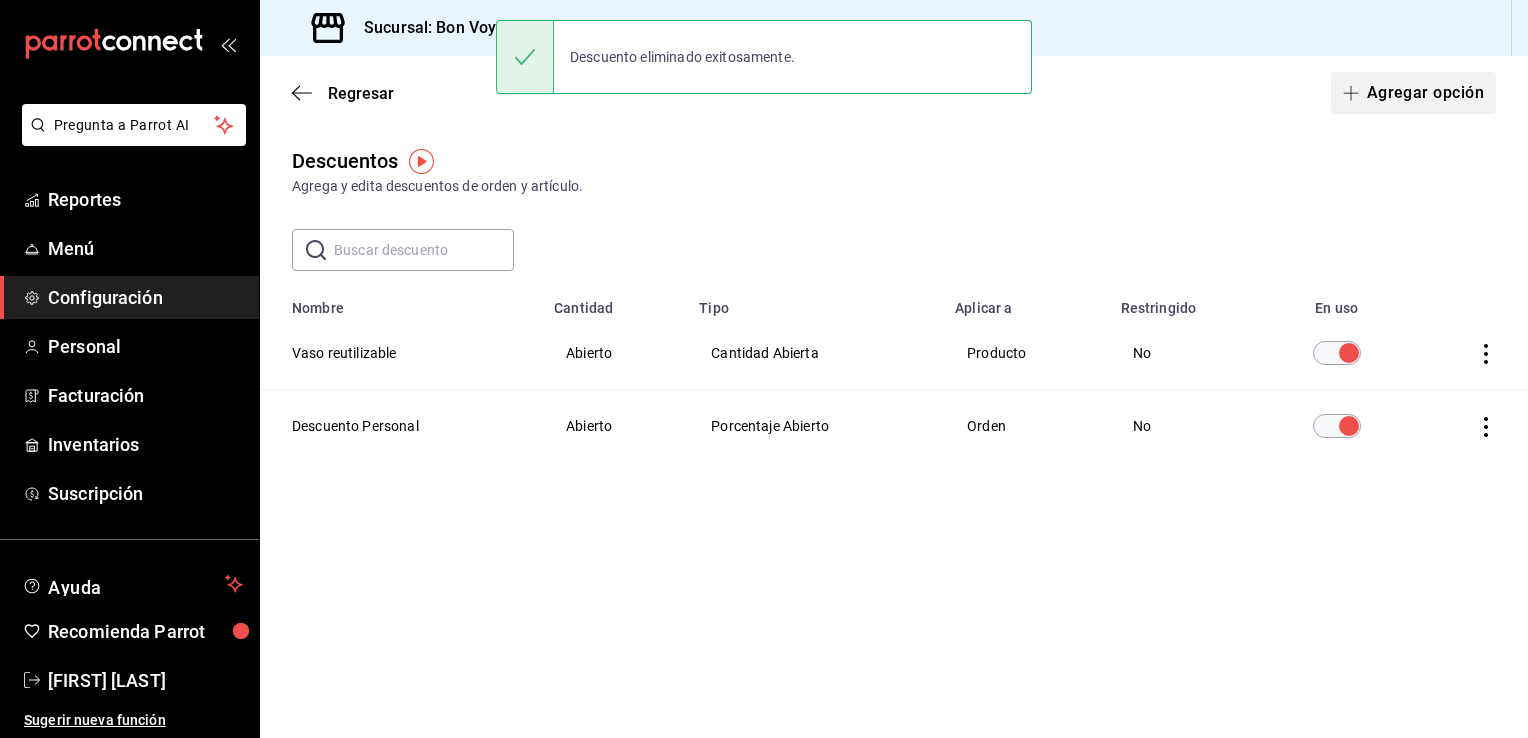 click on "Agregar opción" at bounding box center (1413, 93) 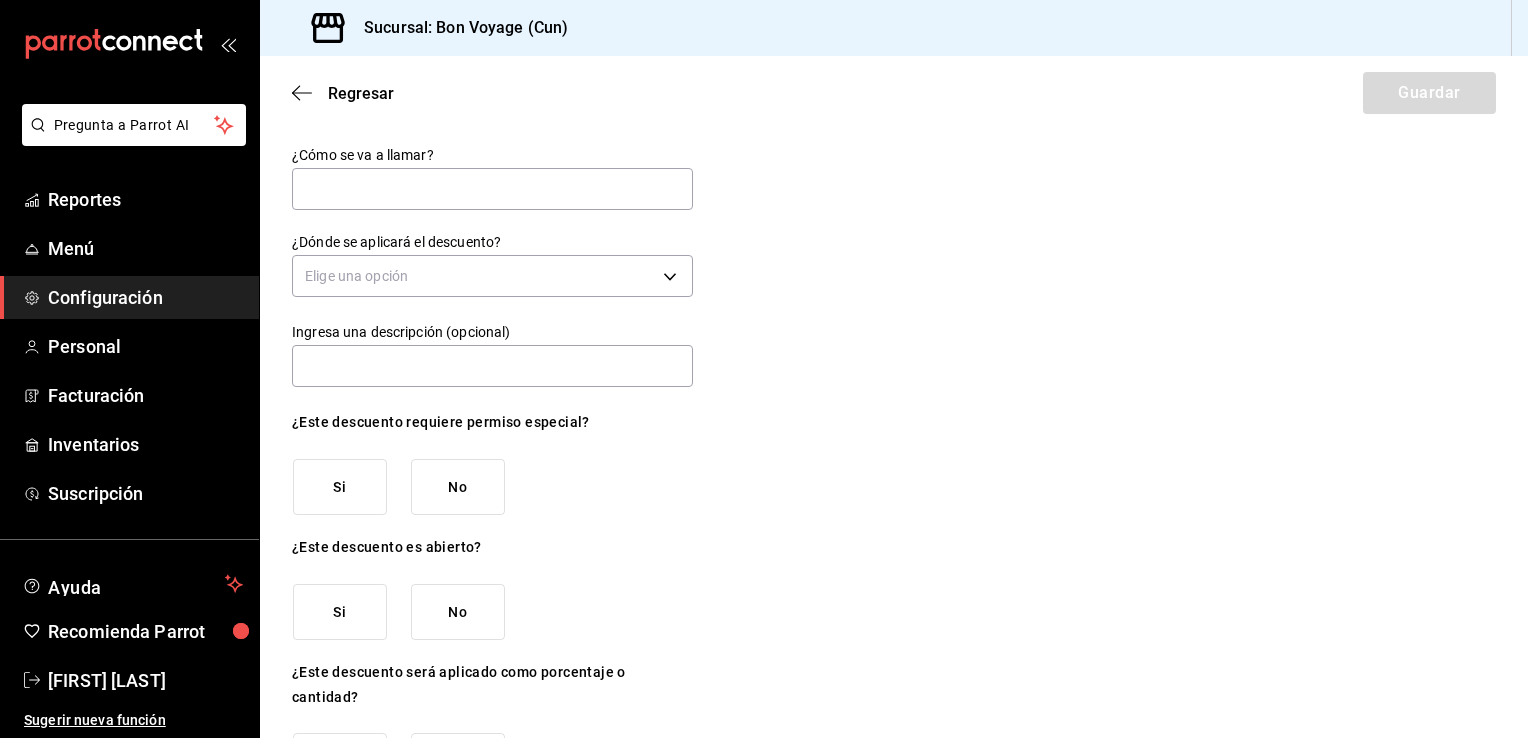 scroll, scrollTop: 81, scrollLeft: 0, axis: vertical 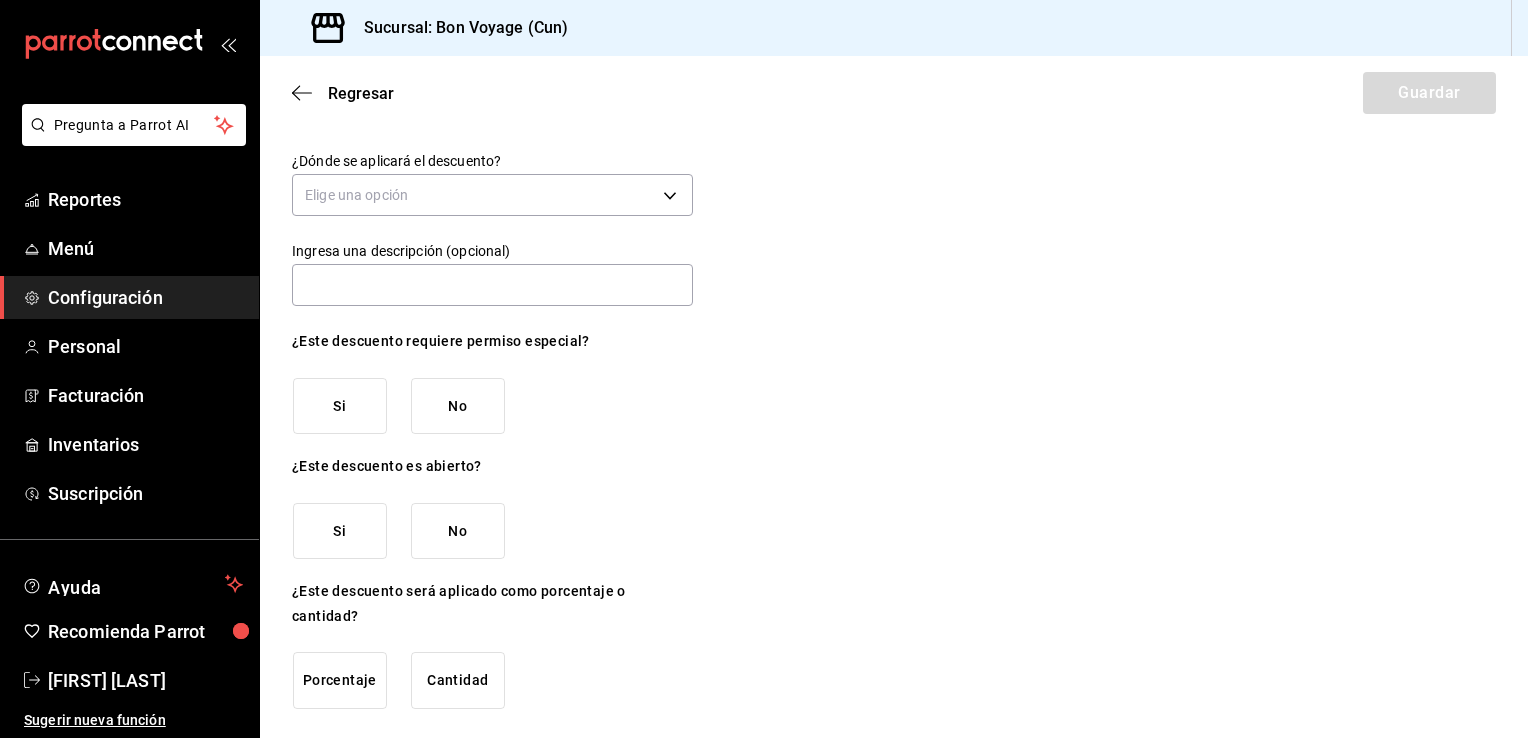 click on "Cantidad" at bounding box center (458, 406) 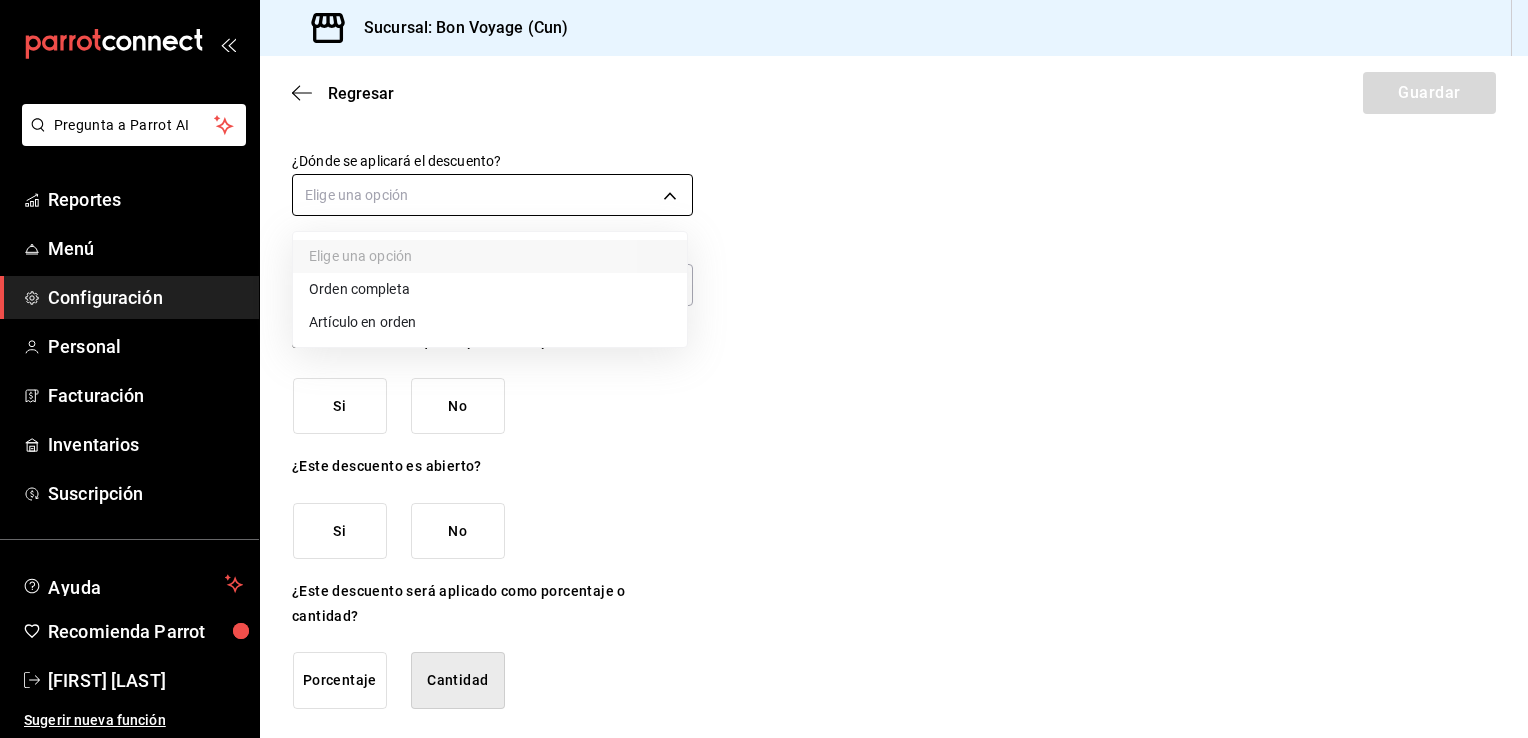 click on "Pregunta a Parrot AI Reportes   Menú   Configuración   Personal   Facturación   Inventarios   Suscripción   Ayuda Recomienda Parrot   [FIRST] [LAST]   Sugerir nueva función   Sucursal: Bon Voyage (Cun) Regresar Guardar ¿Cómo se va a llamar? ¿Dónde se aplicará el descuento? Elige una opción Ingresa una descripción (opcional) ¿Este descuento requiere permiso especial? Si No ¿Este descuento es abierto? Si No ¿Este descuento será aplicado como porcentaje o cantidad? Porcentaje Cantidad GANA 1 MES GRATIS EN TU SUSCRIPCIÓN AQUÍ ¿Recuerdas cómo empezó tu restaurante?
Hoy puedes ayudar a un colega a tener el mismo cambio que tú viviste.
Recomienda Parrot directamente desde tu Portal Administrador.
Es fácil y rápido.
🎁 Por cada restaurante que se una, ganas 1 mes gratis. Pregunta a Parrot AI Reportes   Menú   Configuración   Personal   Facturación   Inventarios   Suscripción   Ayuda Recomienda Parrot   [FIRST] [LAST]   Sugerir nueva función   Visitar centro de ayuda ([PHONE])" at bounding box center (764, 369) 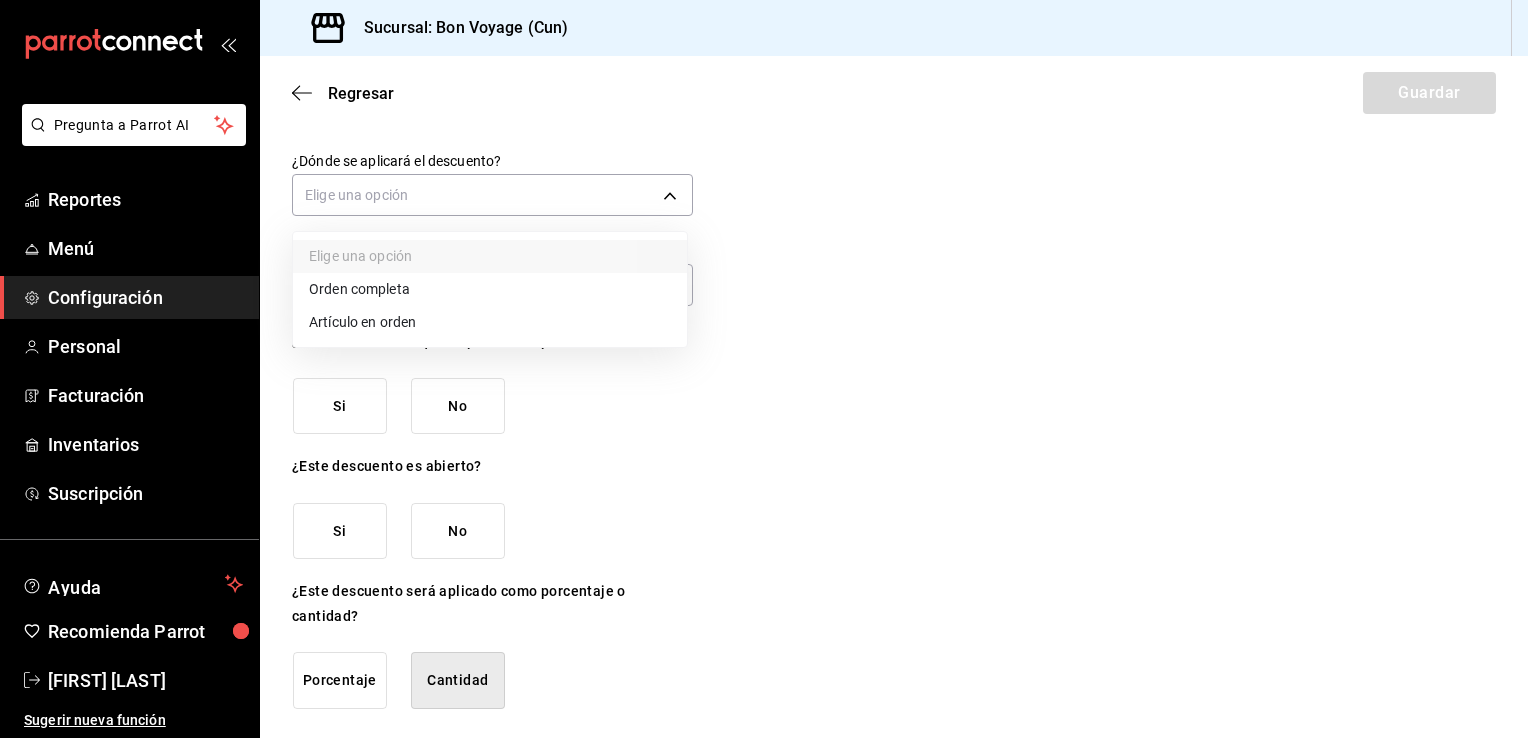 click on "Orden completa" at bounding box center [490, 289] 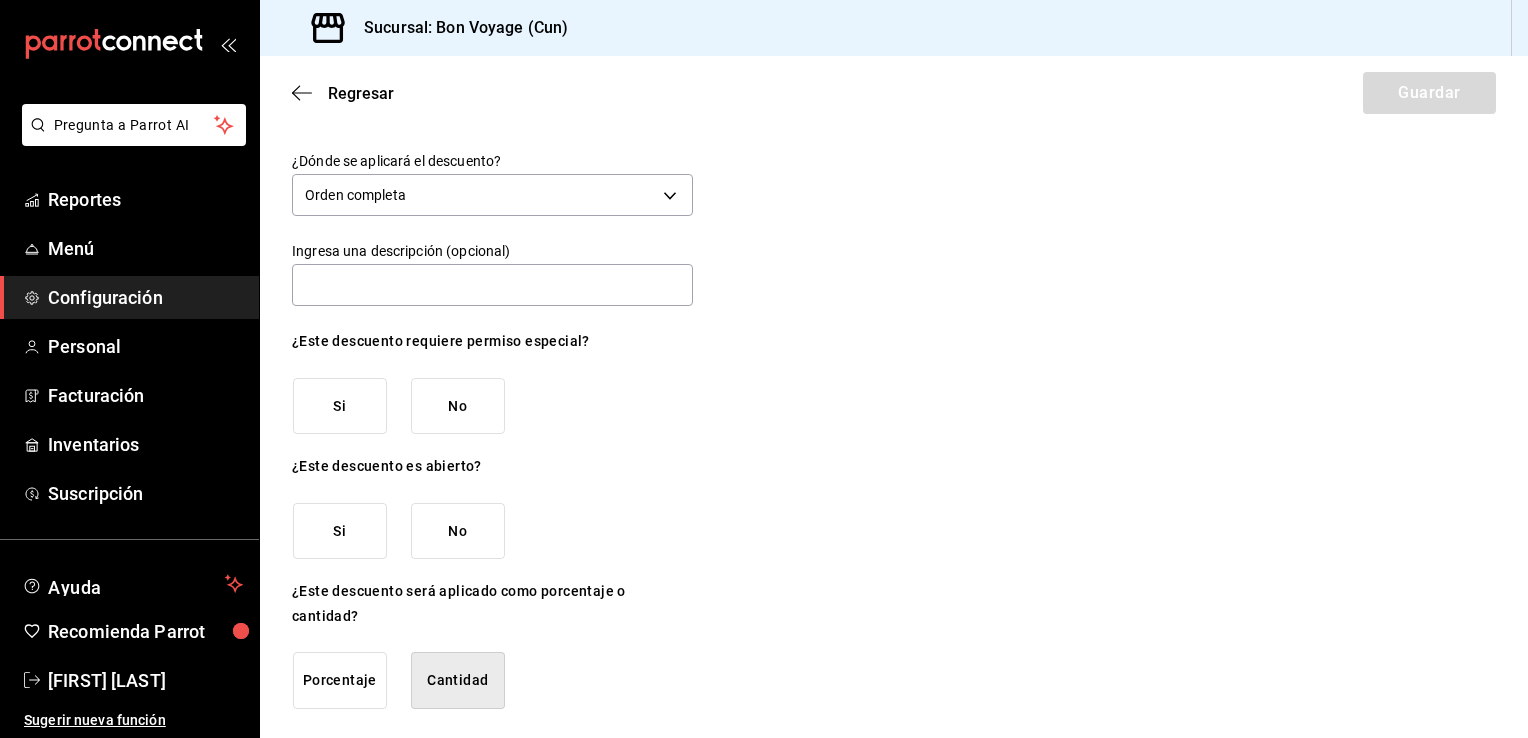 click on "¿Cómo se va a llamar? ¿Dónde se aplicará el descuento? Orden completa ORDER Ingresa una descripción (opcional) ¿Este descuento requiere permiso especial? Si No ¿Este descuento es abierto? Si No ¿Este descuento será aplicado como porcentaje o cantidad? Porcentaje Cantidad" at bounding box center (492, 387) 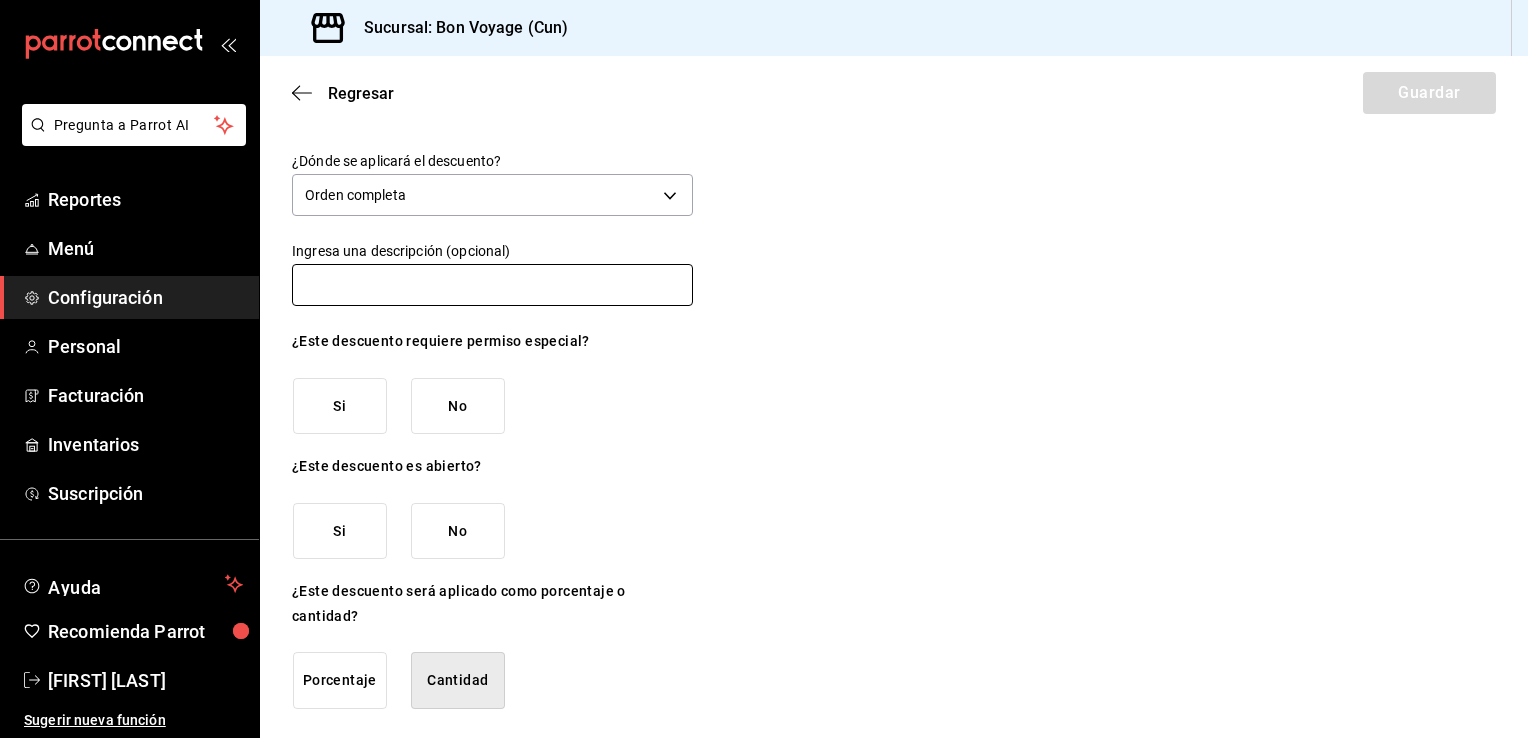 click at bounding box center [492, 285] 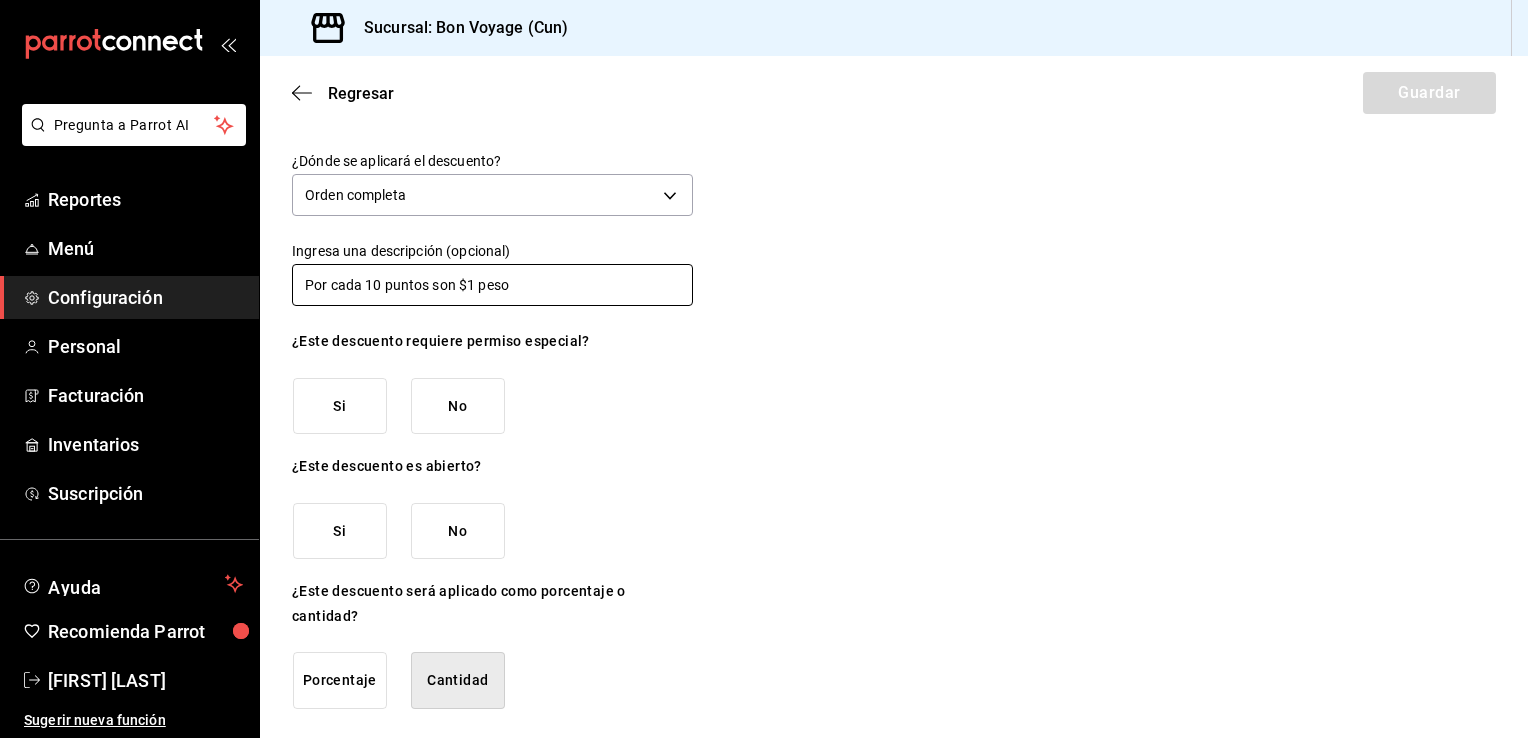 type on "Por cada 10 puntos son $1 peso" 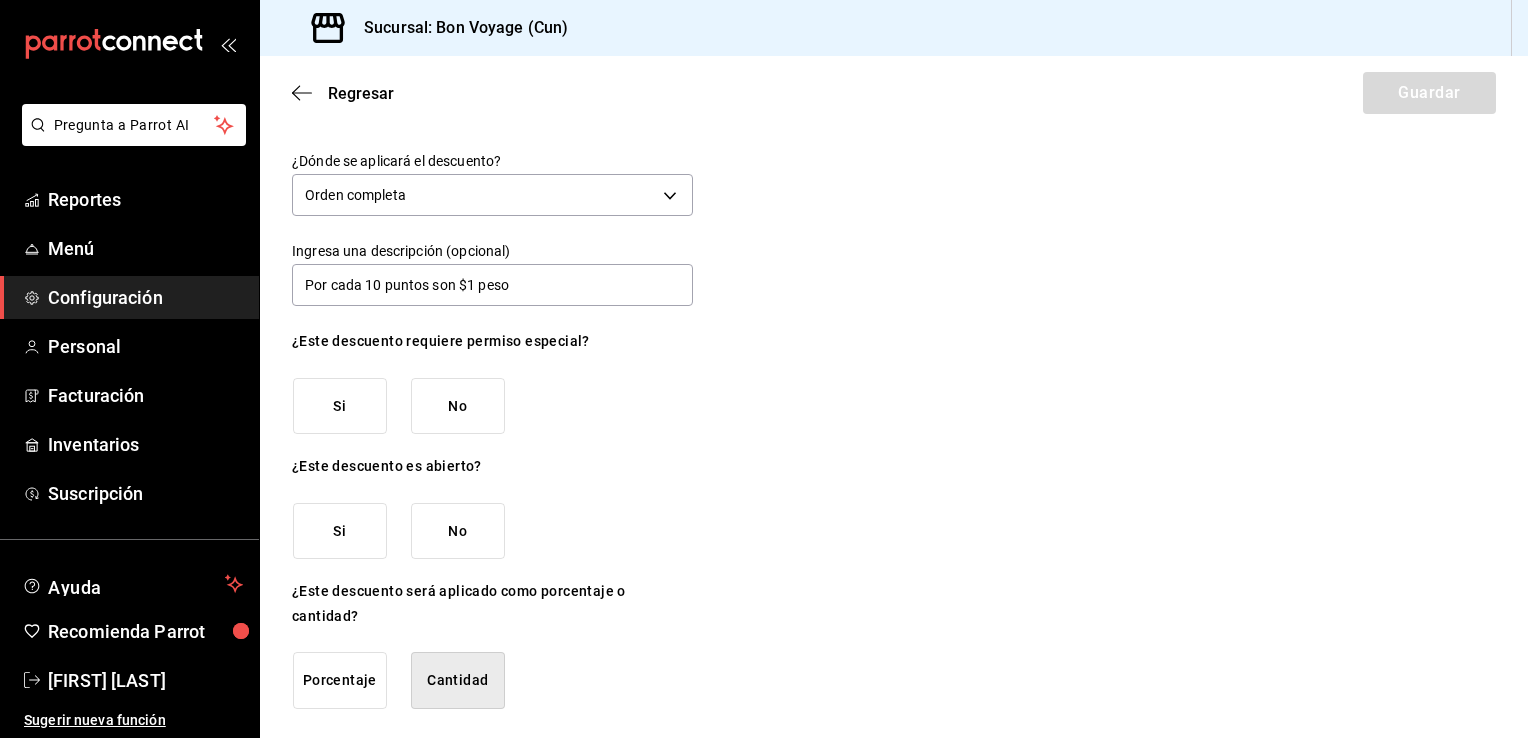 click on "¿Cómo se va a llamar? ¿Dónde se aplicará el descuento? Orden completa ORDER Ingresa una descripción (opcional) Por cada 10 puntos son $1 peso ¿Este descuento requiere permiso especial? Si No ¿Este descuento es abierto? Si No ¿Este descuento será aplicado como porcentaje o cantidad? Porcentaje Cantidad" at bounding box center [894, 387] 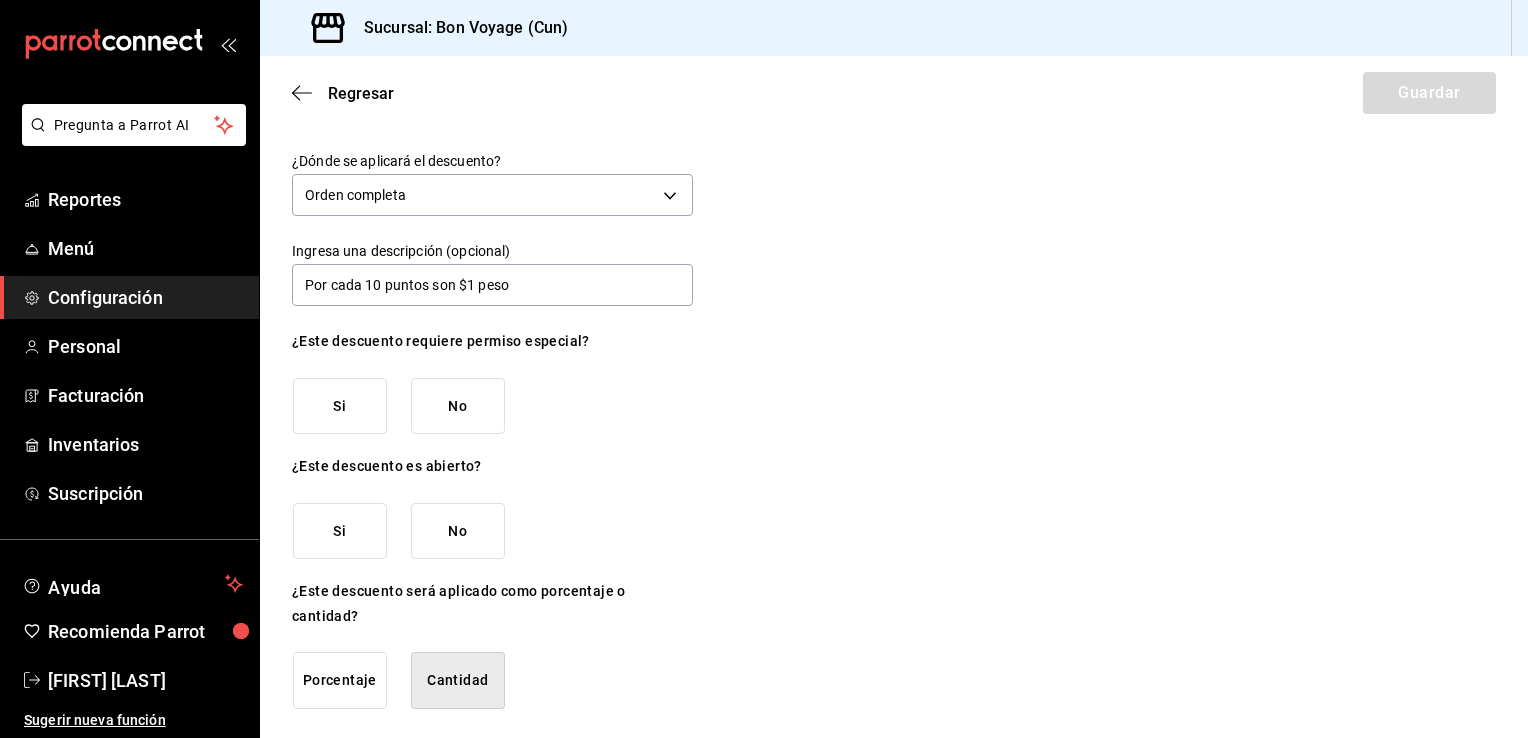 click on "No" at bounding box center (458, 406) 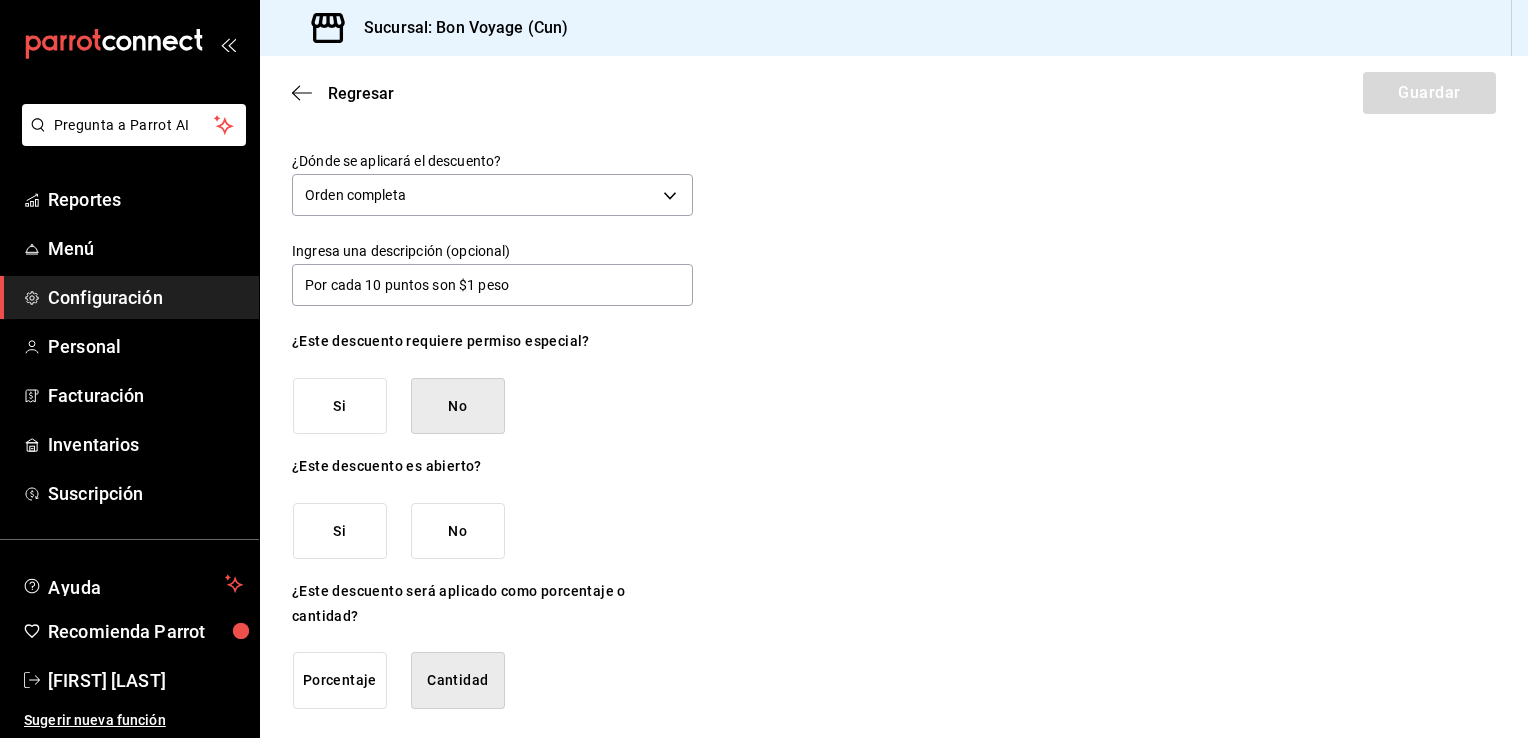 click on "No" at bounding box center [458, 406] 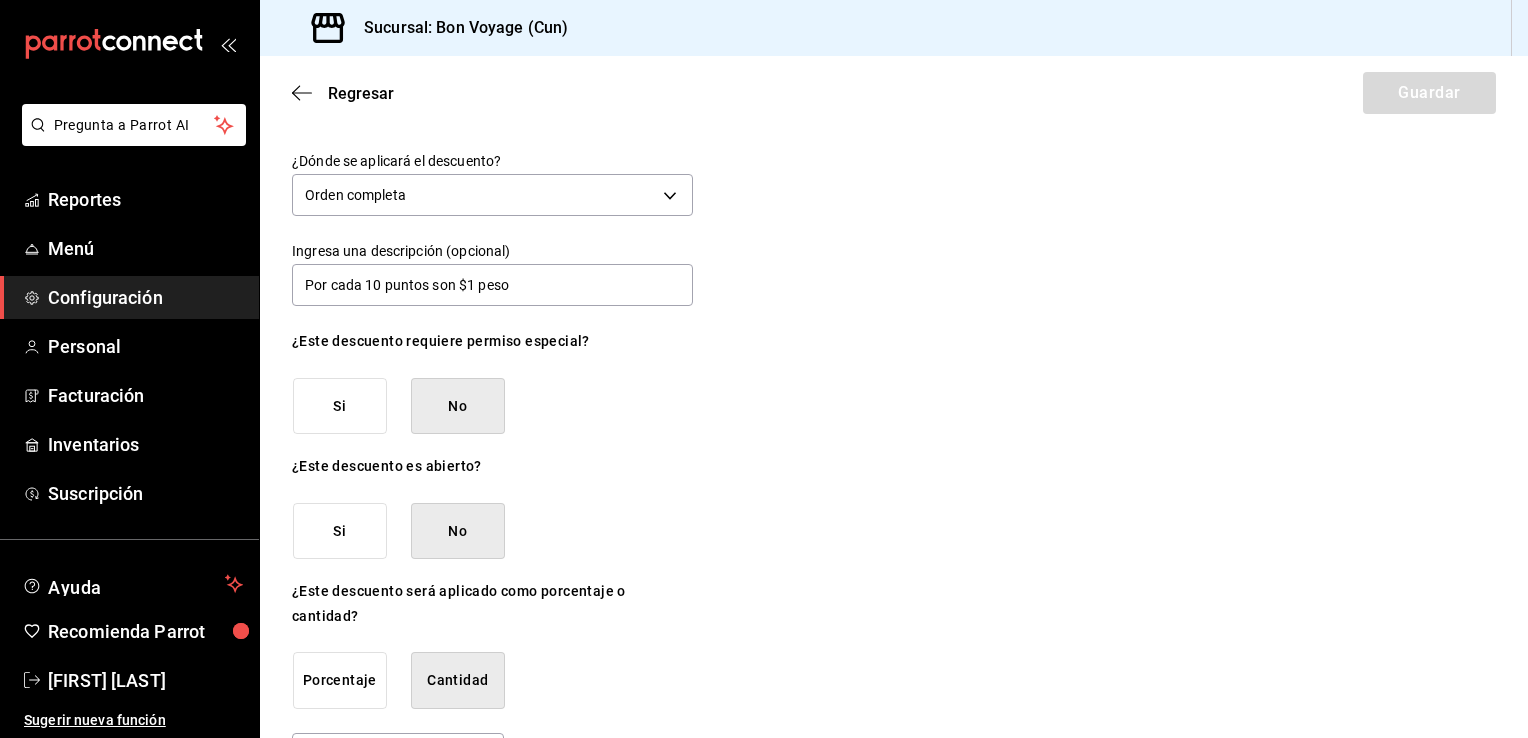 click on "Si" at bounding box center [340, 406] 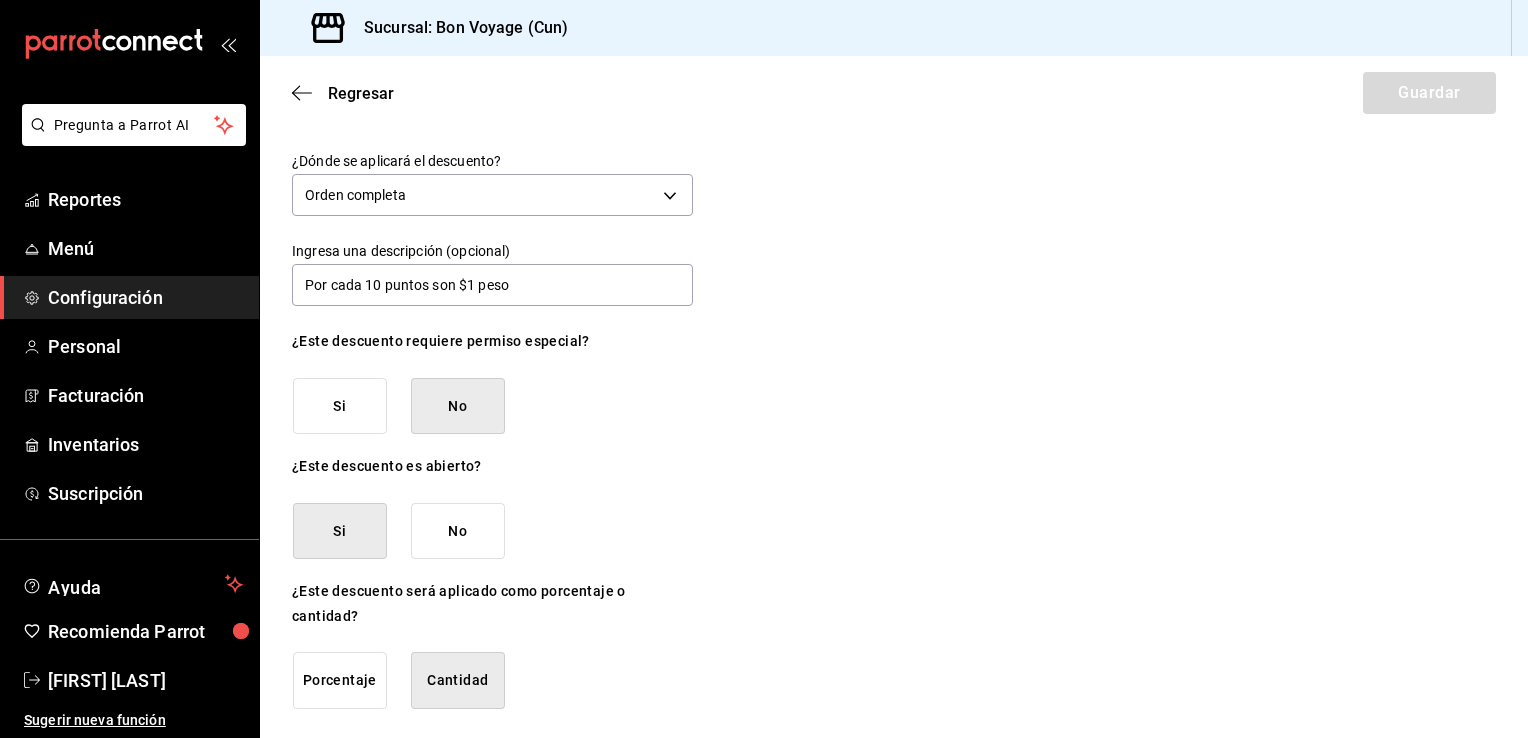 click on "Cantidad" at bounding box center (458, 406) 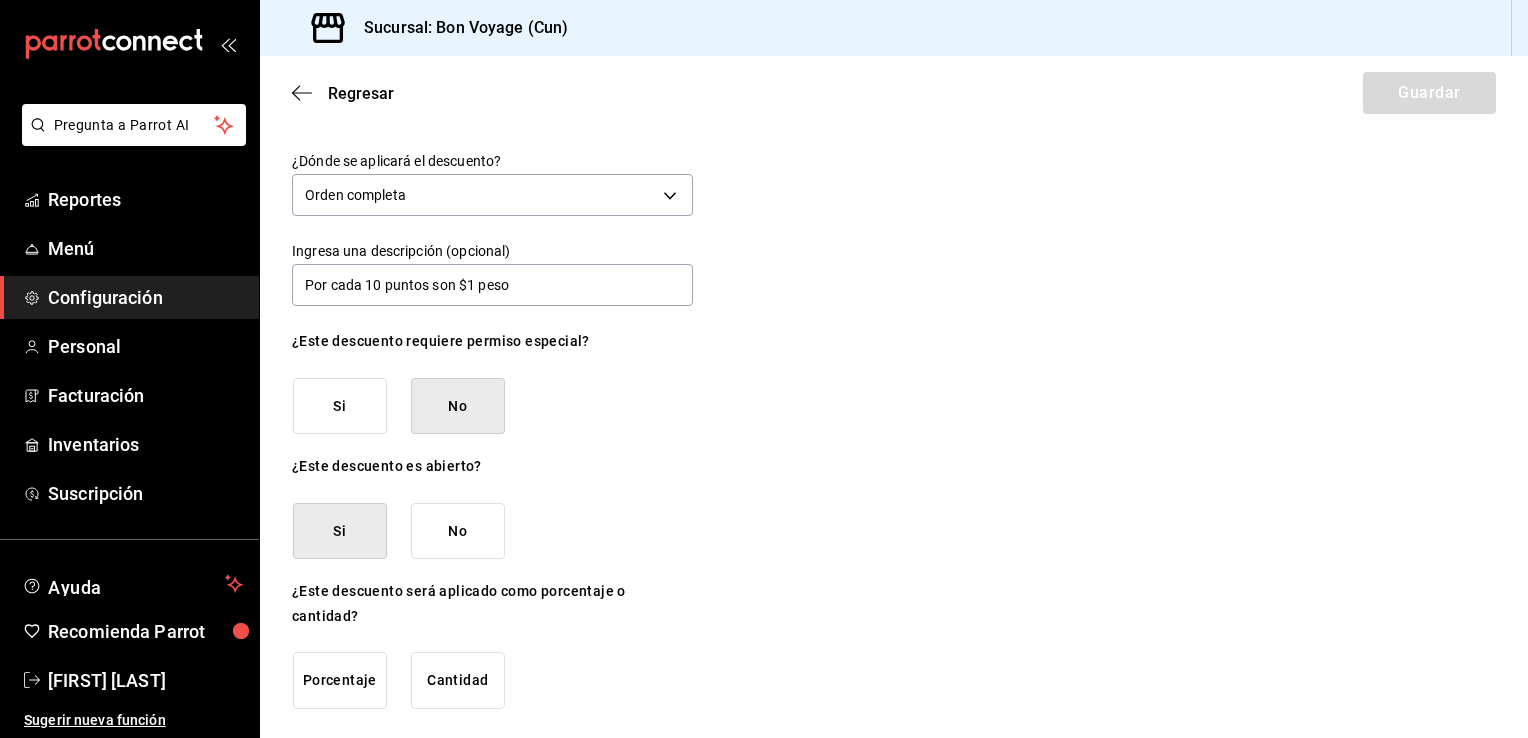 click on "Cantidad" at bounding box center [458, 406] 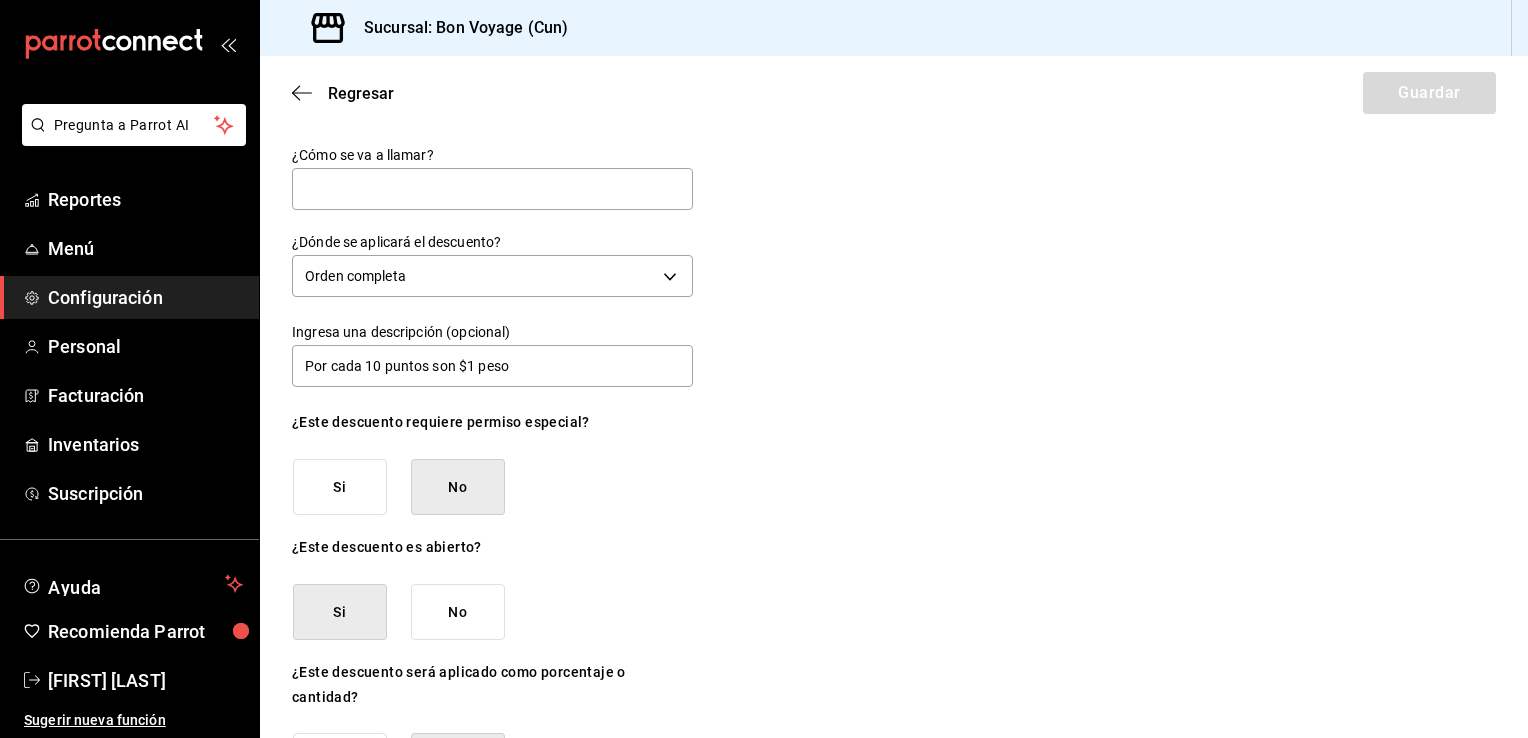 scroll, scrollTop: 19, scrollLeft: 0, axis: vertical 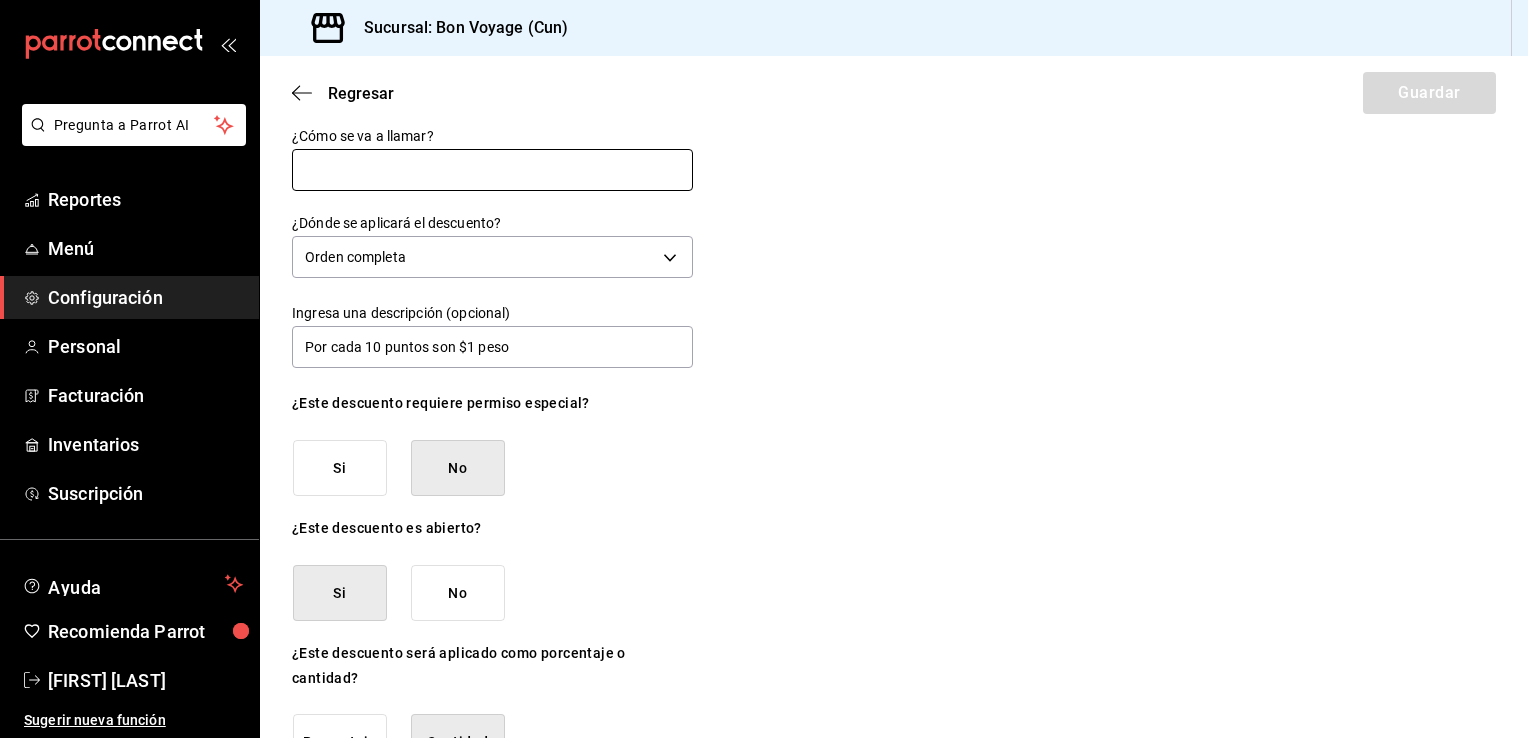 click at bounding box center (492, 170) 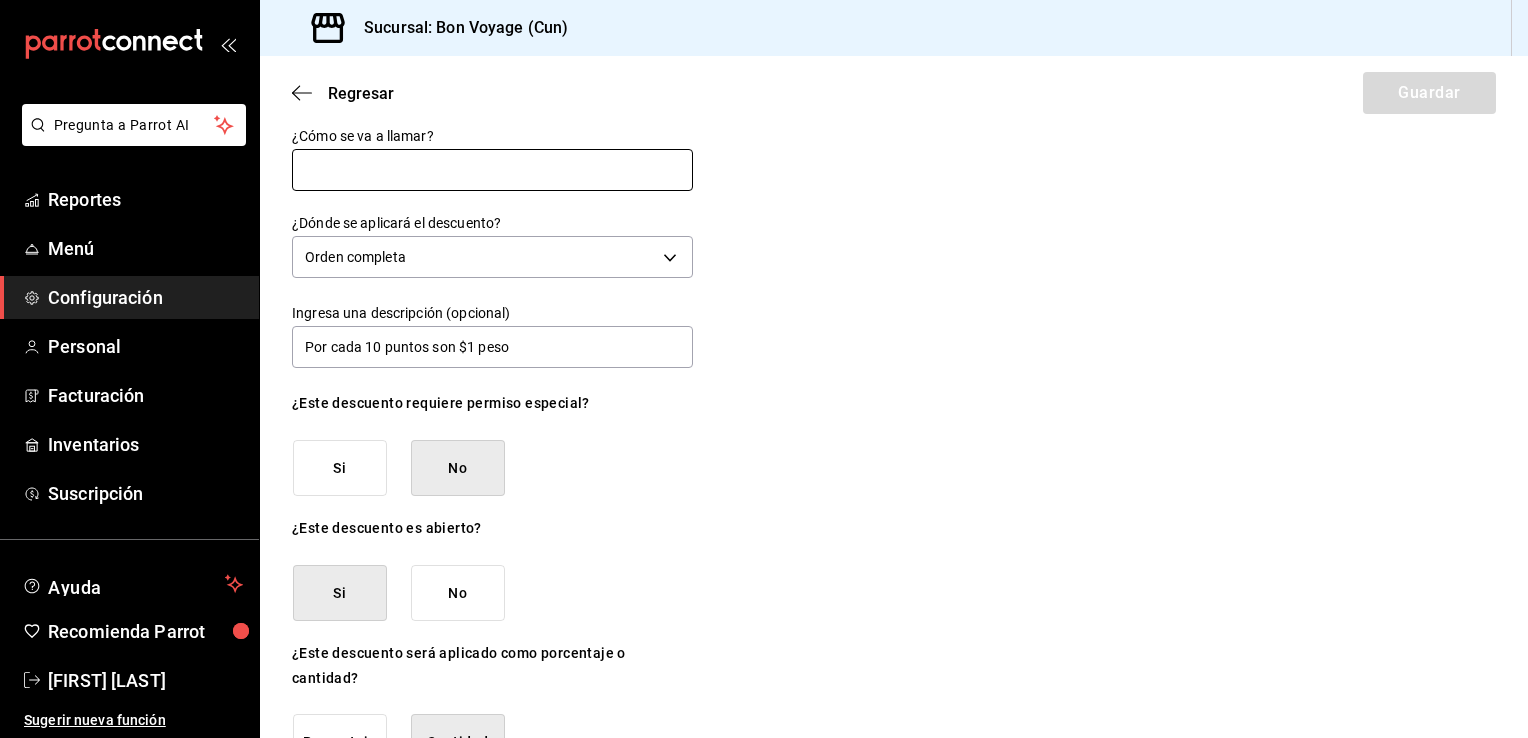 type on "Programa de Fidelidad" 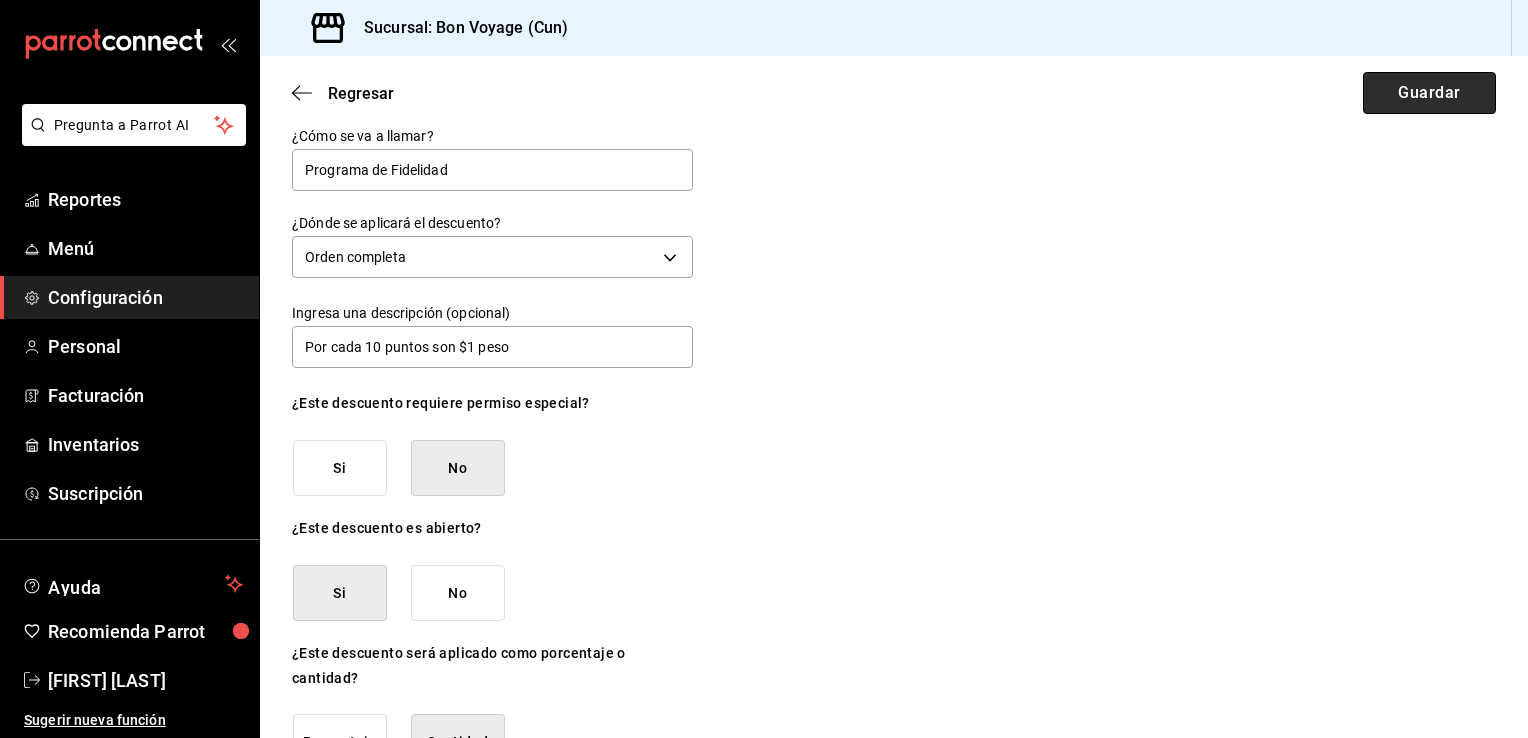 click on "Guardar" at bounding box center (1429, 93) 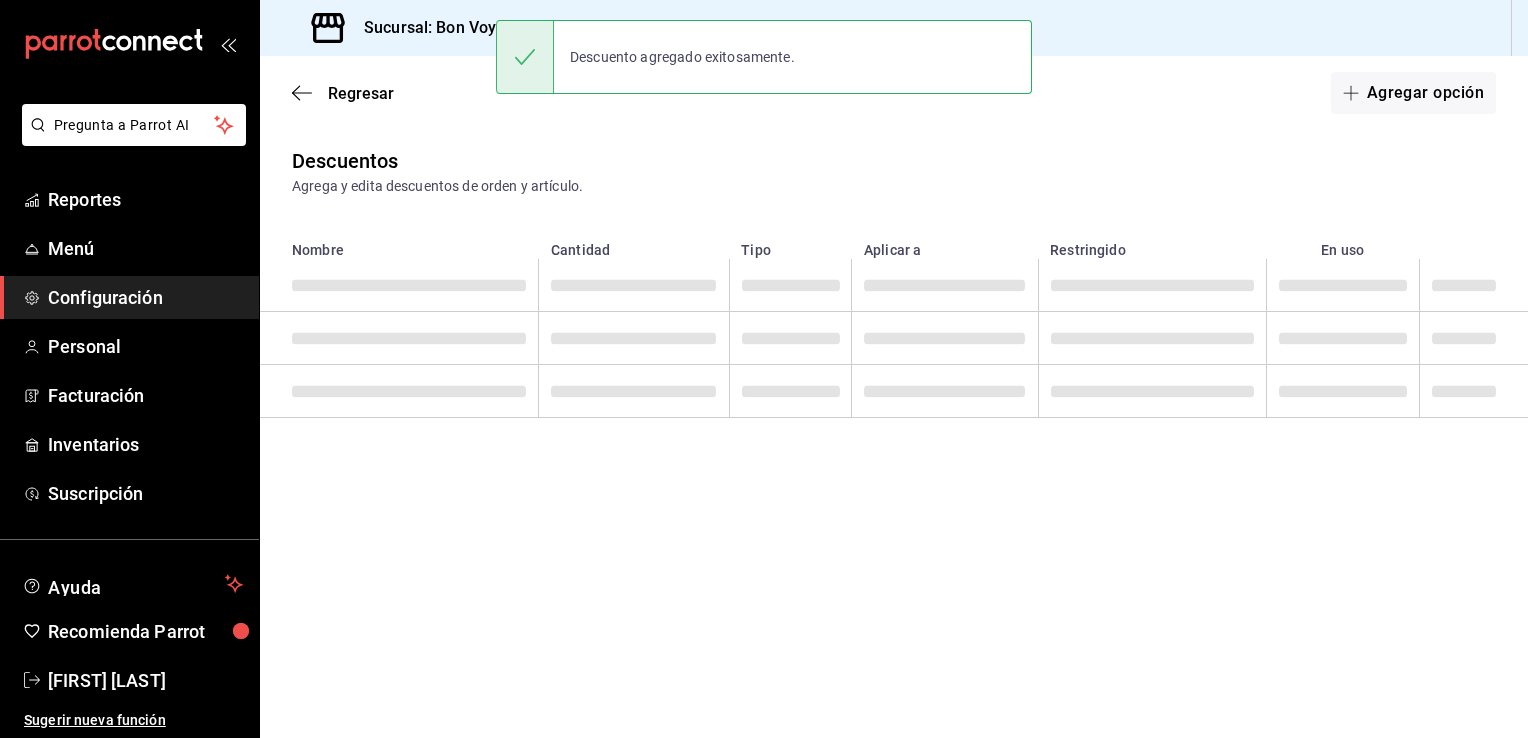 scroll, scrollTop: 0, scrollLeft: 0, axis: both 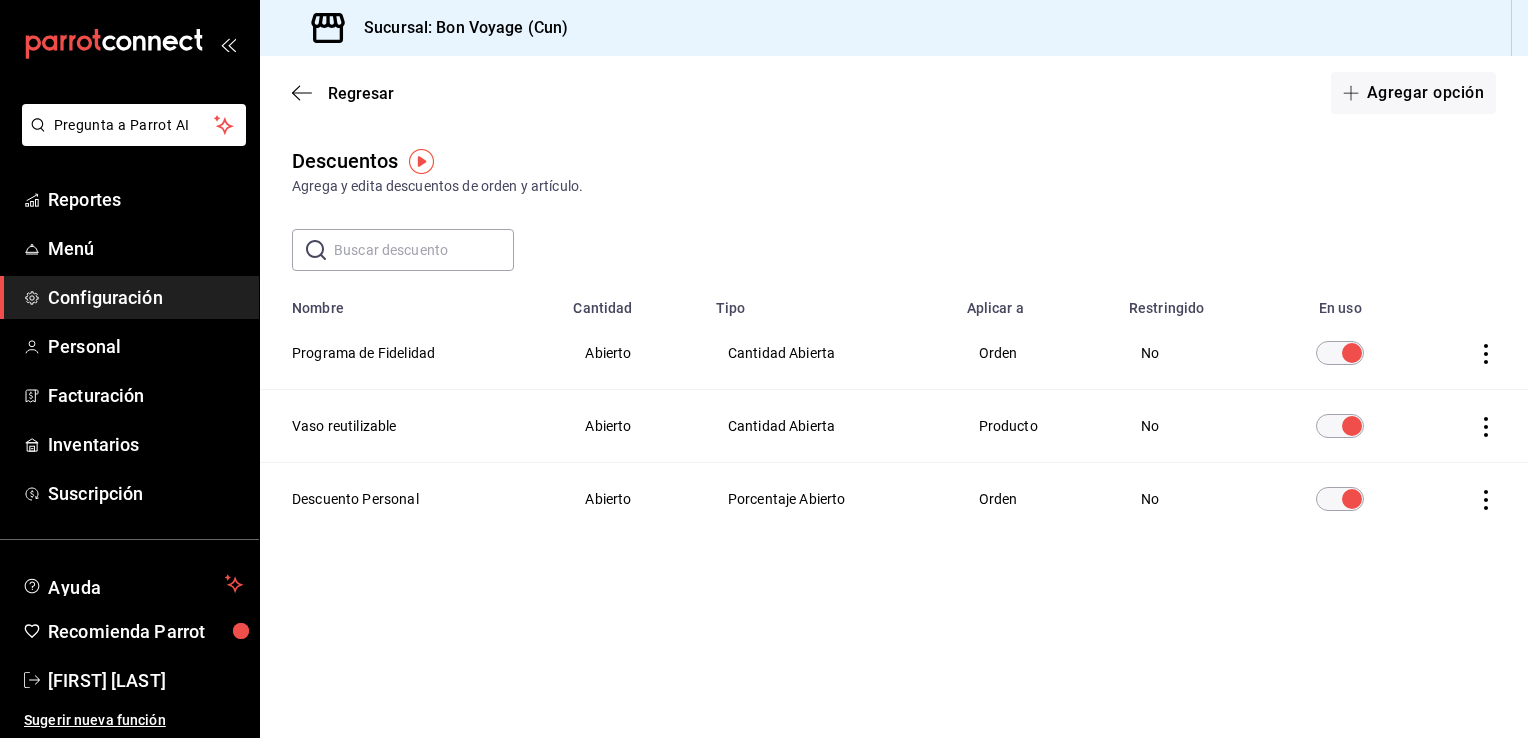 click at bounding box center [1486, 500] 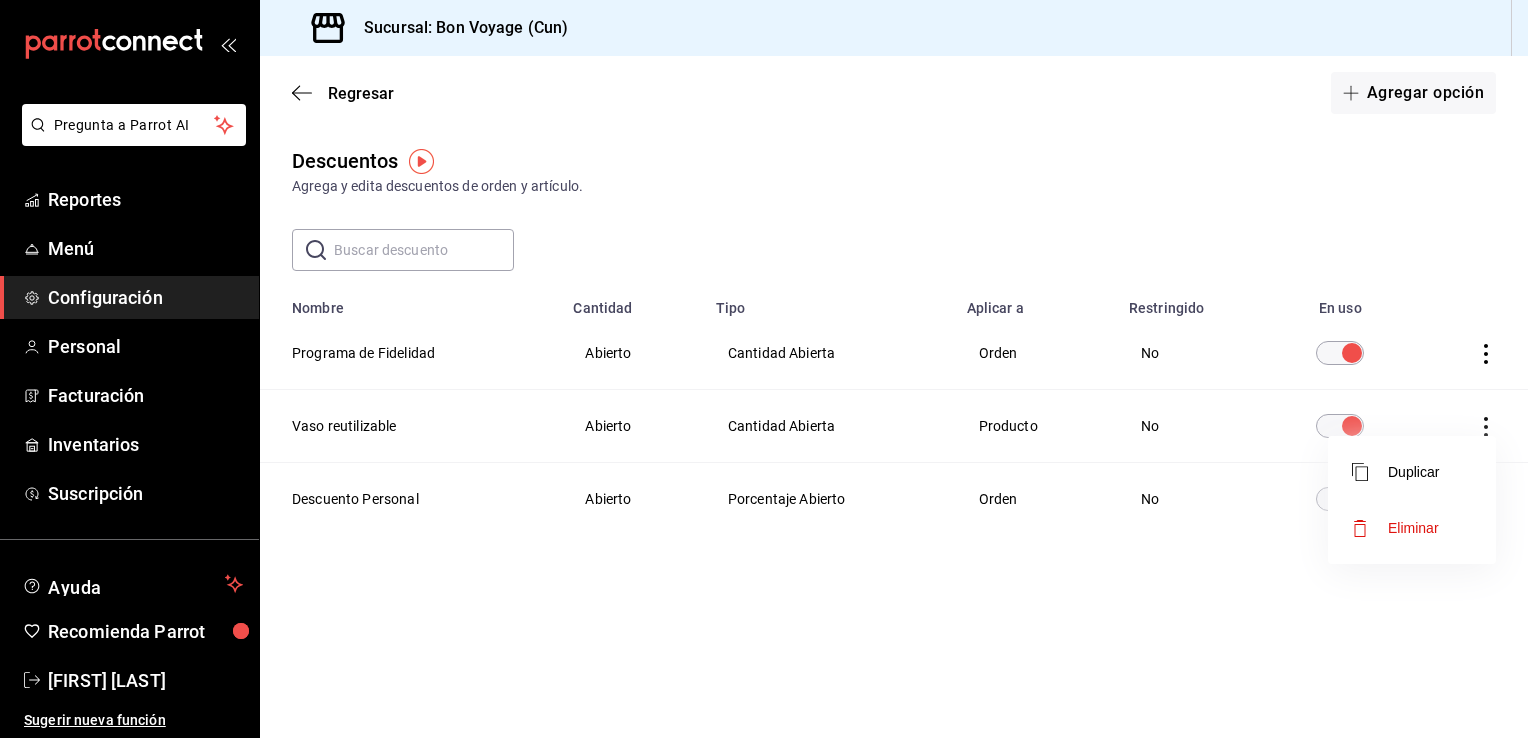 click on "Eliminar" at bounding box center (1413, 528) 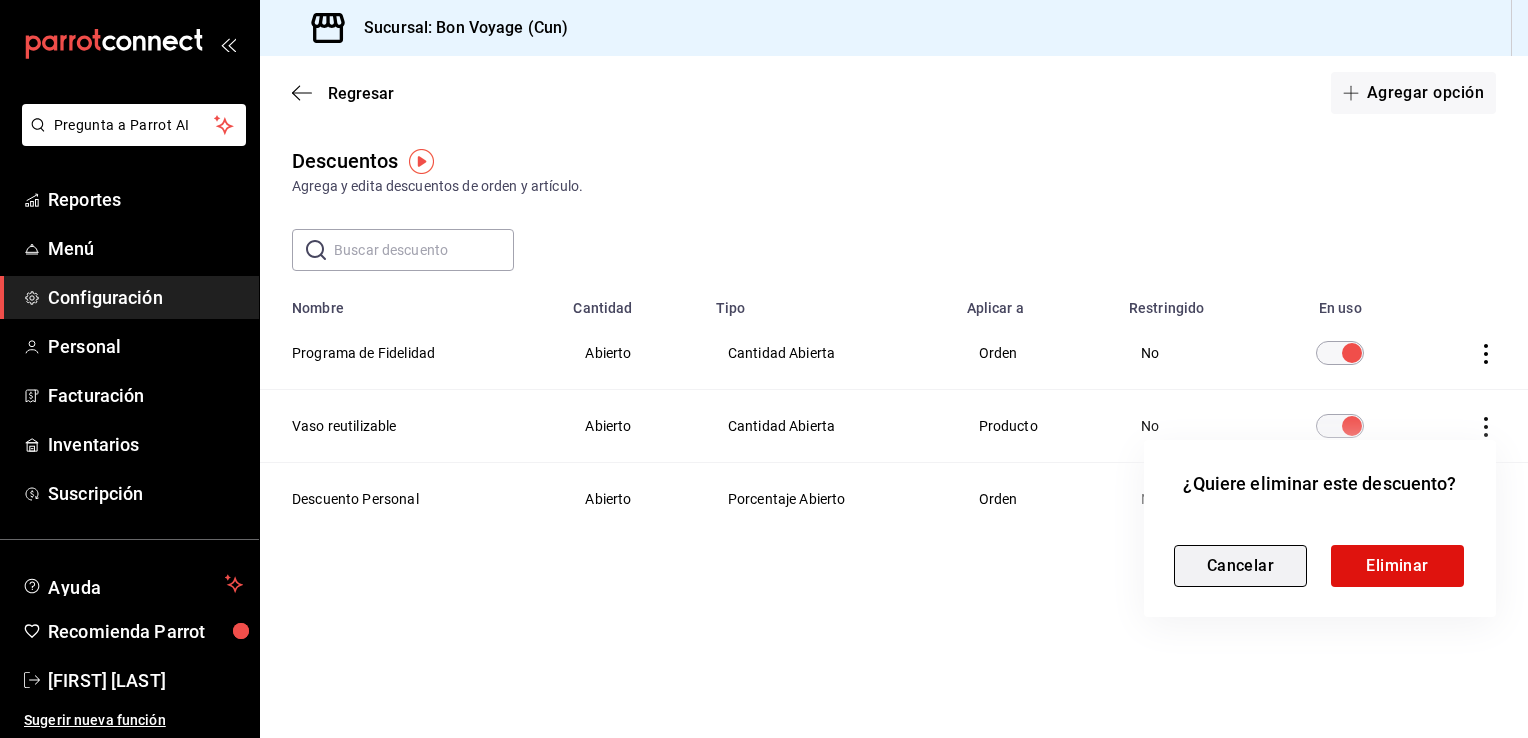 click on "Cancelar" at bounding box center (1240, 566) 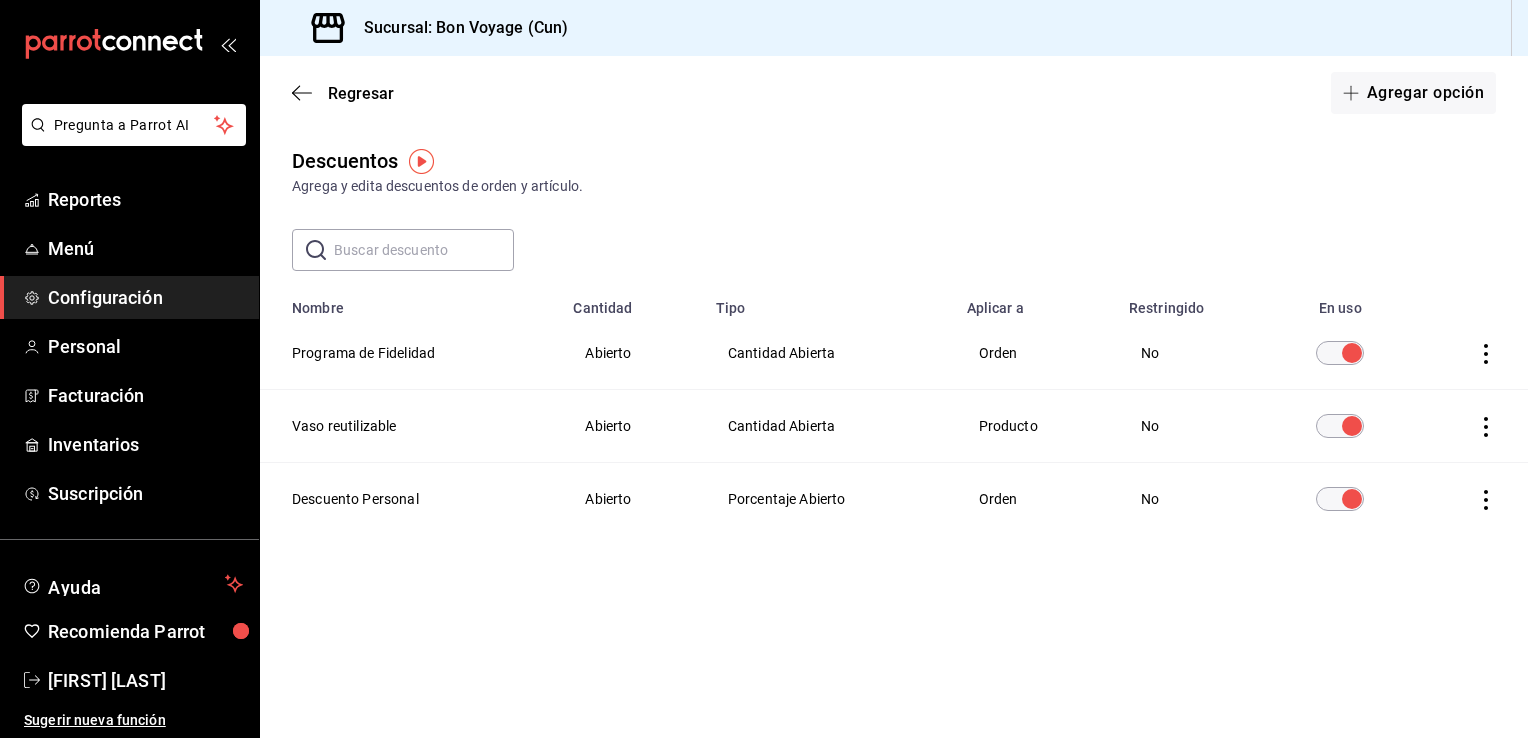 click on "Porcentaje Abierto" at bounding box center (829, 499) 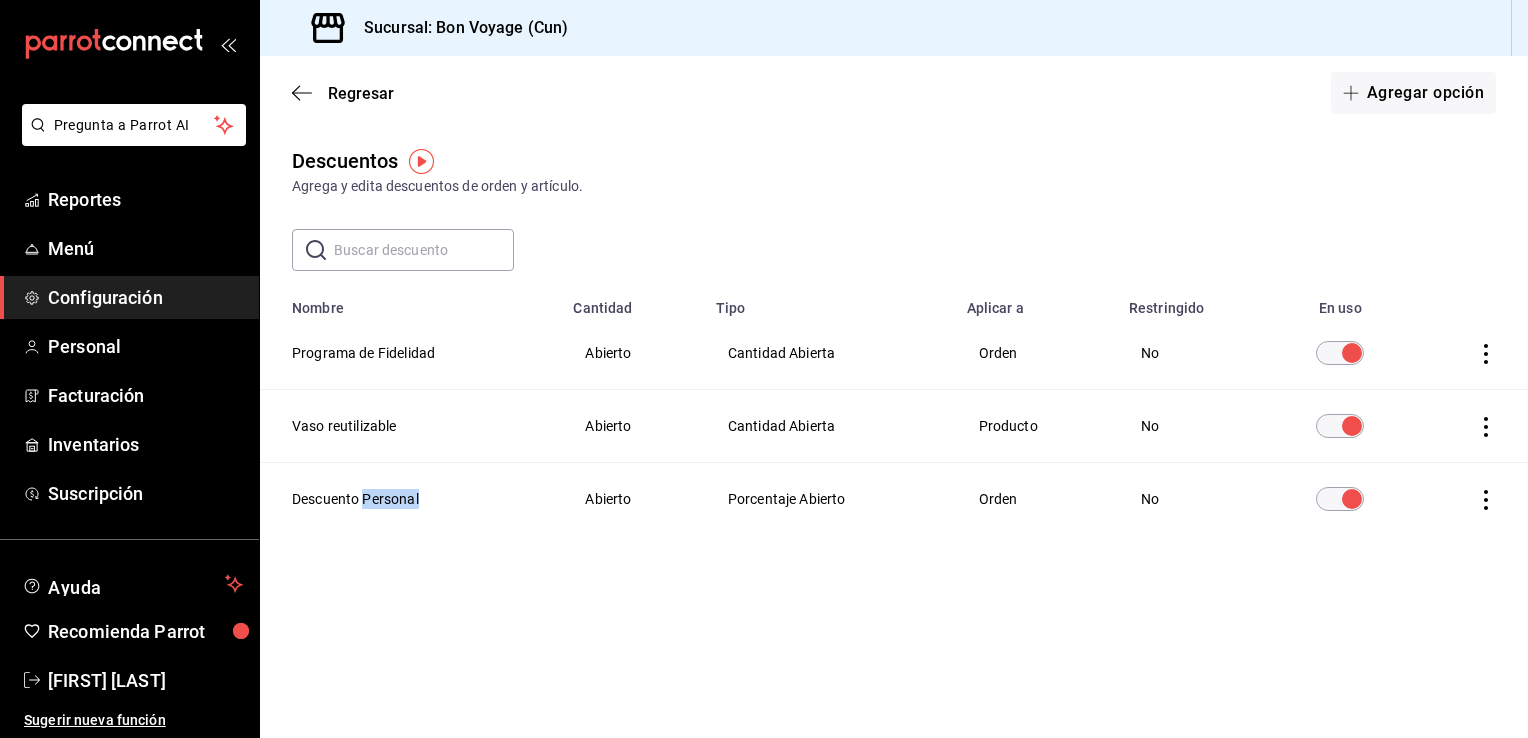 click on "Descuento Personal" at bounding box center (410, 499) 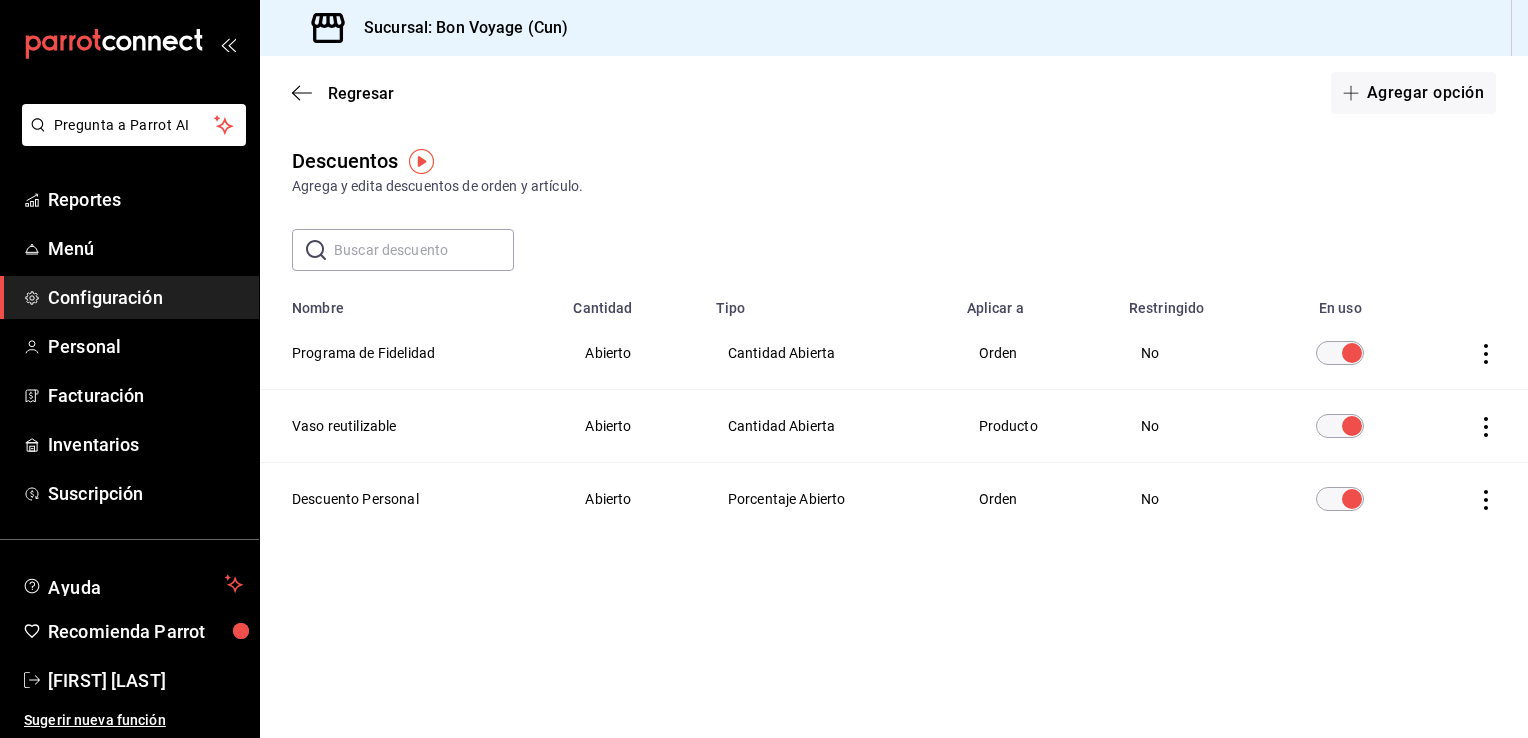 drag, startPoint x: 371, startPoint y: 498, endPoint x: 705, endPoint y: 538, distance: 336.3867 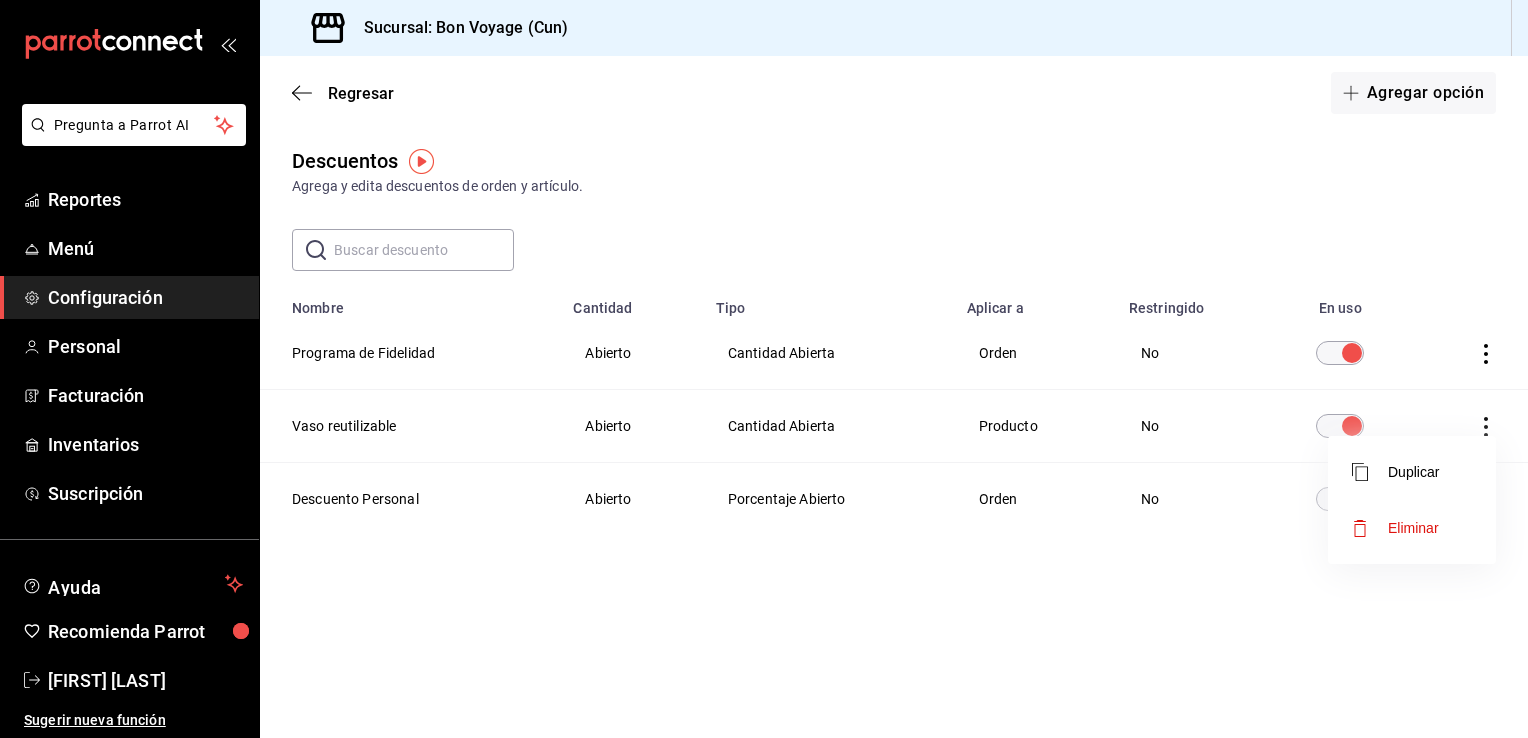 click on "Eliminar" at bounding box center [1412, 528] 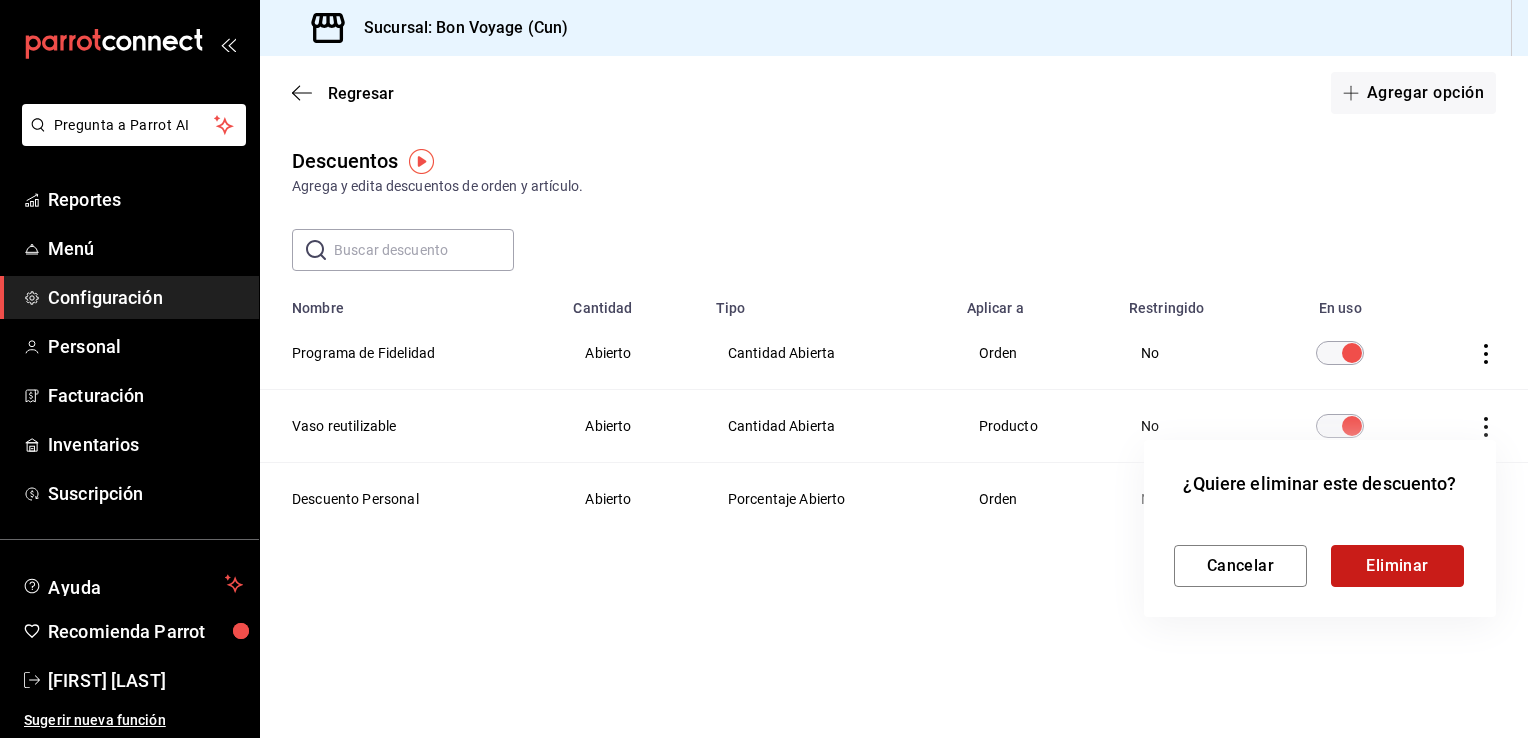 click on "Eliminar" at bounding box center (1397, 566) 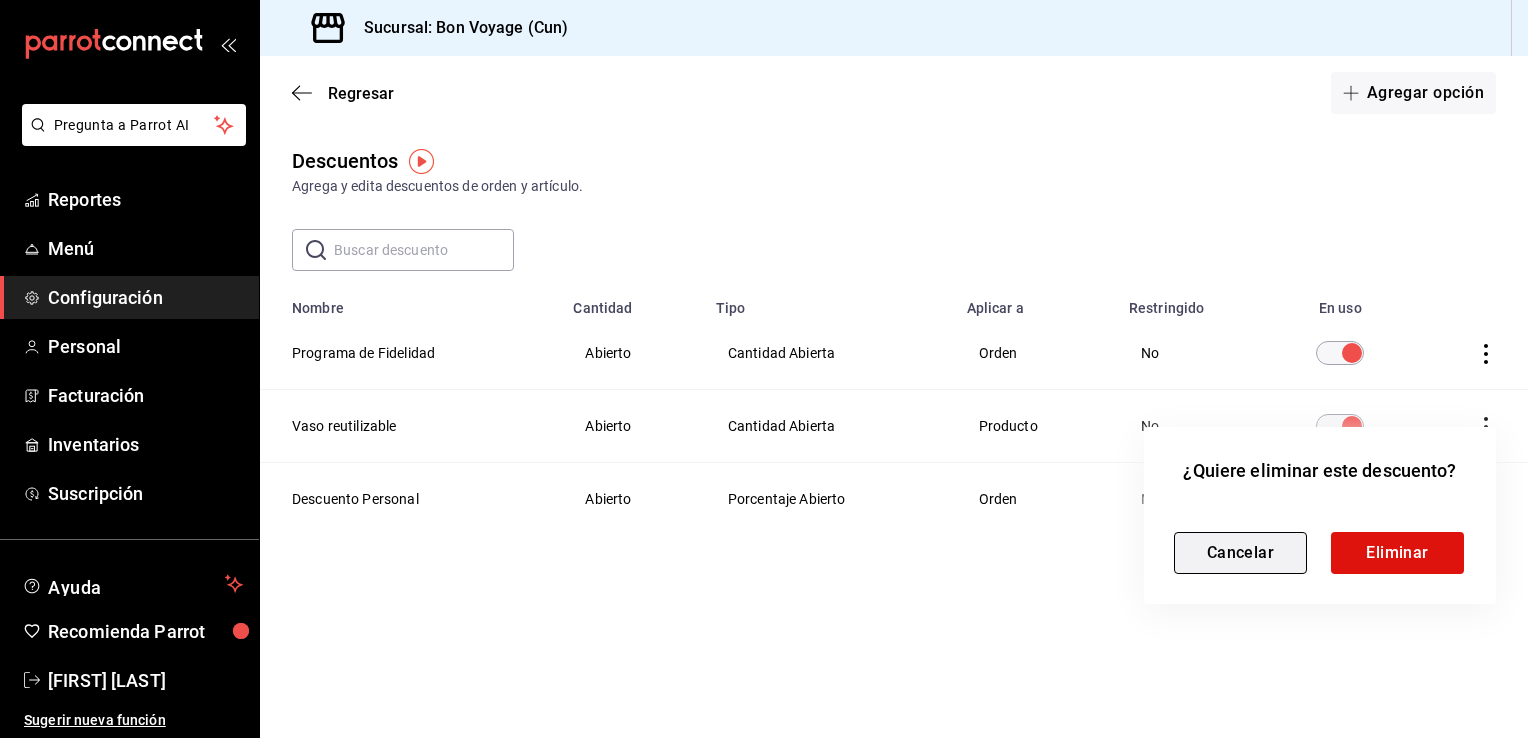 click on "Cancelar" at bounding box center (1240, 553) 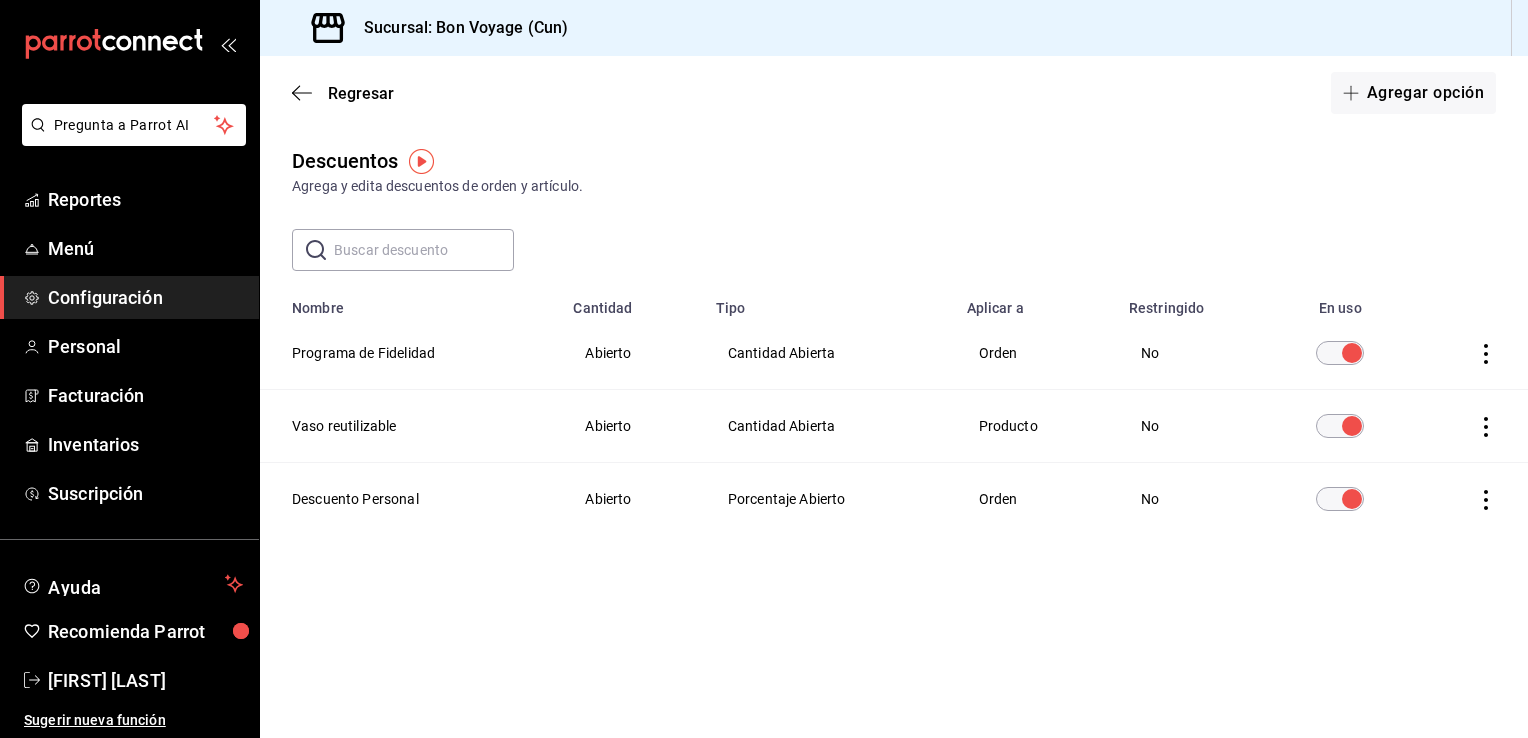 click at bounding box center [1352, 499] 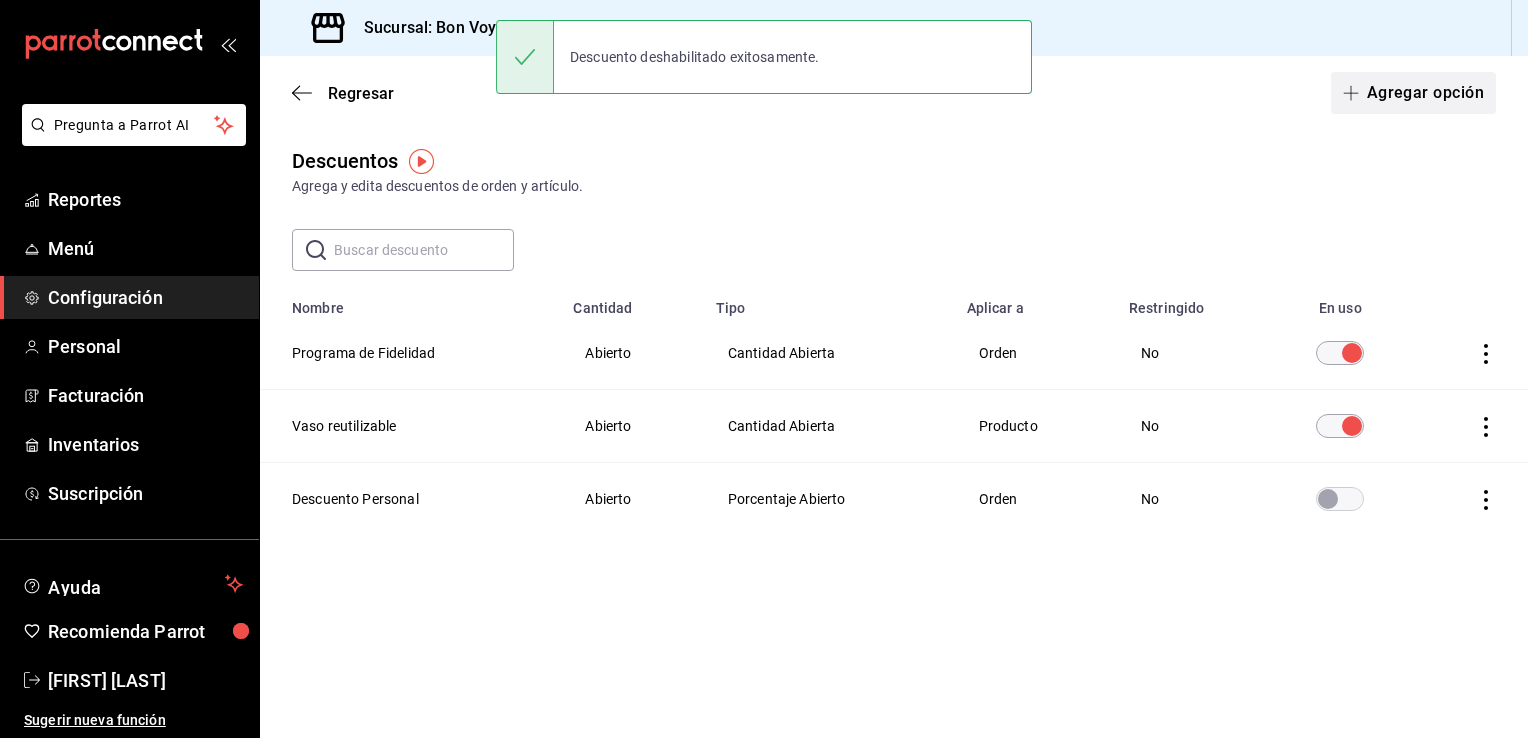 click on "Agregar opción" at bounding box center (1413, 93) 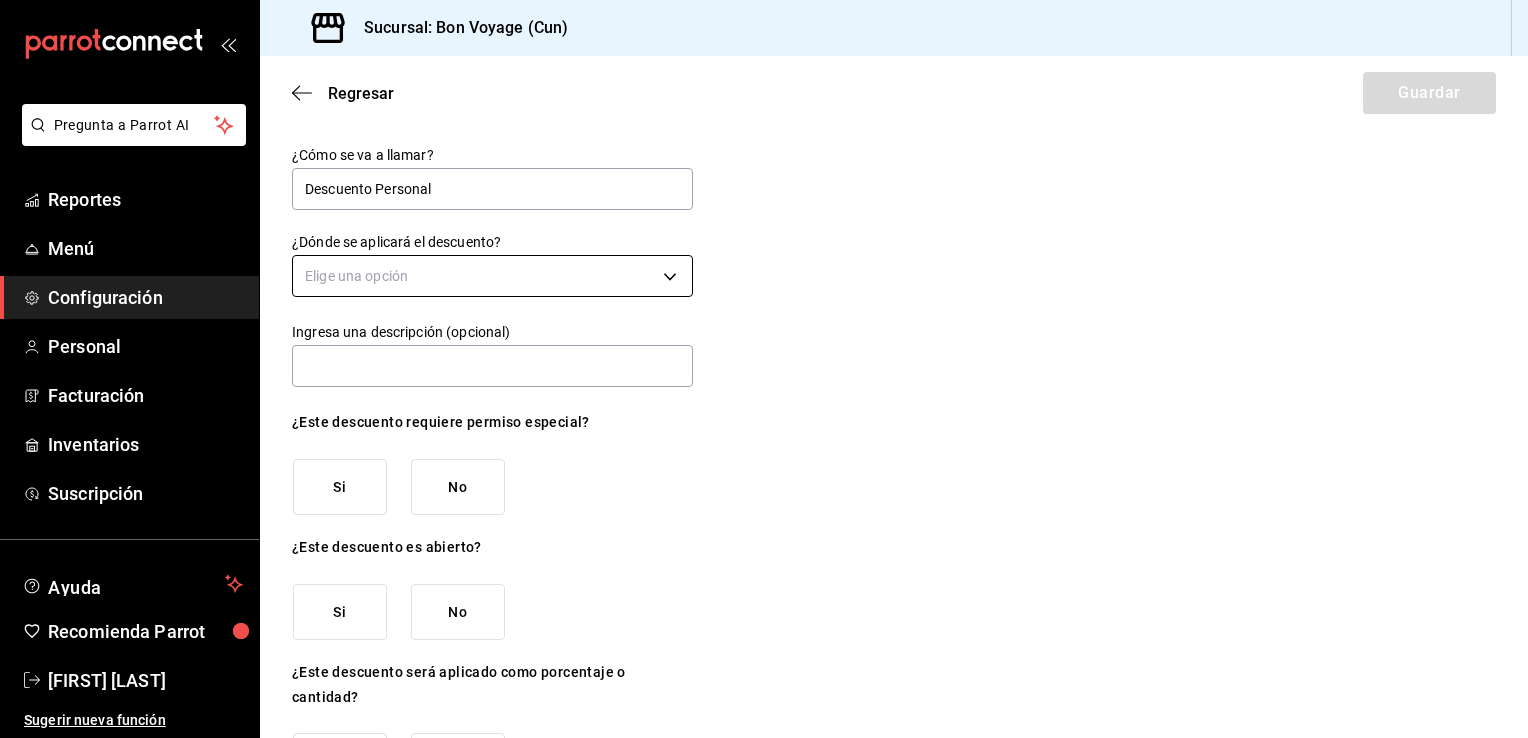 type on "Descuento Personal" 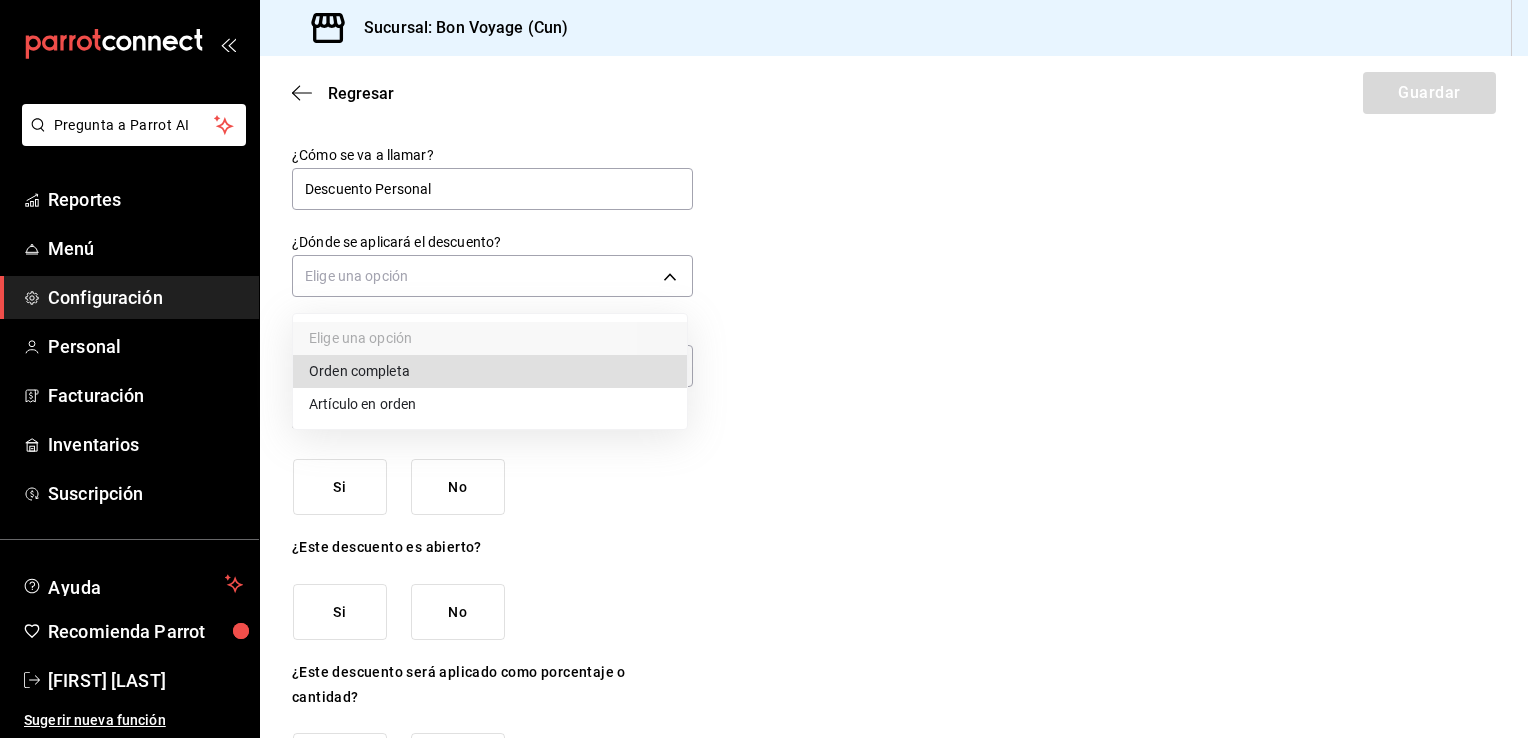 click at bounding box center (764, 369) 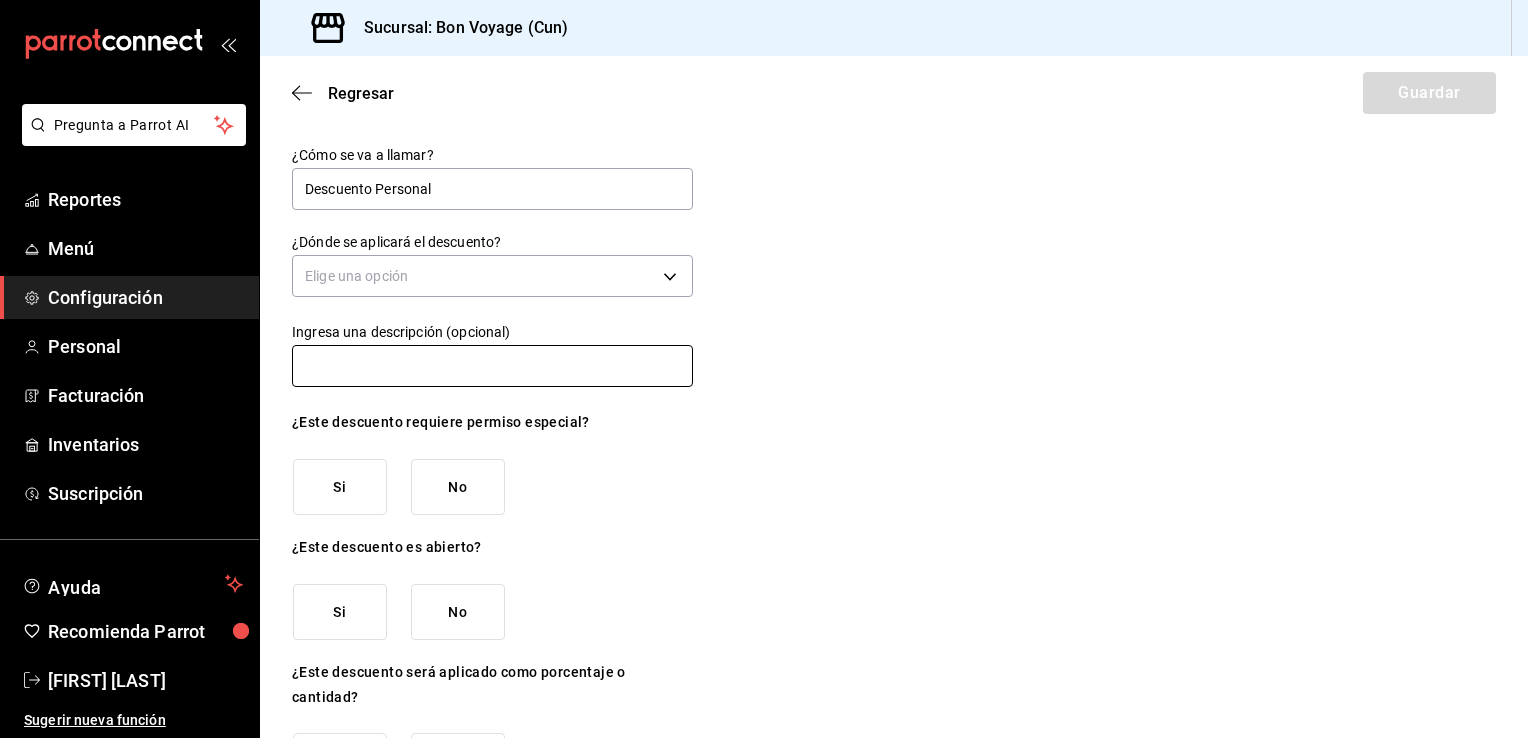 click at bounding box center (492, 366) 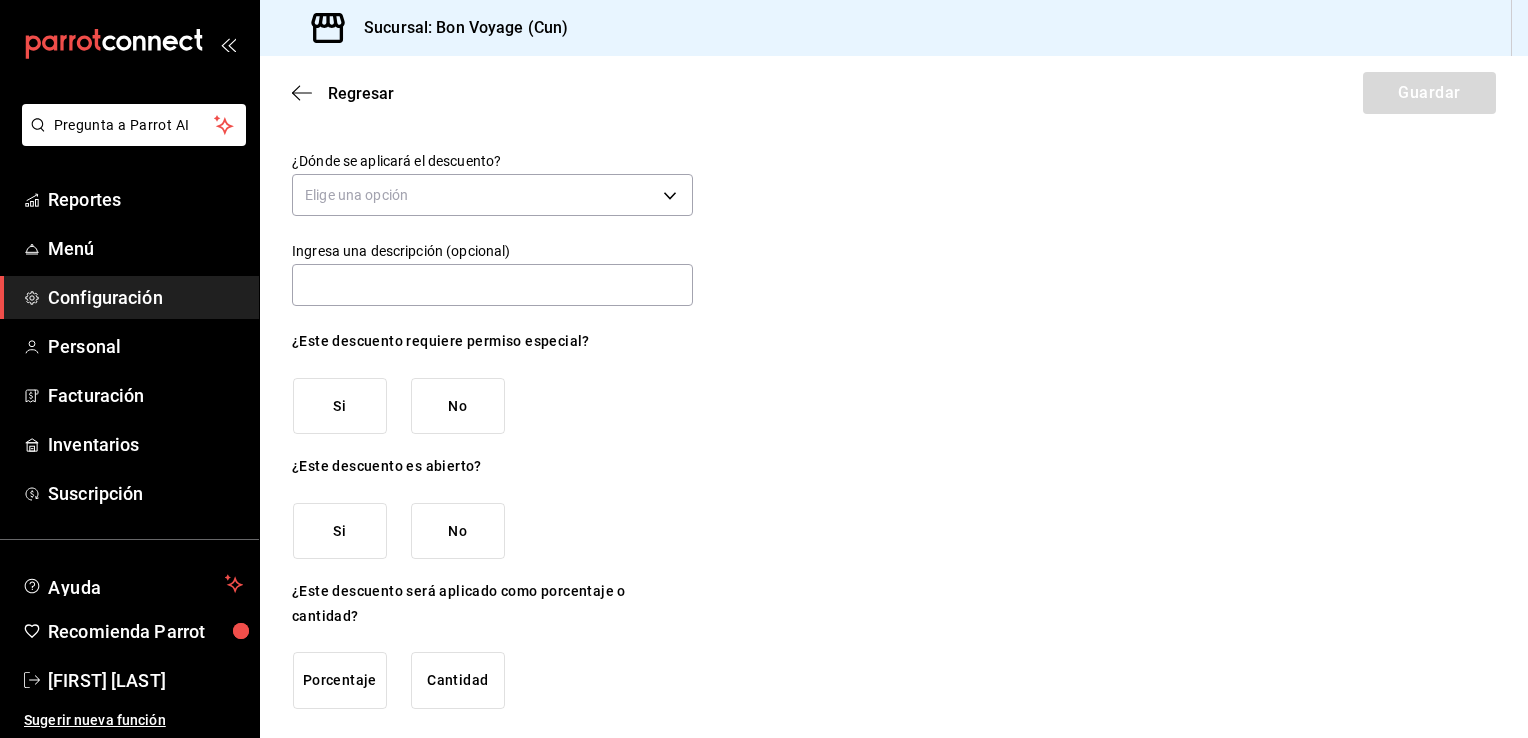 click on "No" at bounding box center [458, 406] 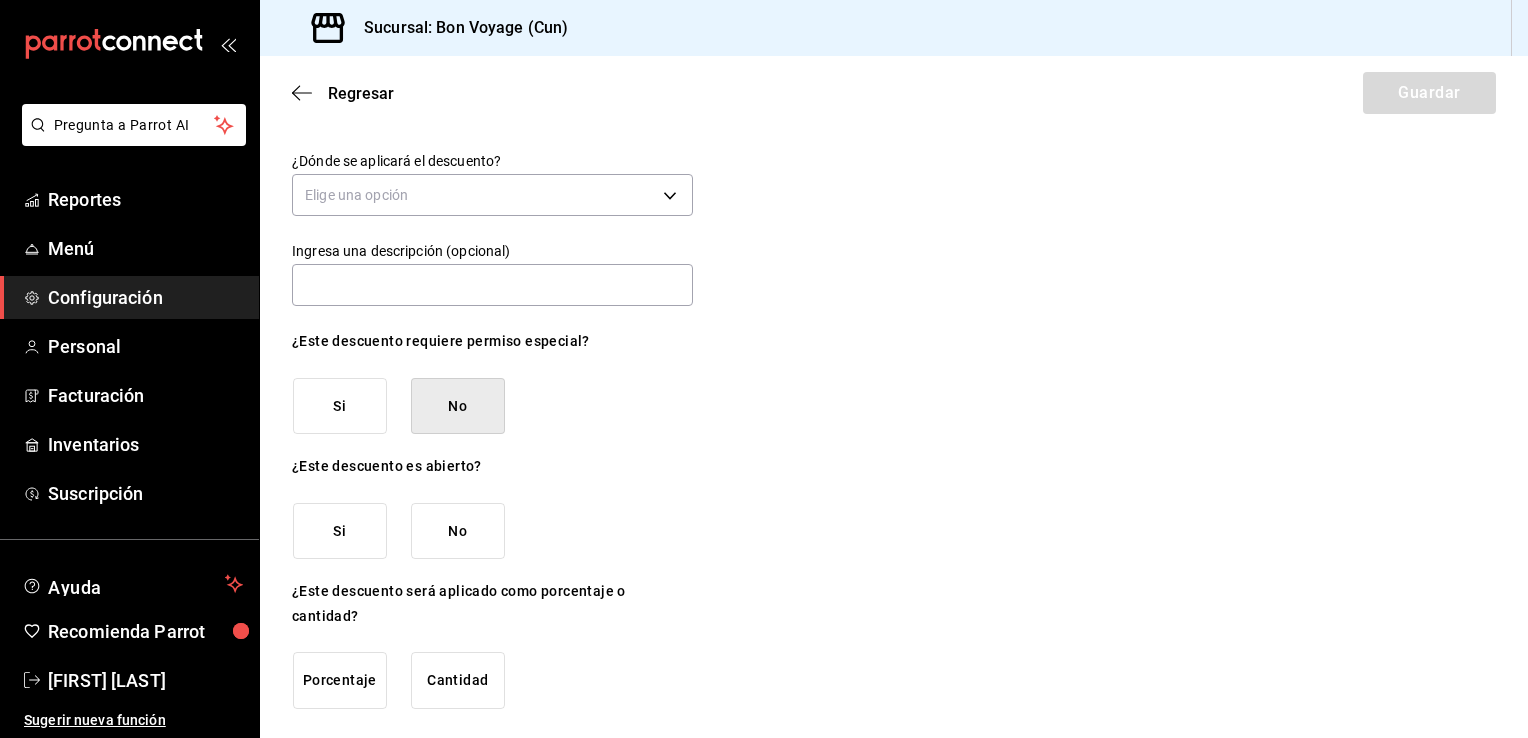 click on "Si" at bounding box center [340, 406] 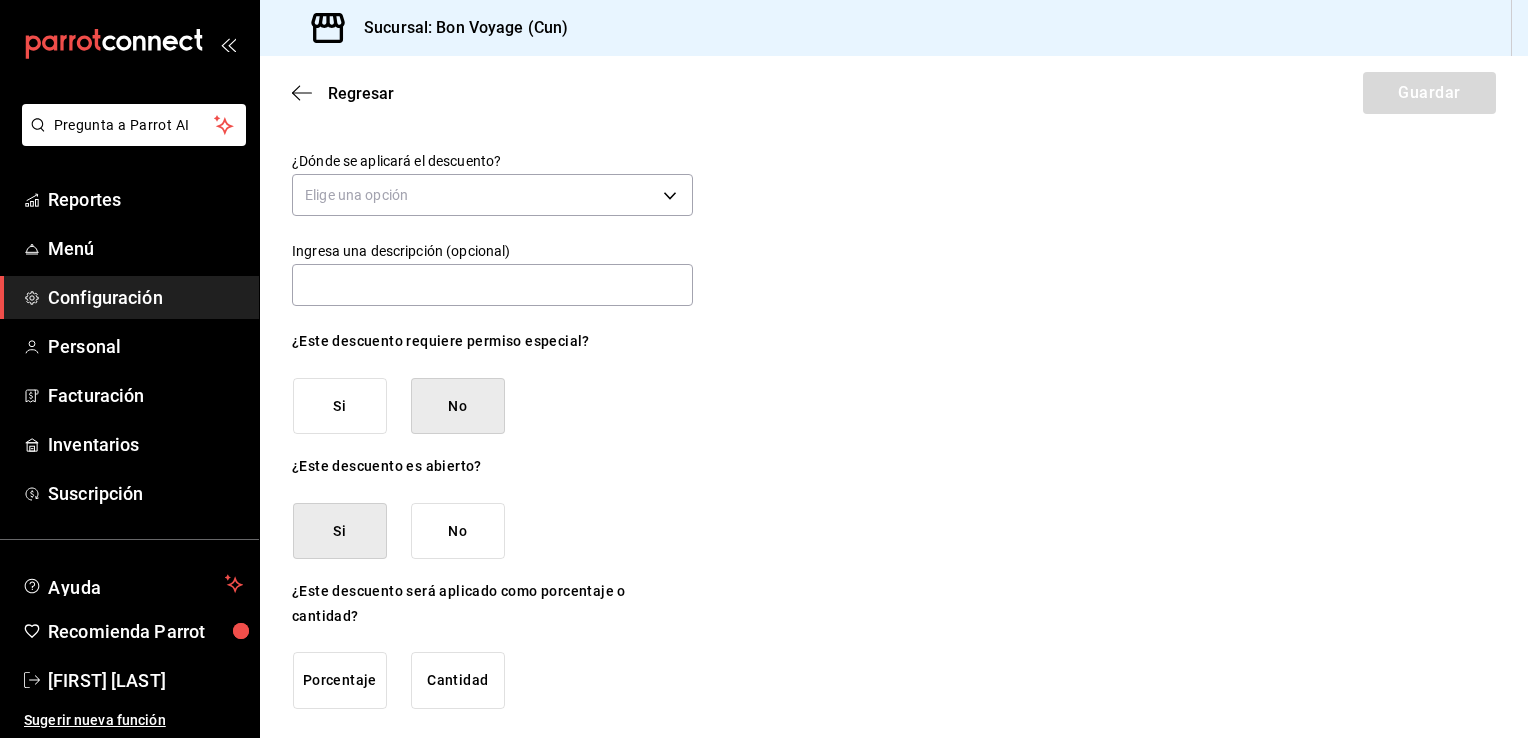 click on "No" at bounding box center (458, 406) 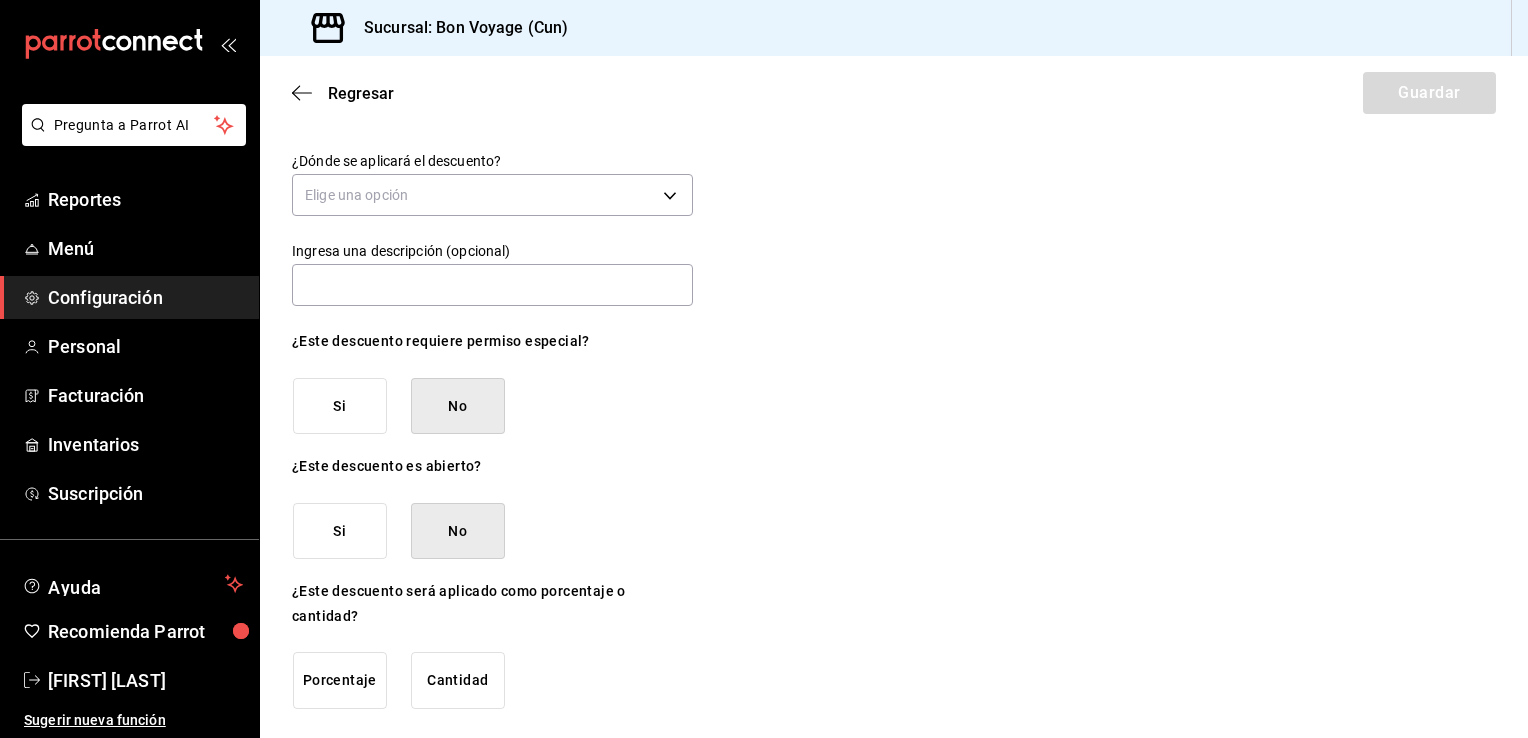 click on "Porcentaje" at bounding box center [340, 406] 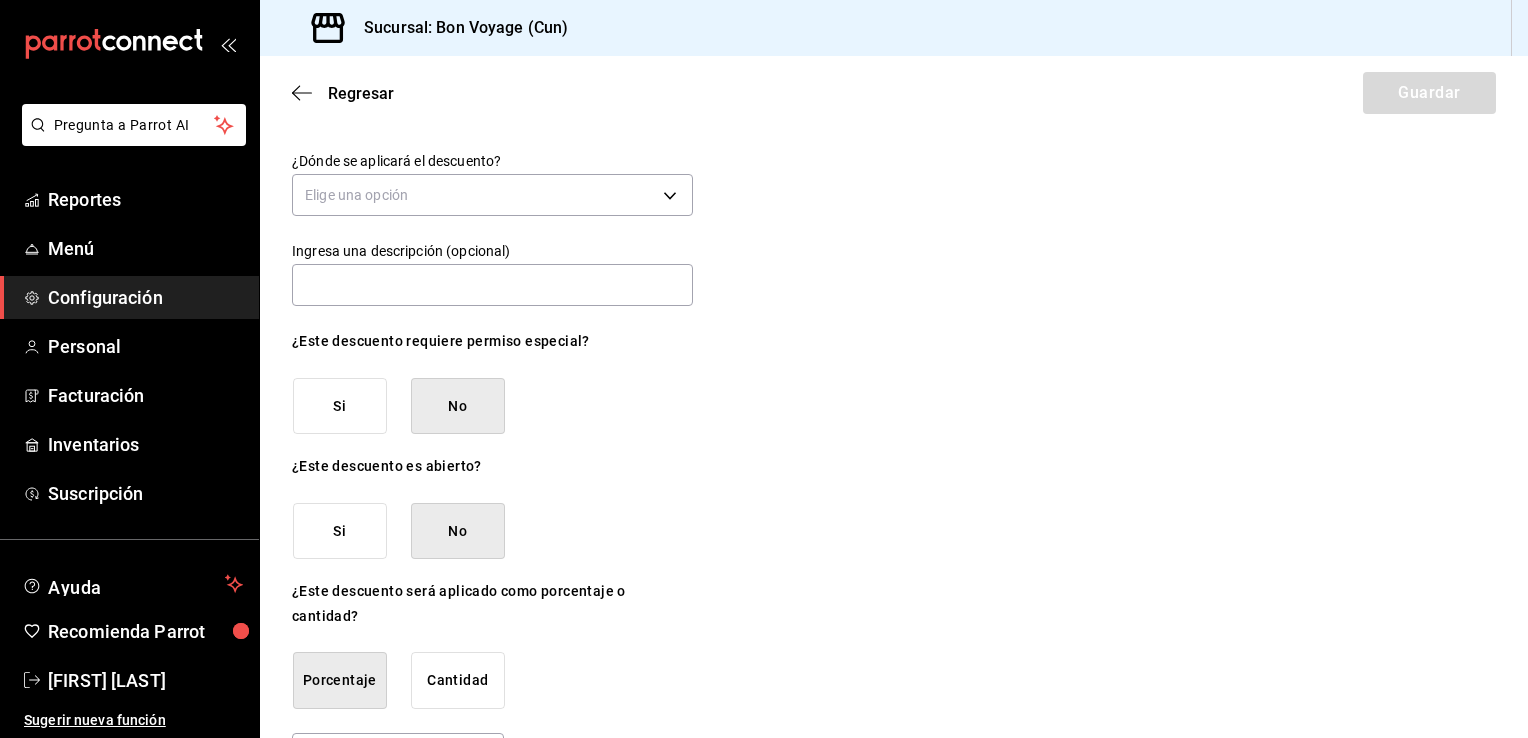 scroll, scrollTop: 148, scrollLeft: 0, axis: vertical 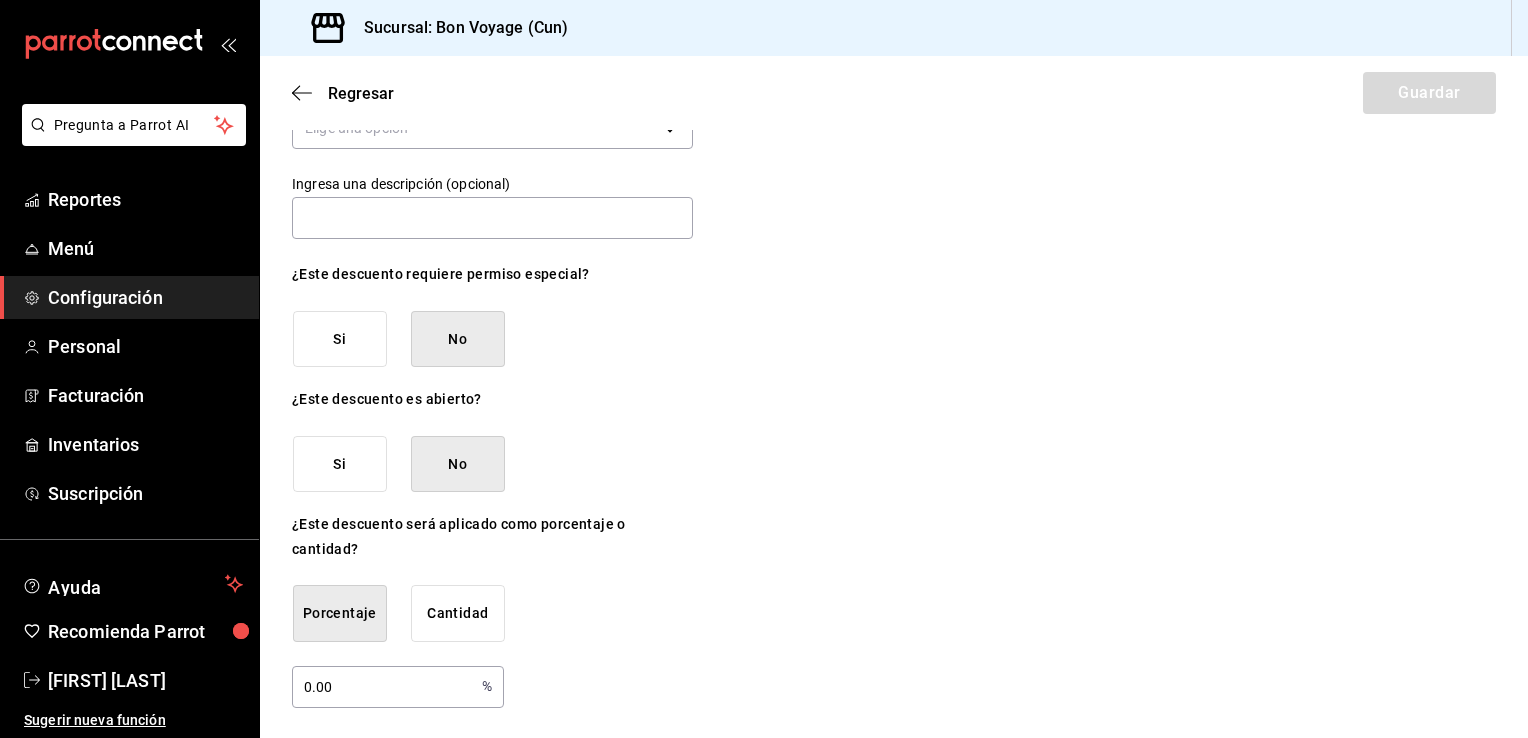 click on "Regresar Guardar ¿Cómo se va a llamar? Descuento Personal ¿Dónde se aplicará el descuento? Elige una opción Ingresa una descripción (opcional) ¿Este descuento requiere permiso especial? Si No ¿Este descuento es abierto? Si No ¿Este descuento será aplicado como porcentaje o cantidad? Porcentaje Cantidad 0.00 % ​" at bounding box center [894, 324] 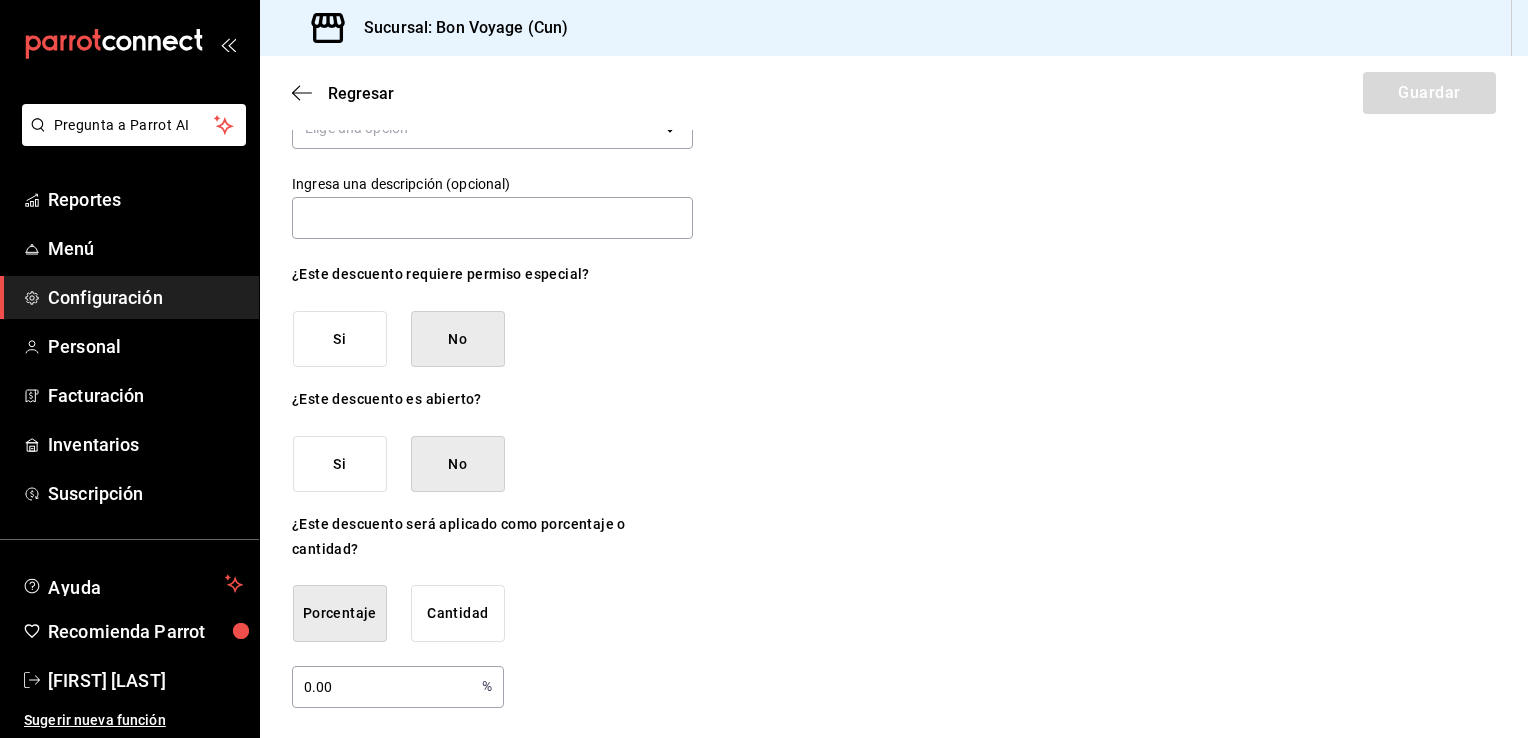 click on "0.00" at bounding box center [383, 686] 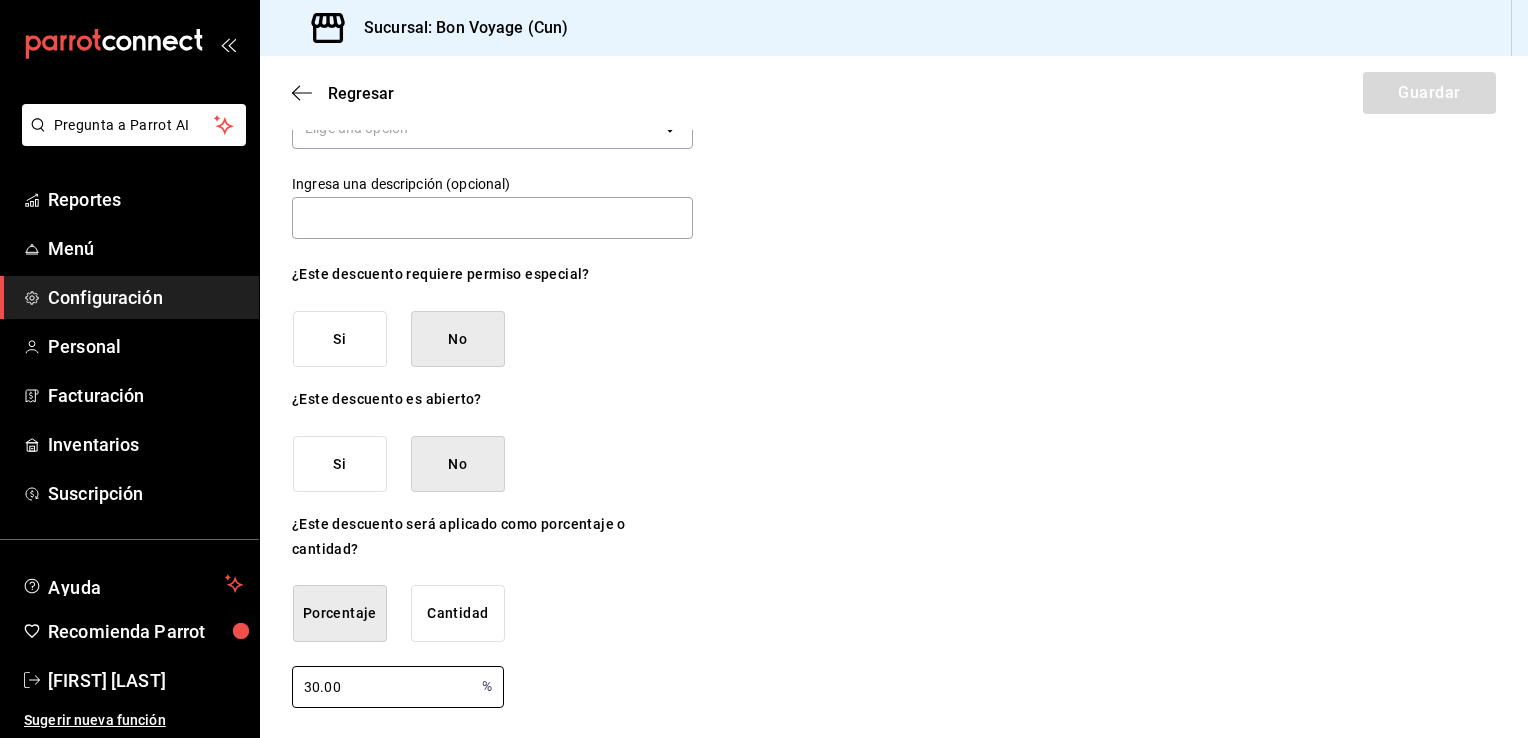 type on "30.00" 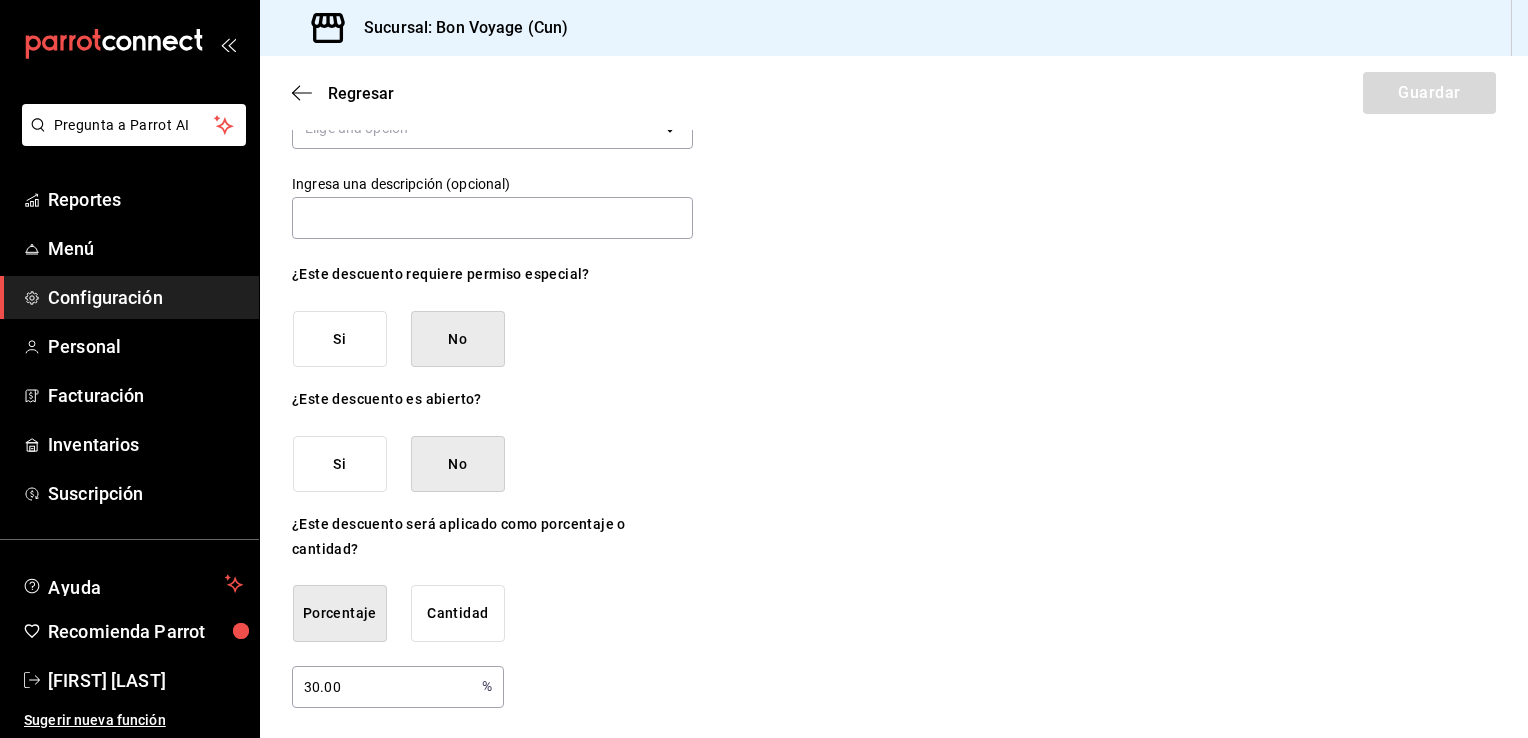 click on "¿Cómo se va a llamar? Descuento Personal ¿Dónde se aplicará el descuento? Elige una opción Ingresa una descripción (opcional) ¿Este descuento requiere permiso especial? Si No ¿Este descuento es abierto? Si No ¿Este descuento será aplicado como porcentaje o cantidad? Porcentaje Cantidad 30.00 % ​" at bounding box center [894, 353] 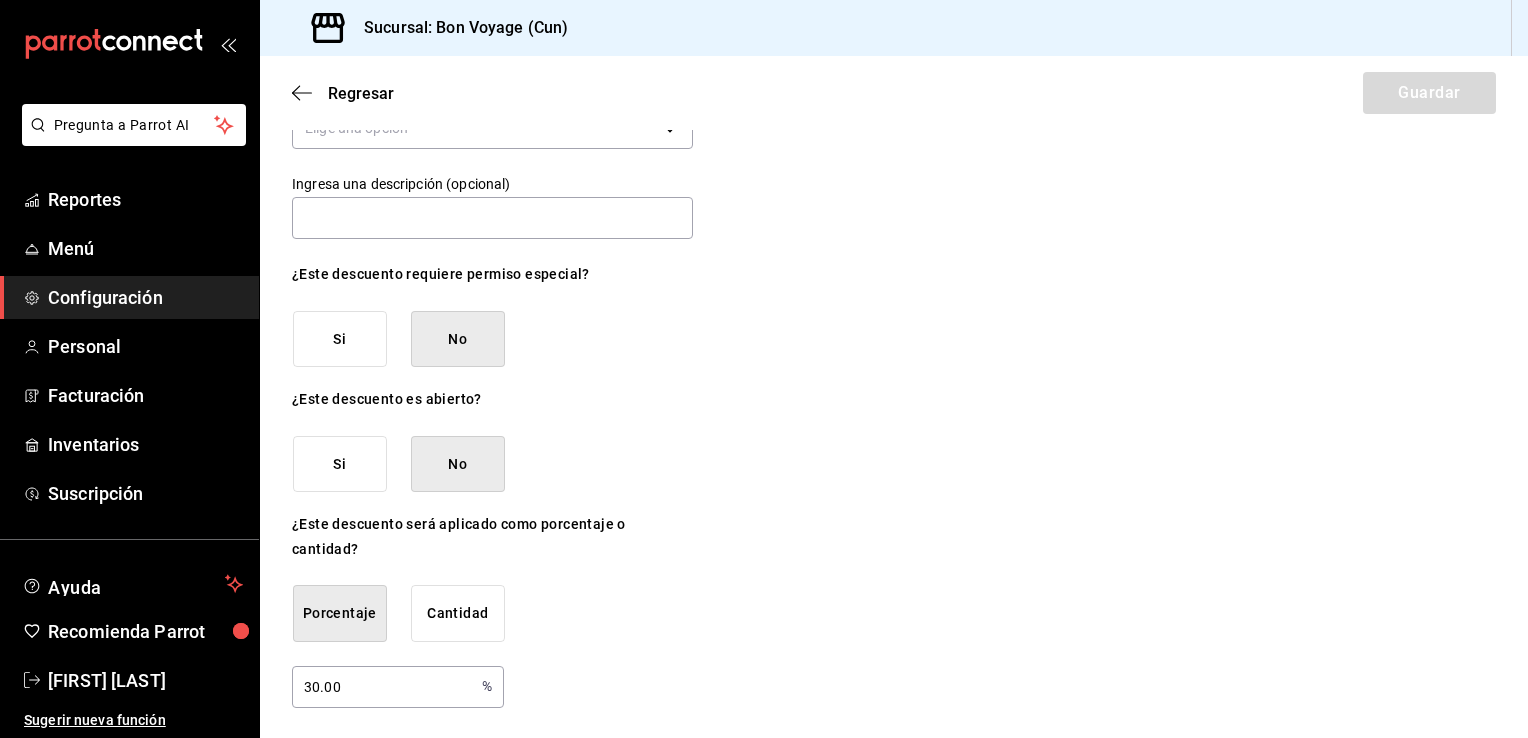 scroll, scrollTop: 0, scrollLeft: 0, axis: both 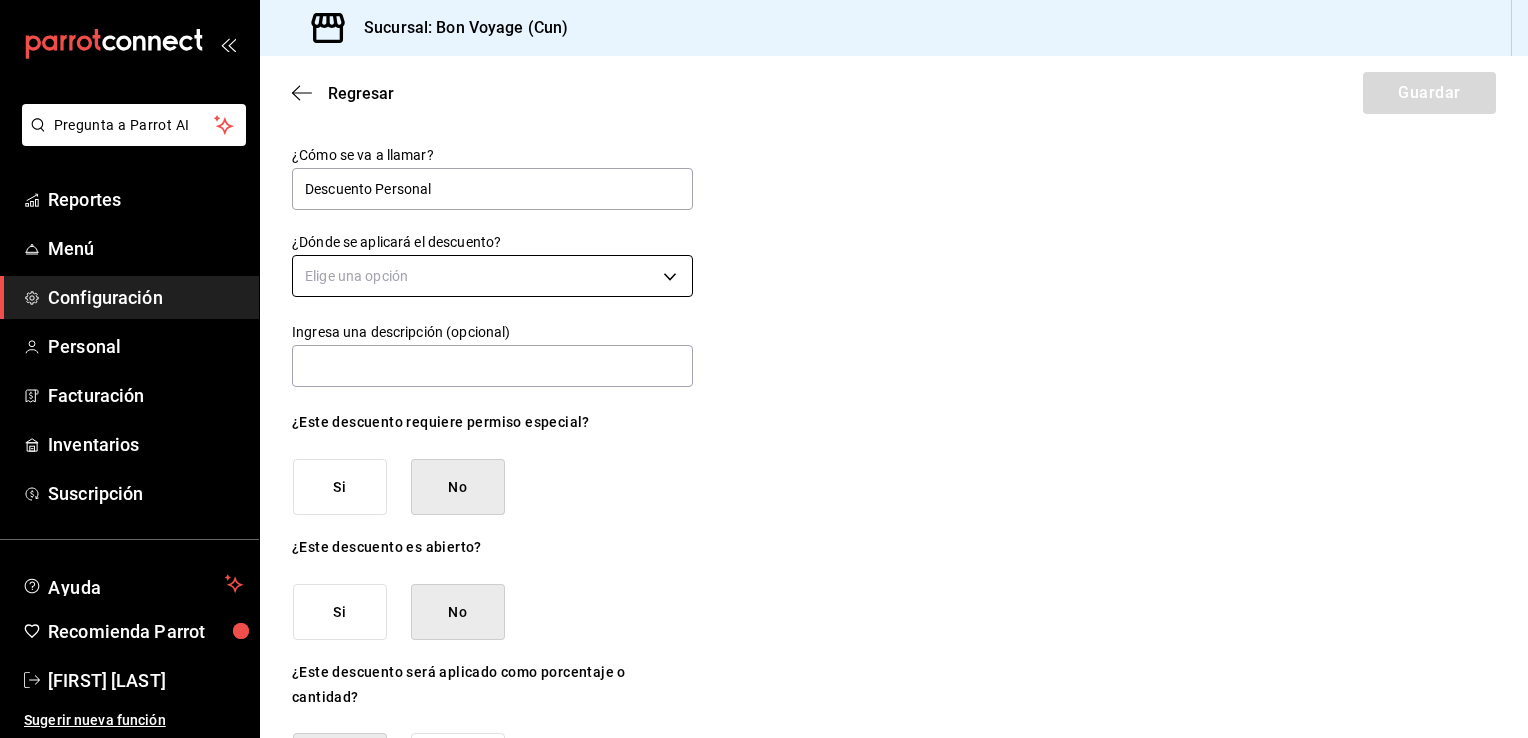 click on "Pregunta a Parrot AI Reportes   Menú   Configuración   Personal   Facturación   Inventarios   Suscripción   Ayuda Recomienda Parrot   [FIRST] [LAST]   Sugerir nueva función   Sucursal: Bon Voyage (Cun) Regresar Guardar ¿Cómo se va a llamar? Descuento Personal ¿Dónde se aplicará el descuento? Elige una opción Ingresa una descripción (opcional) ¿Este descuento requiere permiso especial? Si No ¿Este descuento es abierto? Si No ¿Este descuento será aplicado como porcentaje o cantidad? Porcentaje Cantidad 30.00 % ​ GANA 1 MES GRATIS EN TU SUSCRIPCIÓN AQUÍ ¿Recuerdas cómo empezó tu restaurante?
Hoy puedes ayudar a un colega a tener el mismo cambio que tú viviste.
Recomienda Parrot directamente desde tu Portal Administrador.
Es fácil y rápido.
🎁 Por cada restaurante que se una, ganas 1 mes gratis. Pregunta a Parrot AI Reportes   Menú   Configuración   Personal   Facturación   Inventarios   Suscripción   Ayuda Recomienda Parrot   [FIRST] [LAST]   Sugerir nueva función" at bounding box center (764, 369) 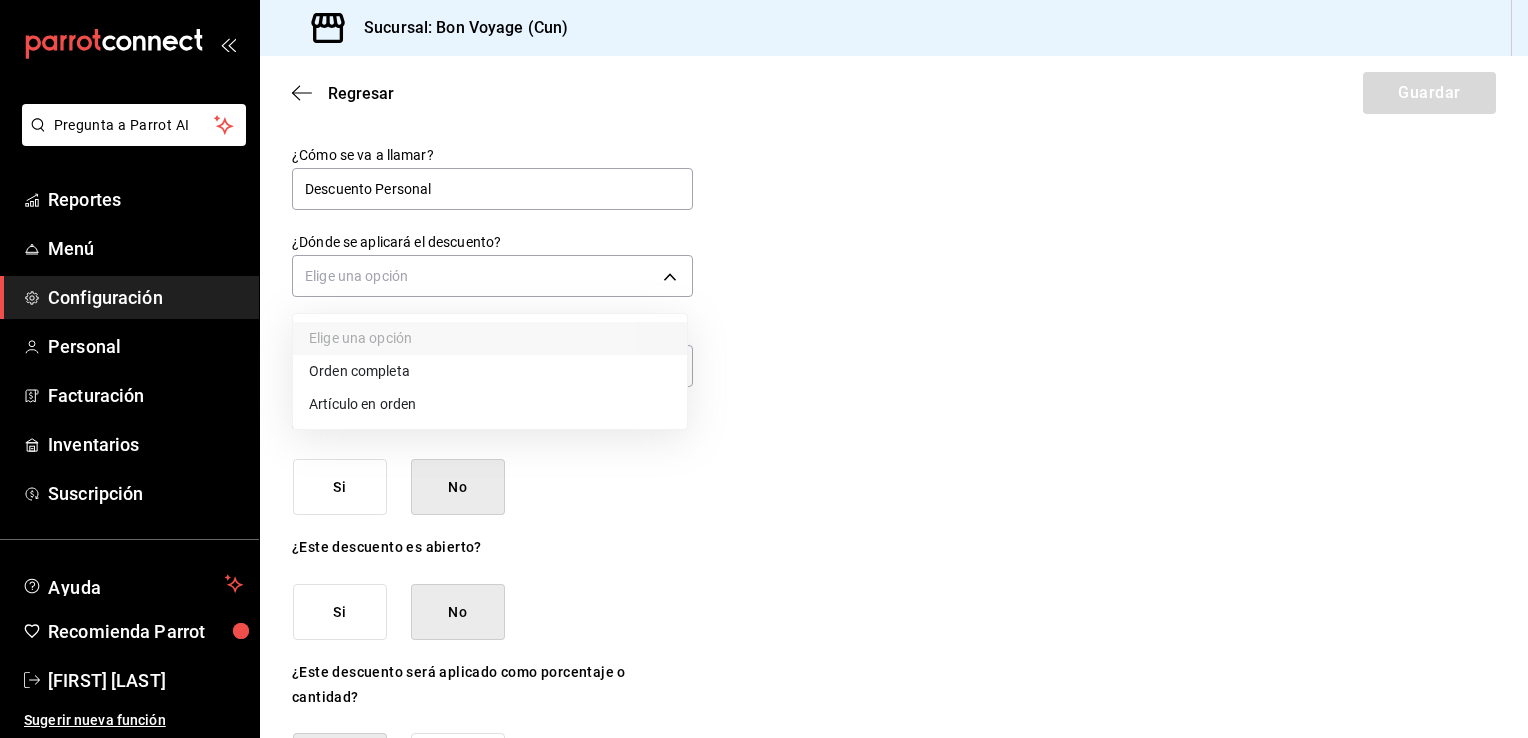 click on "Orden completa" at bounding box center (490, 371) 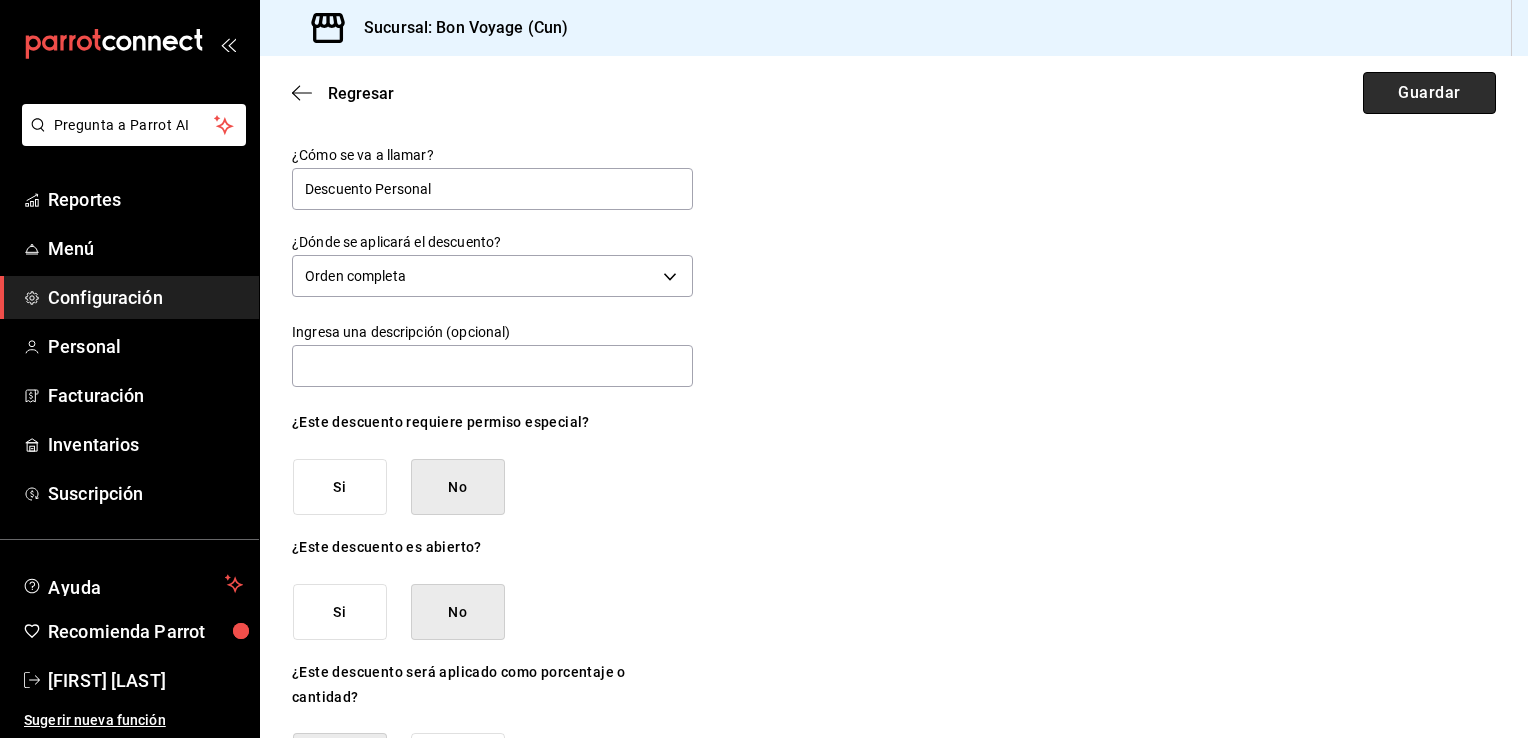 click on "Guardar" at bounding box center [1429, 93] 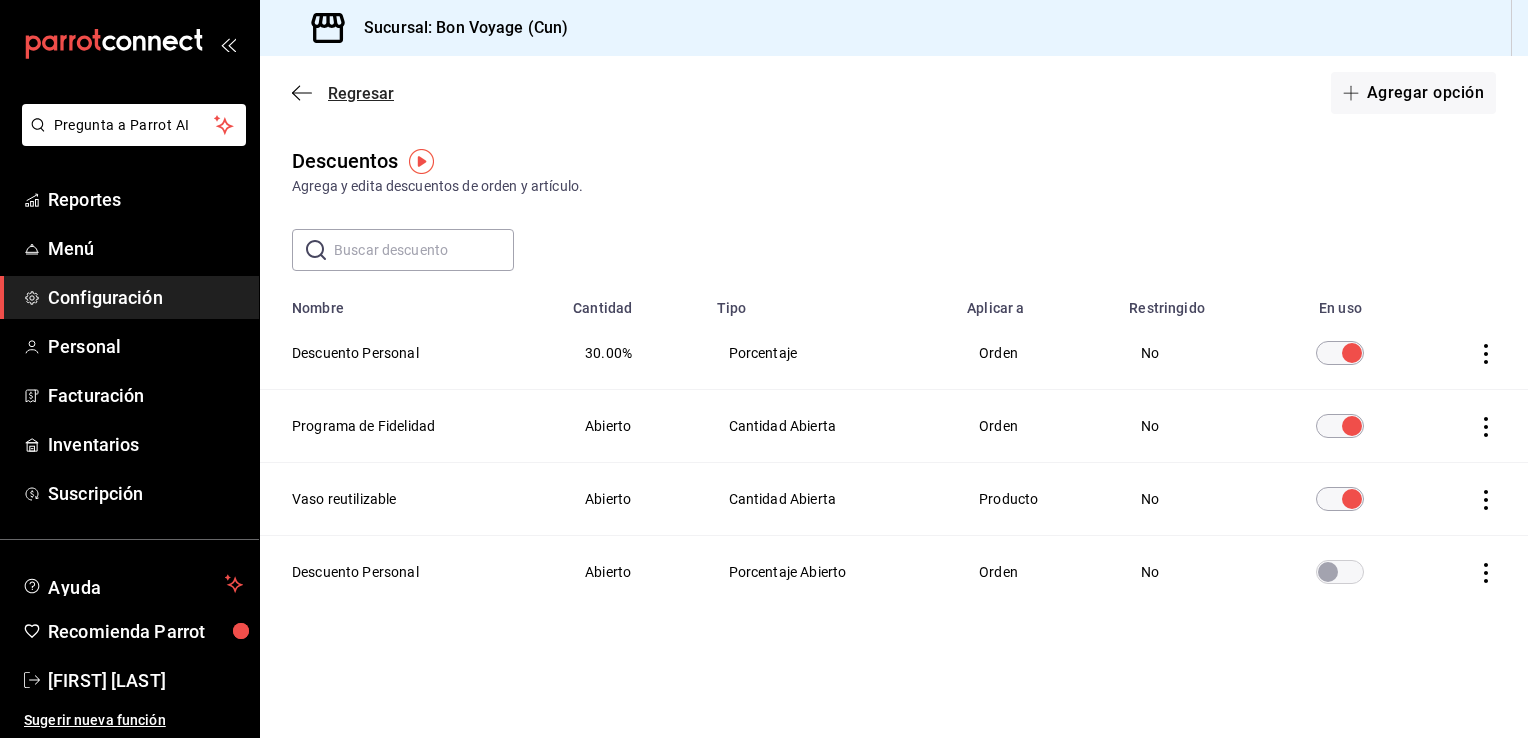 click at bounding box center (302, 93) 